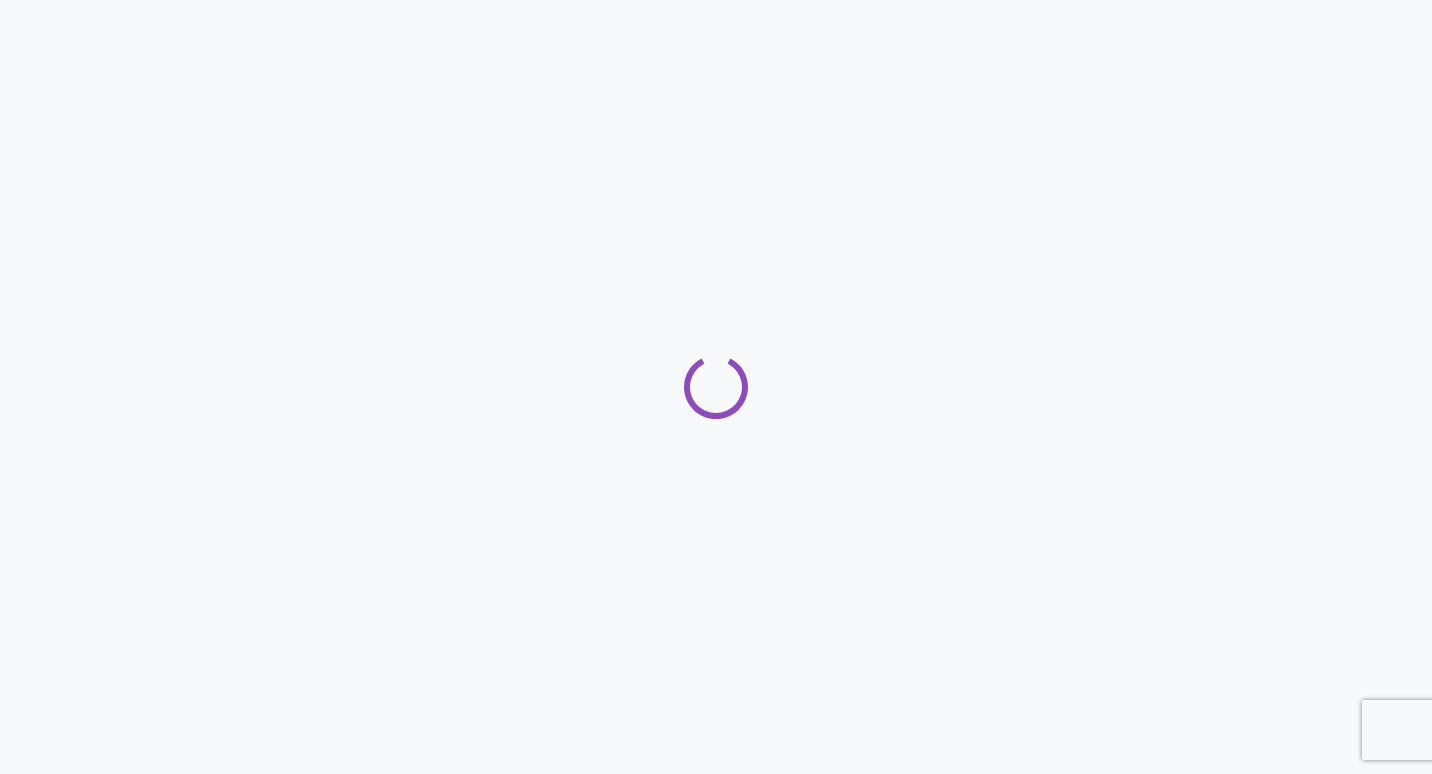 scroll, scrollTop: 0, scrollLeft: 0, axis: both 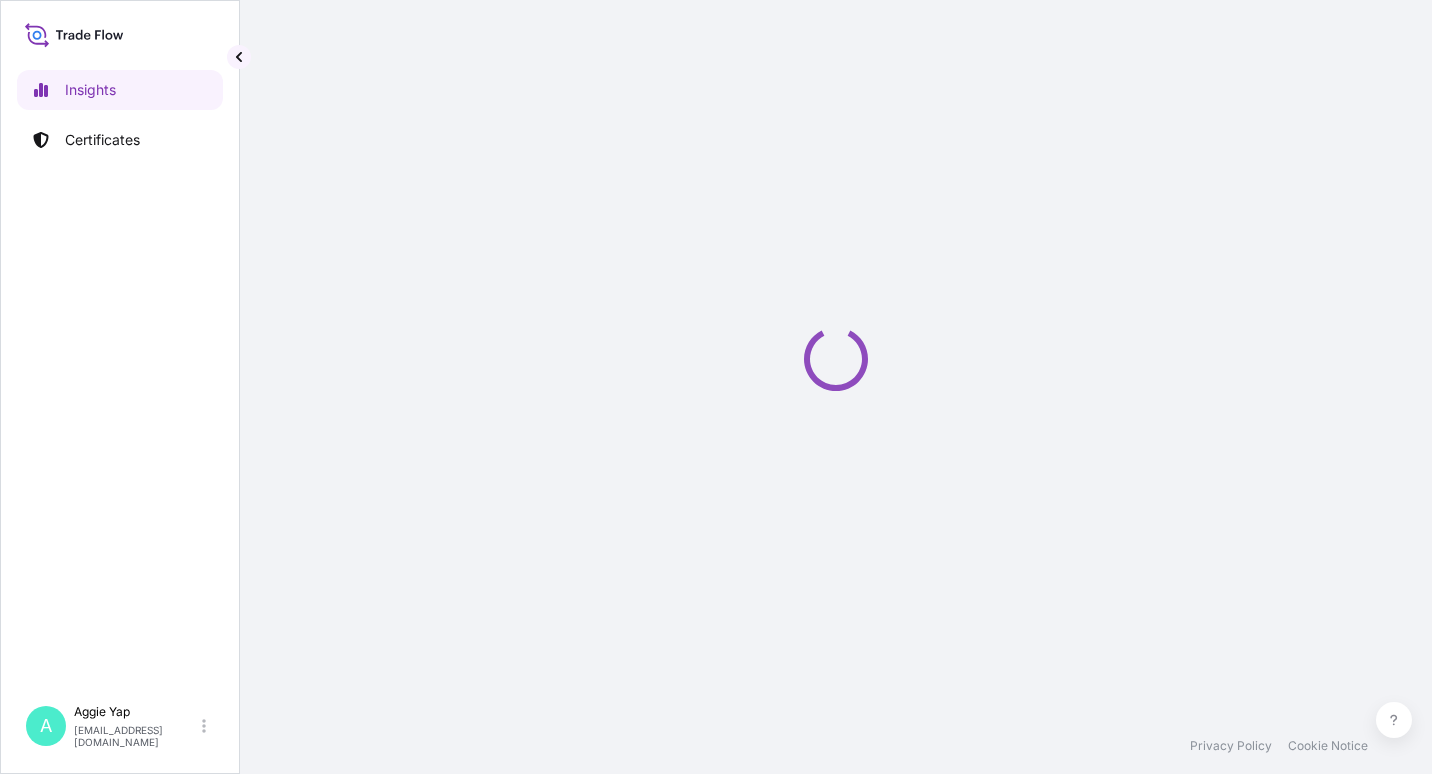 select on "2025" 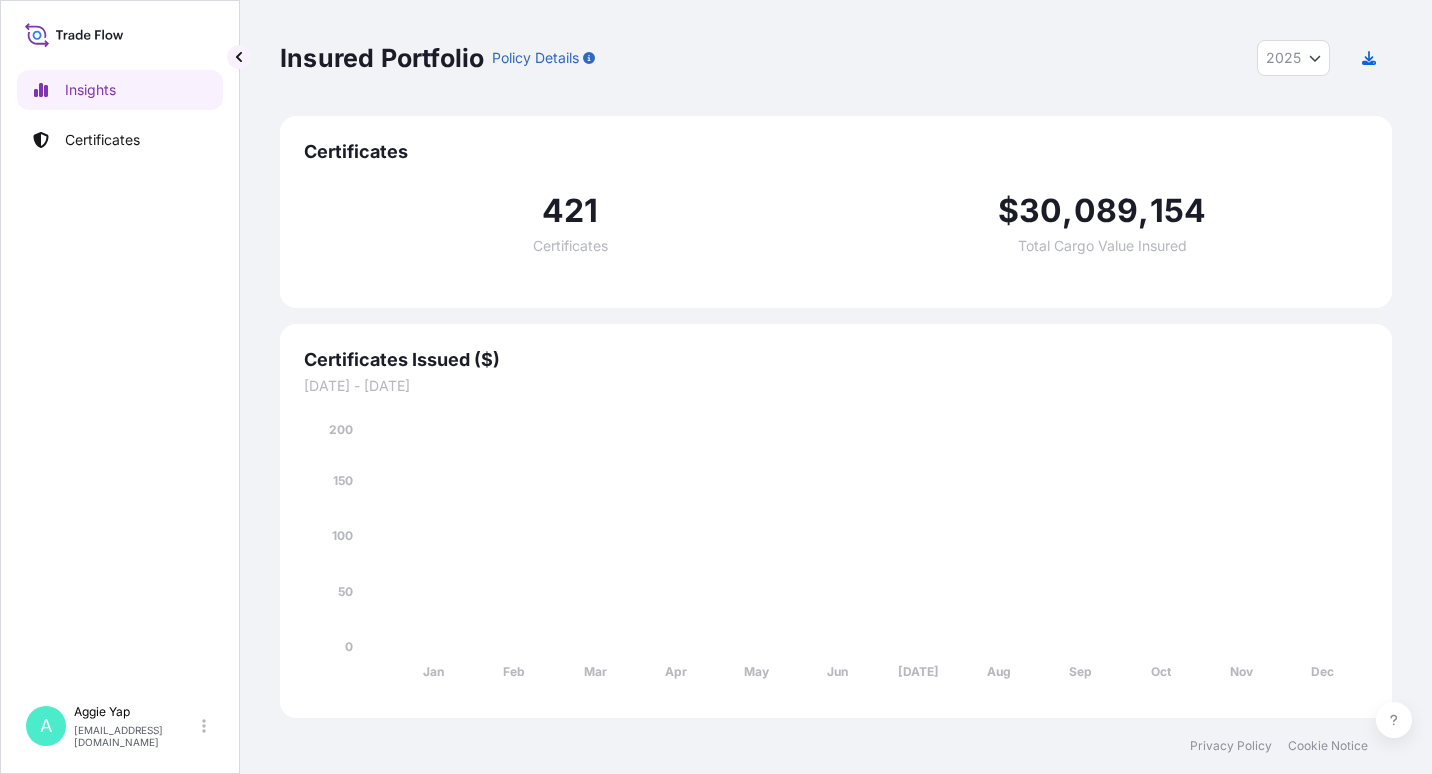 scroll, scrollTop: 0, scrollLeft: 0, axis: both 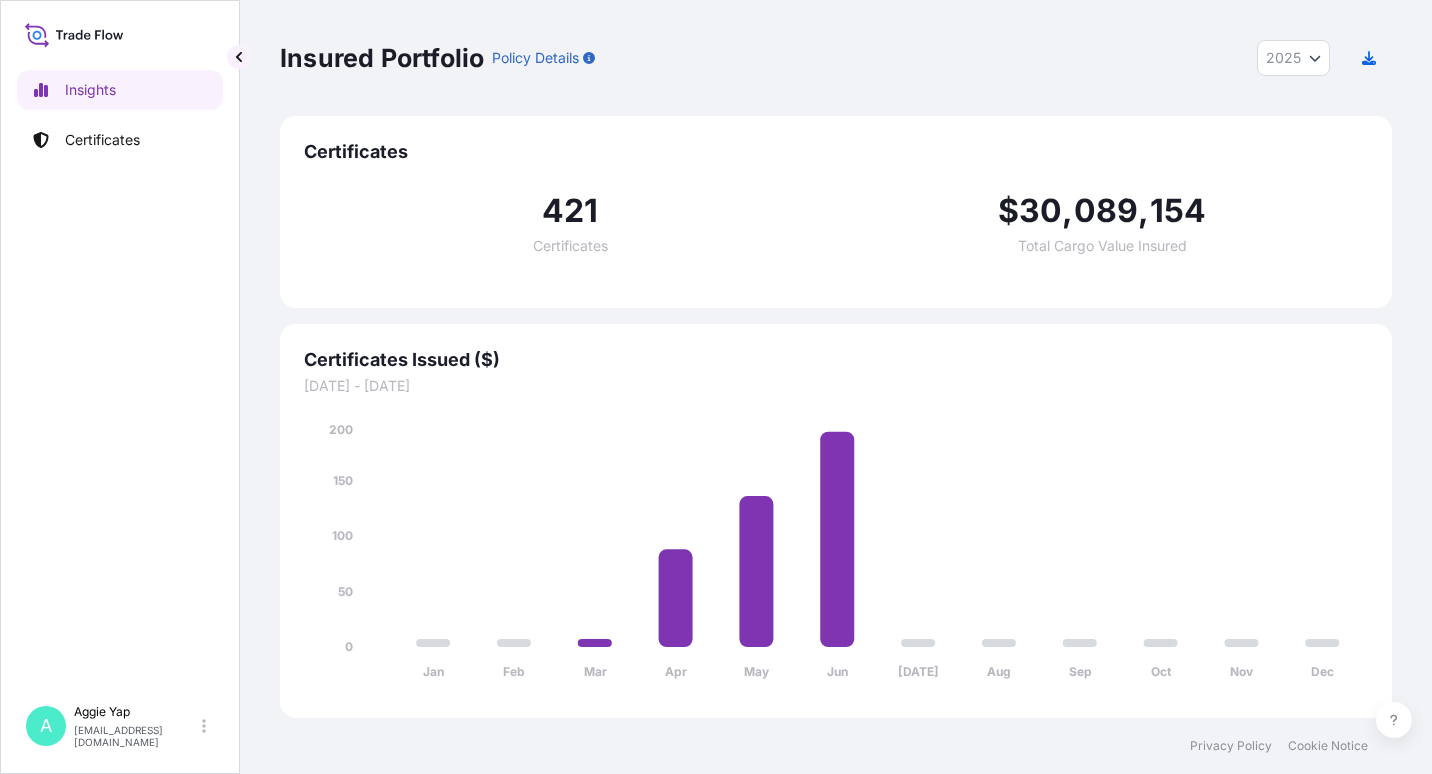 drag, startPoint x: 69, startPoint y: 113, endPoint x: 83, endPoint y: 130, distance: 22.022715 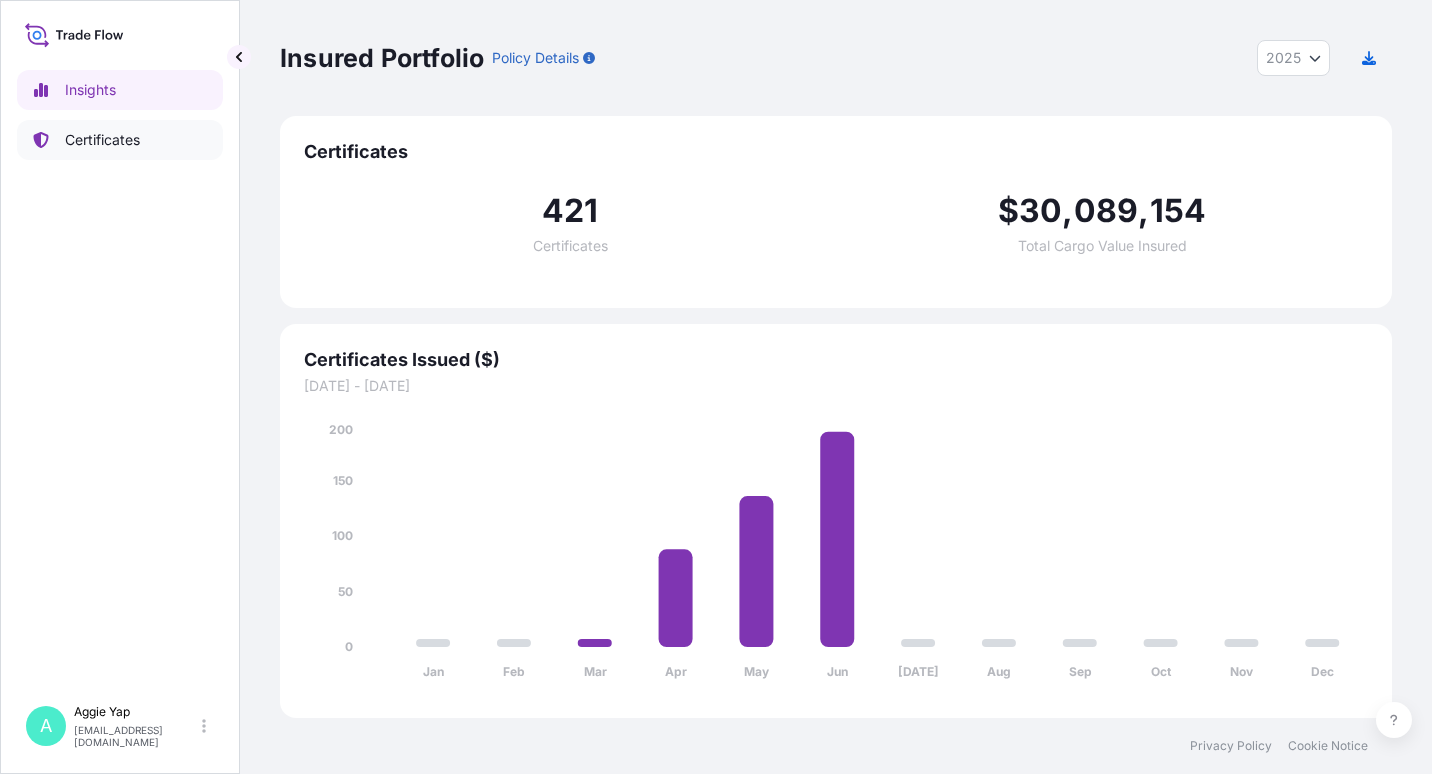 click on "Certificates" at bounding box center [102, 140] 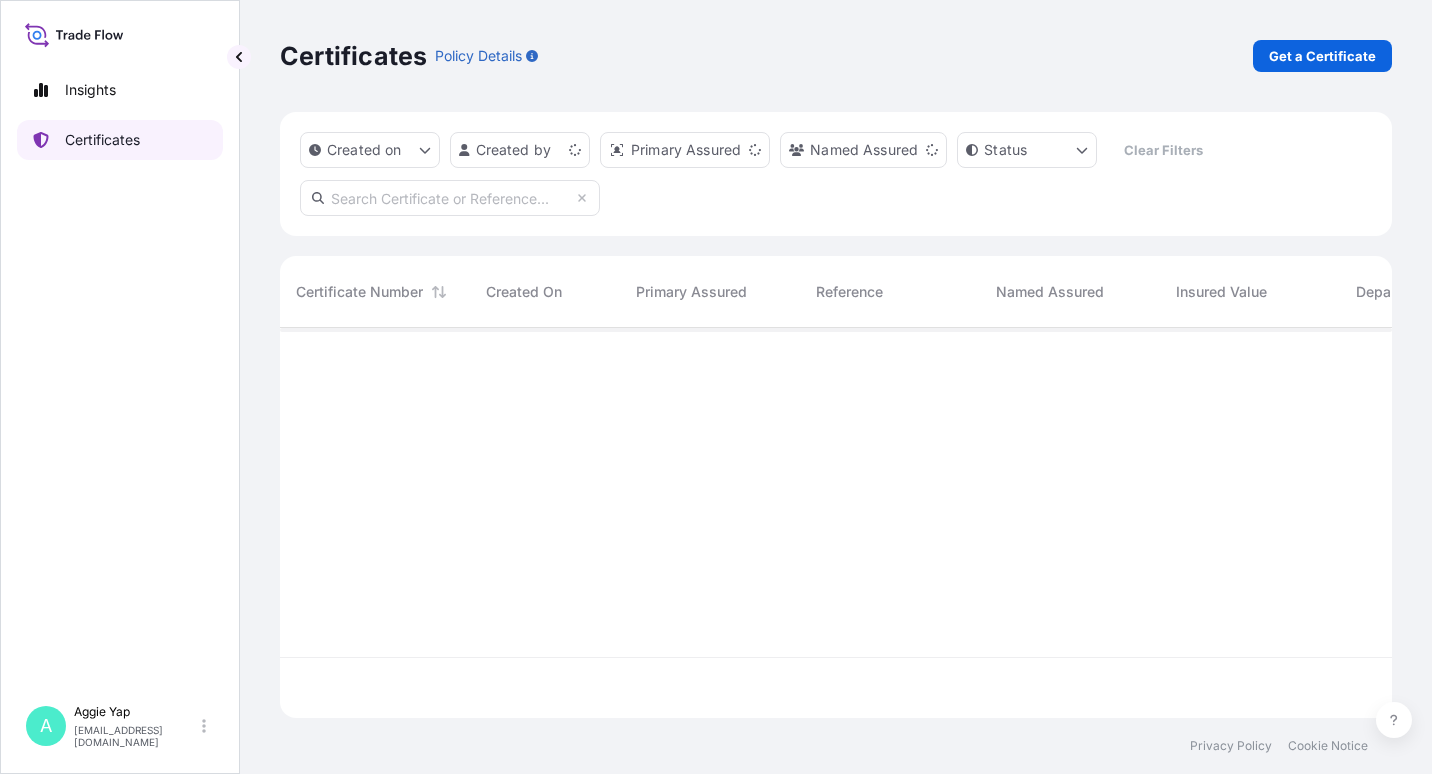 scroll, scrollTop: 16, scrollLeft: 16, axis: both 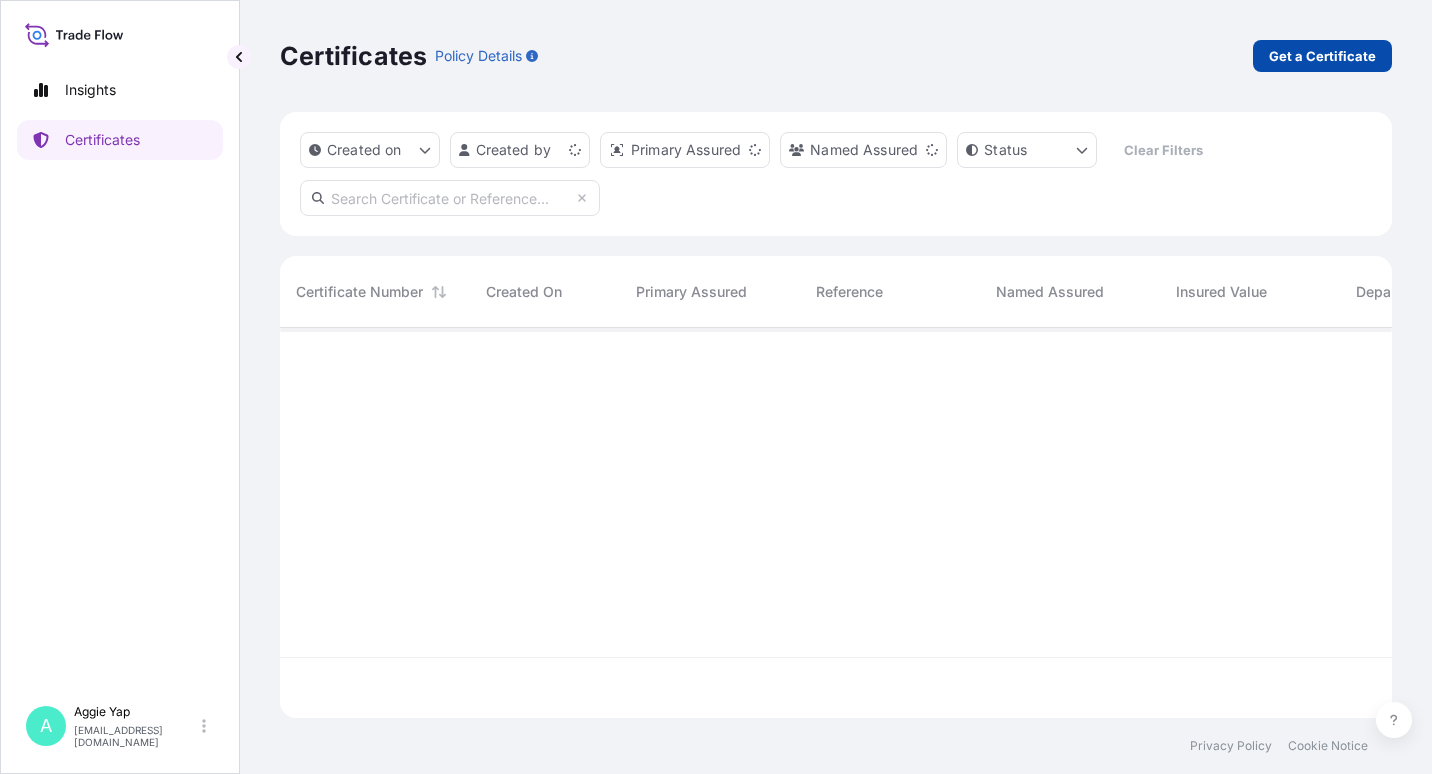 click on "Get a Certificate" at bounding box center [1322, 56] 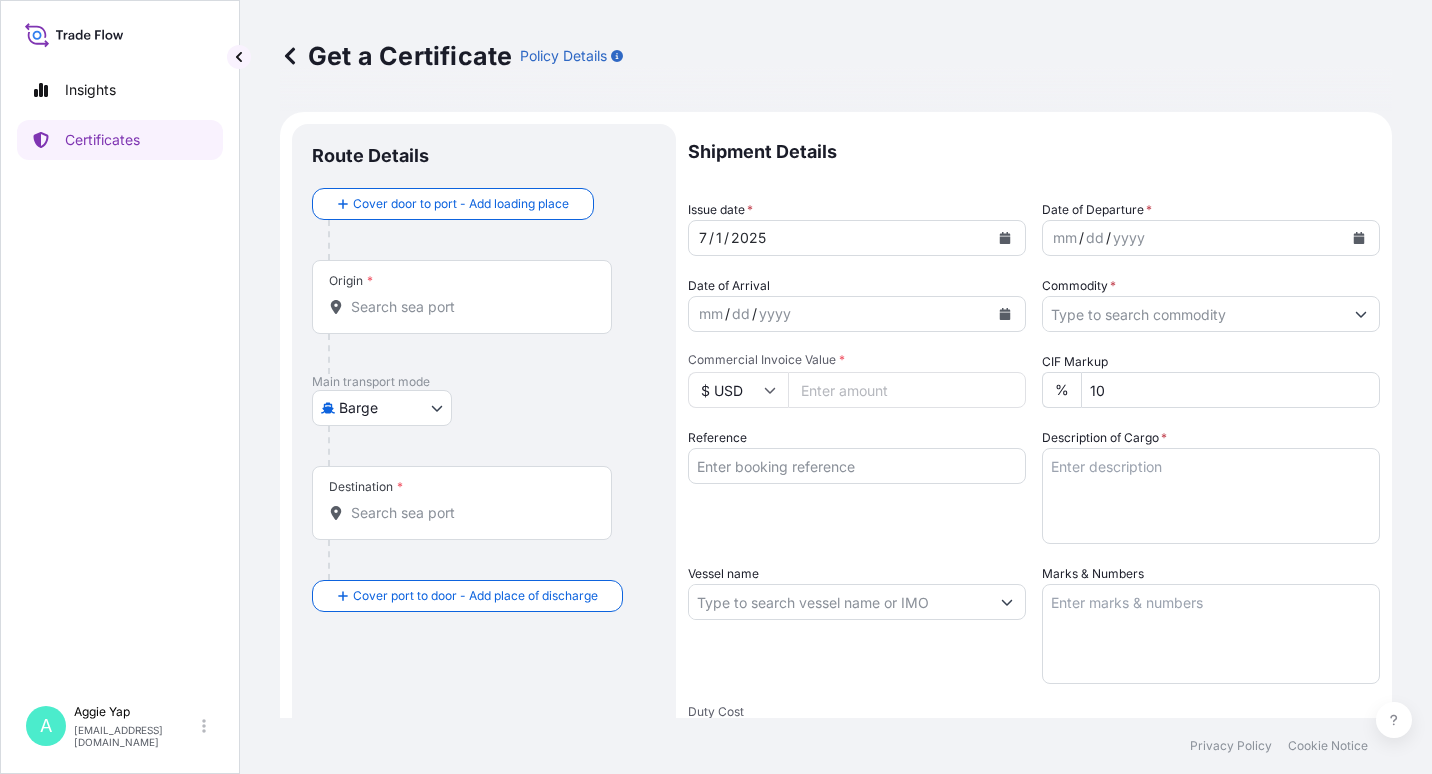 click on "Insights Certificates A Aggie   Yap sg.lubrizolbdp@bdpint.com Get a Certificate Policy Details Route Details   Cover door to port - Add loading place Place of loading Road / Inland Road / Inland Origin * Main transport mode Barge Air Barge Road Ocean Vessel Rail Barge in Tow Destination * Cover port to door - Add place of discharge Road / Inland Road / Inland Place of Discharge Shipment Details Issue date * 7 / 1 / 2025 Date of Departure * mm / dd / yyyy Date of Arrival mm / dd / yyyy Commodity * Packing Category Commercial Invoice Value    * $ USD CIF Markup % 10 Reference Description of Cargo * Vessel name Marks & Numbers Duty Cost   $ USD Letter of Credit This shipment has a letter of credit Letter of credit * Letter of credit may not exceed 12000 characters Assured Details Primary Assured * Select a primary assured Named Assured Named Assured Address Create Certificate Privacy Policy Cookie Notice
0 Selected Date: July 1, 2025" at bounding box center (716, 387) 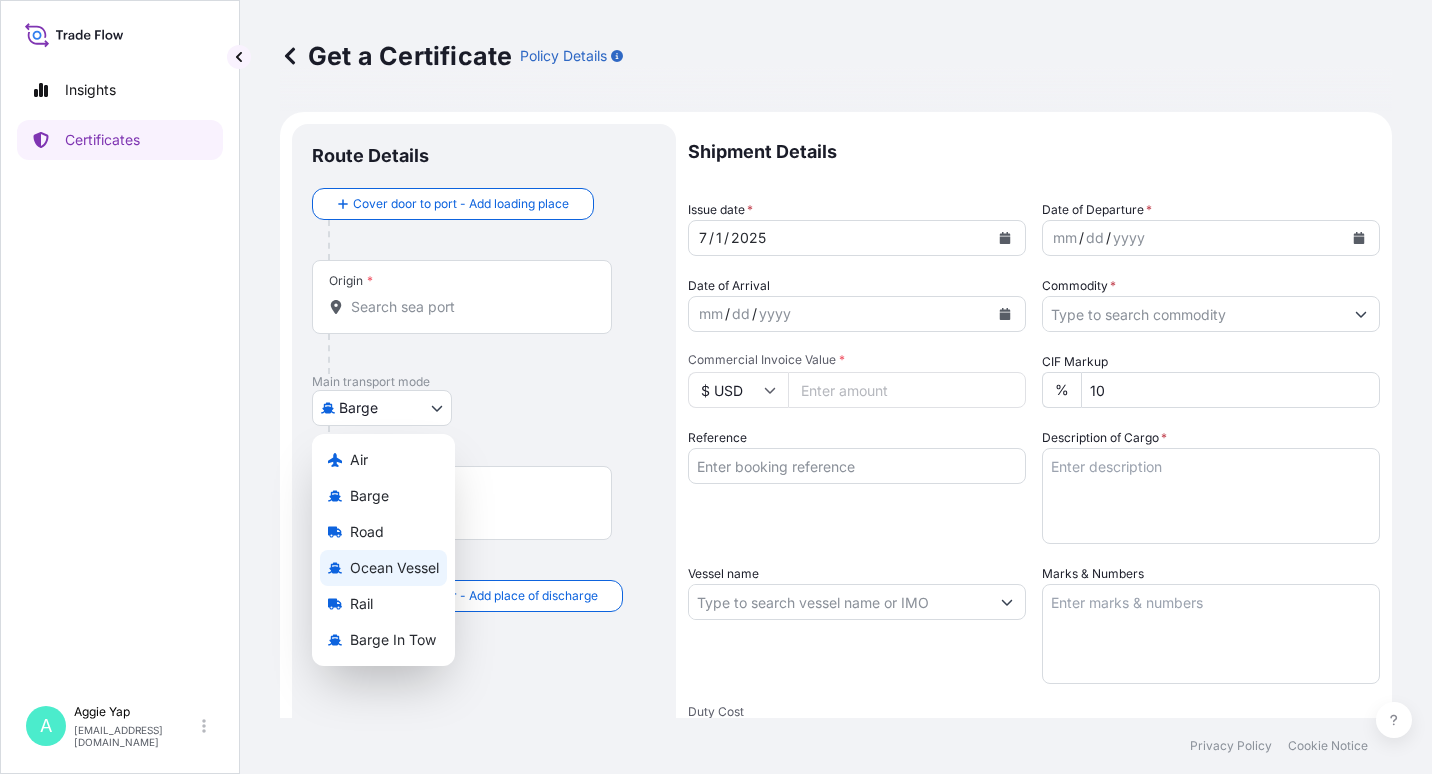 click on "Ocean Vessel" at bounding box center [394, 568] 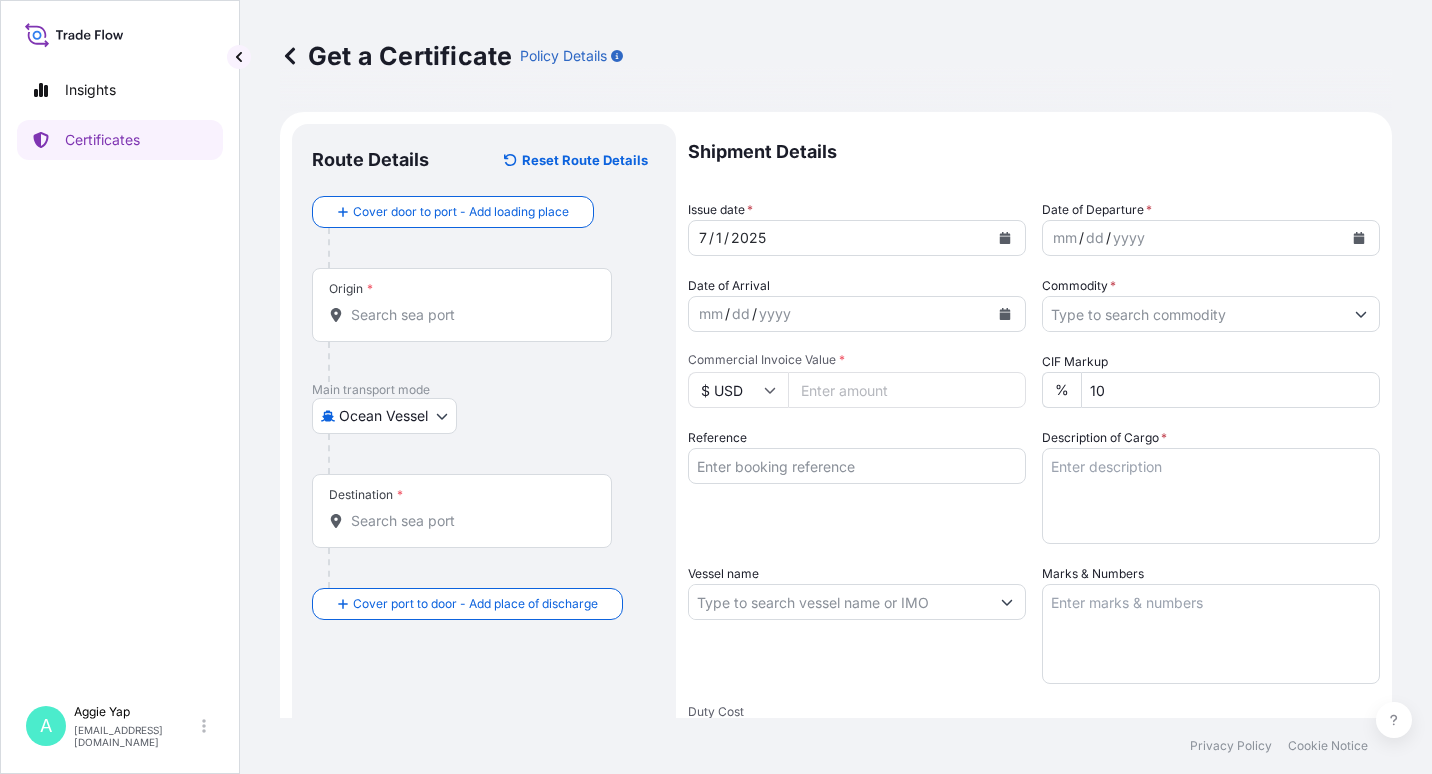 click on "Origin *" at bounding box center (462, 305) 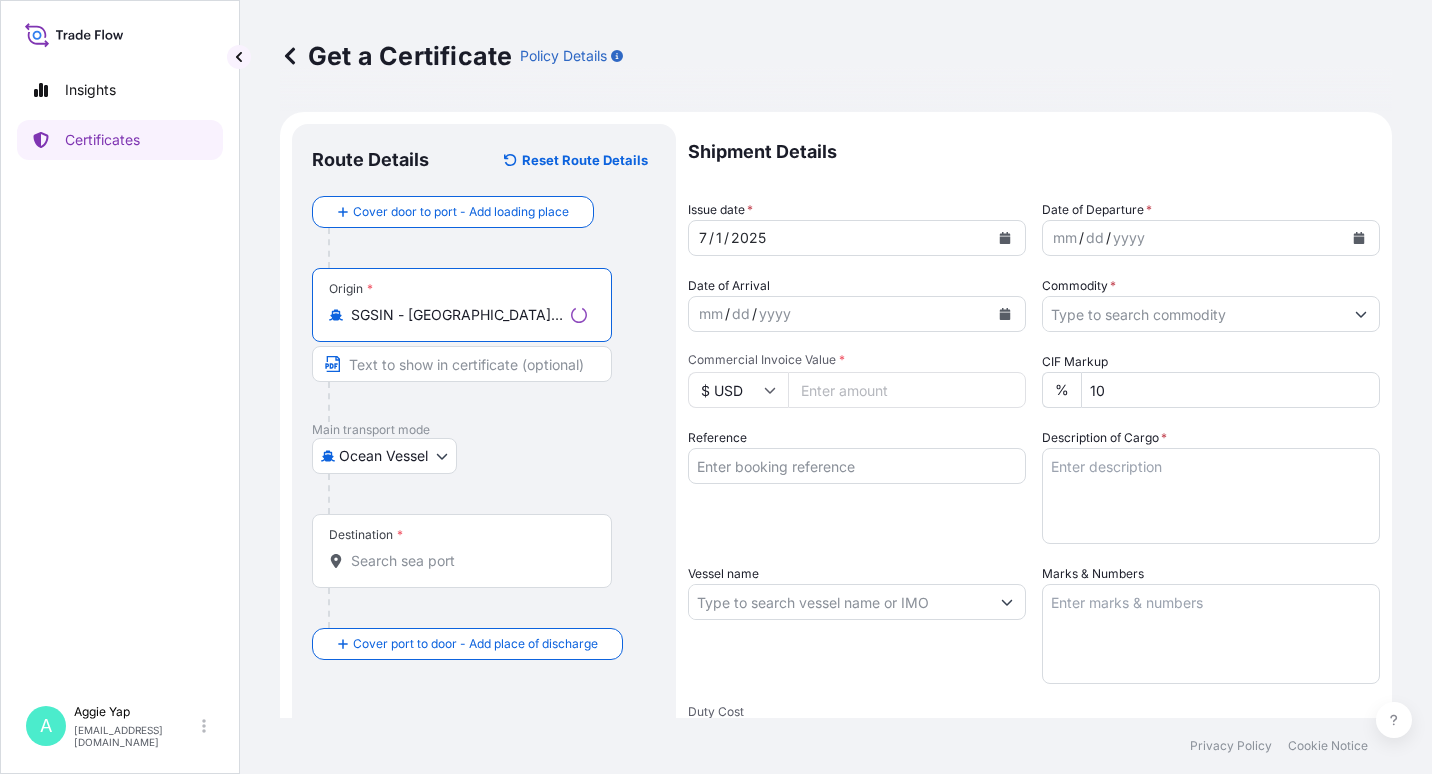 type on "SGSIN - Singapore, Singapore" 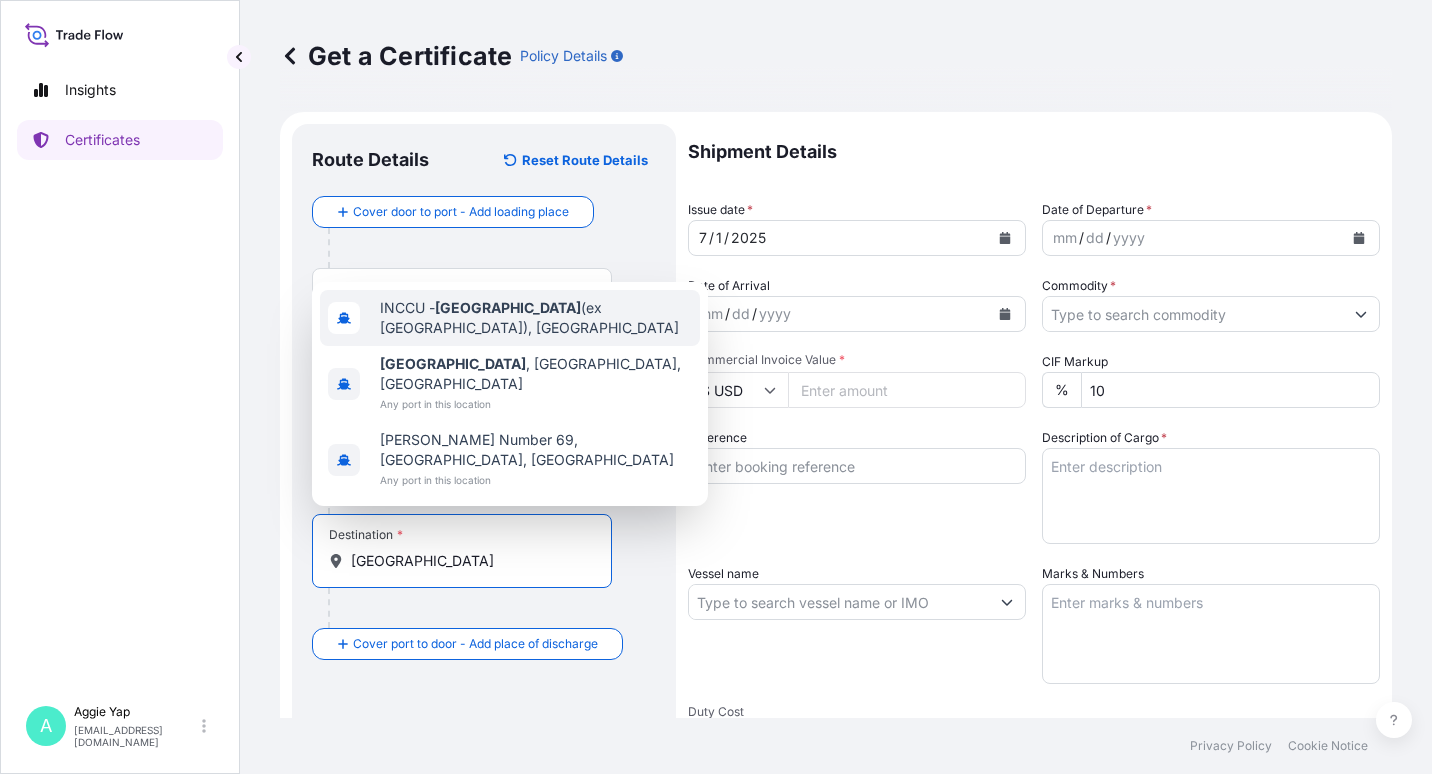 click on "INCCU -  Kolkata  (ex Calcutta), India" at bounding box center [536, 318] 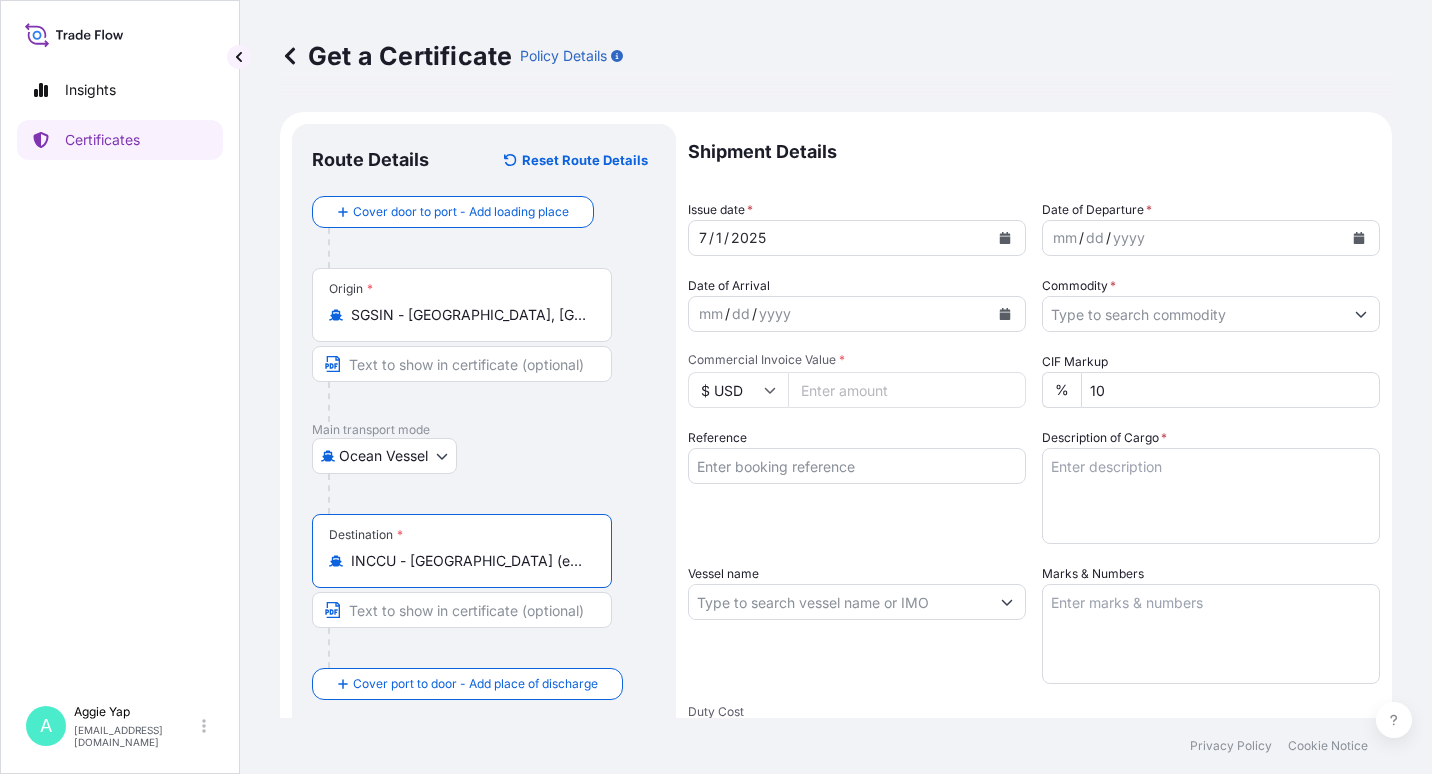 type on "INCCU - Kolkata (ex Calcutta), India" 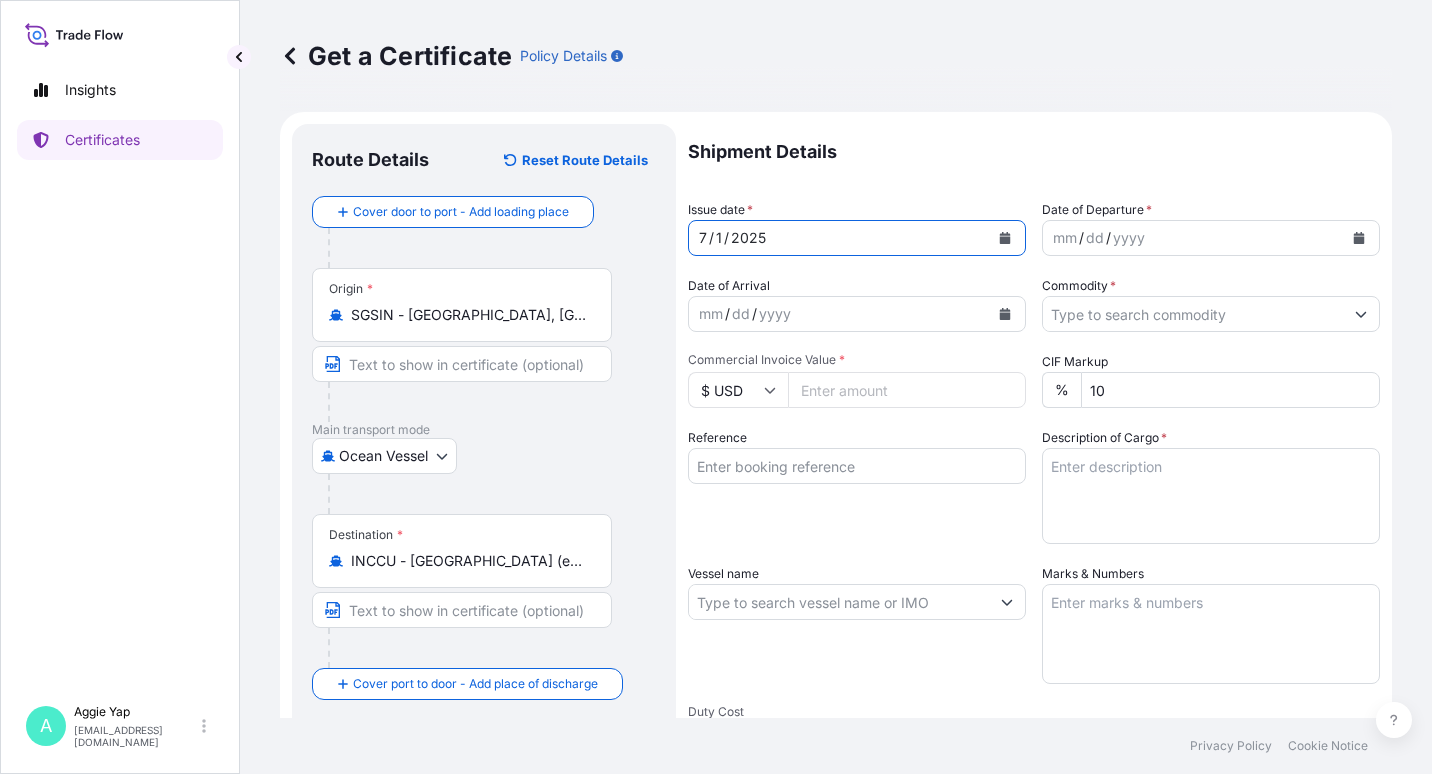 click 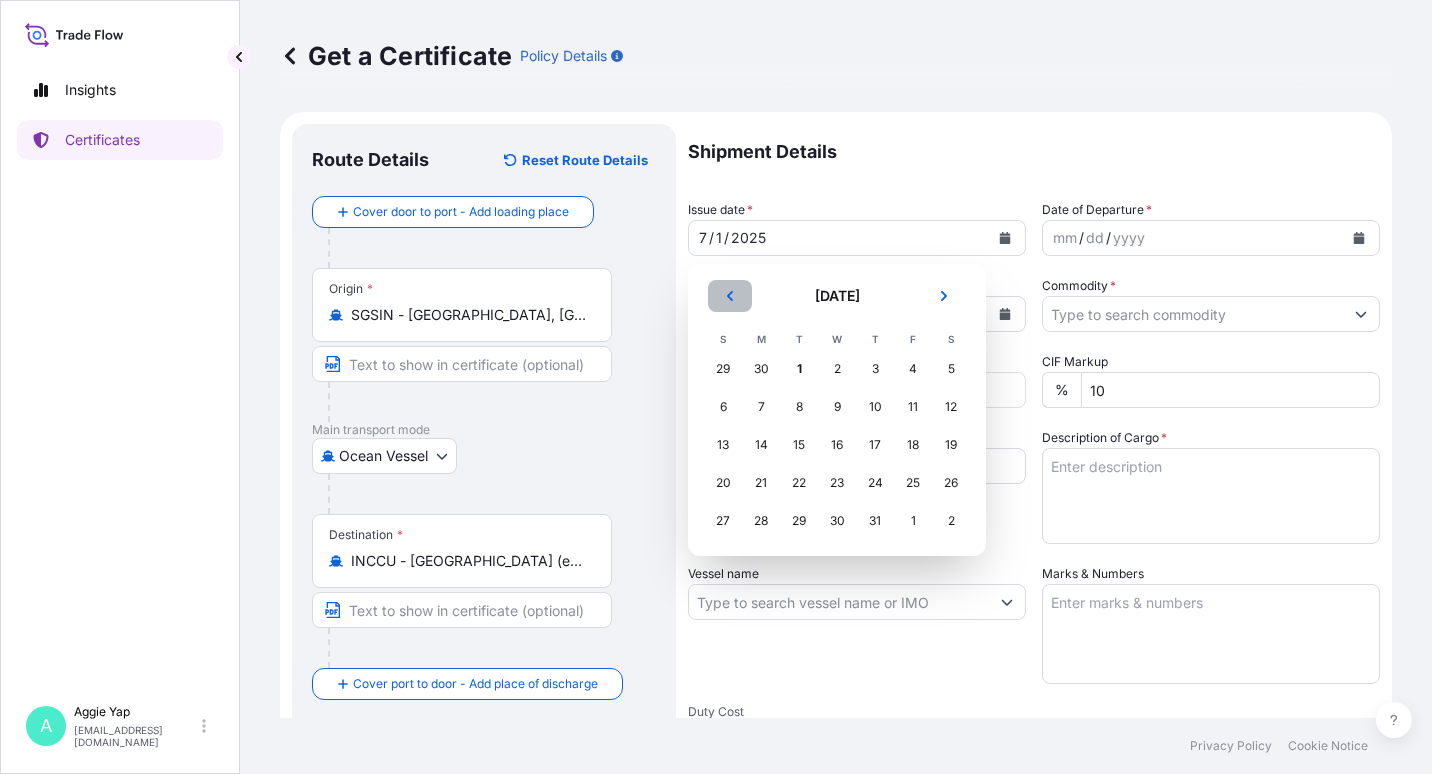 click 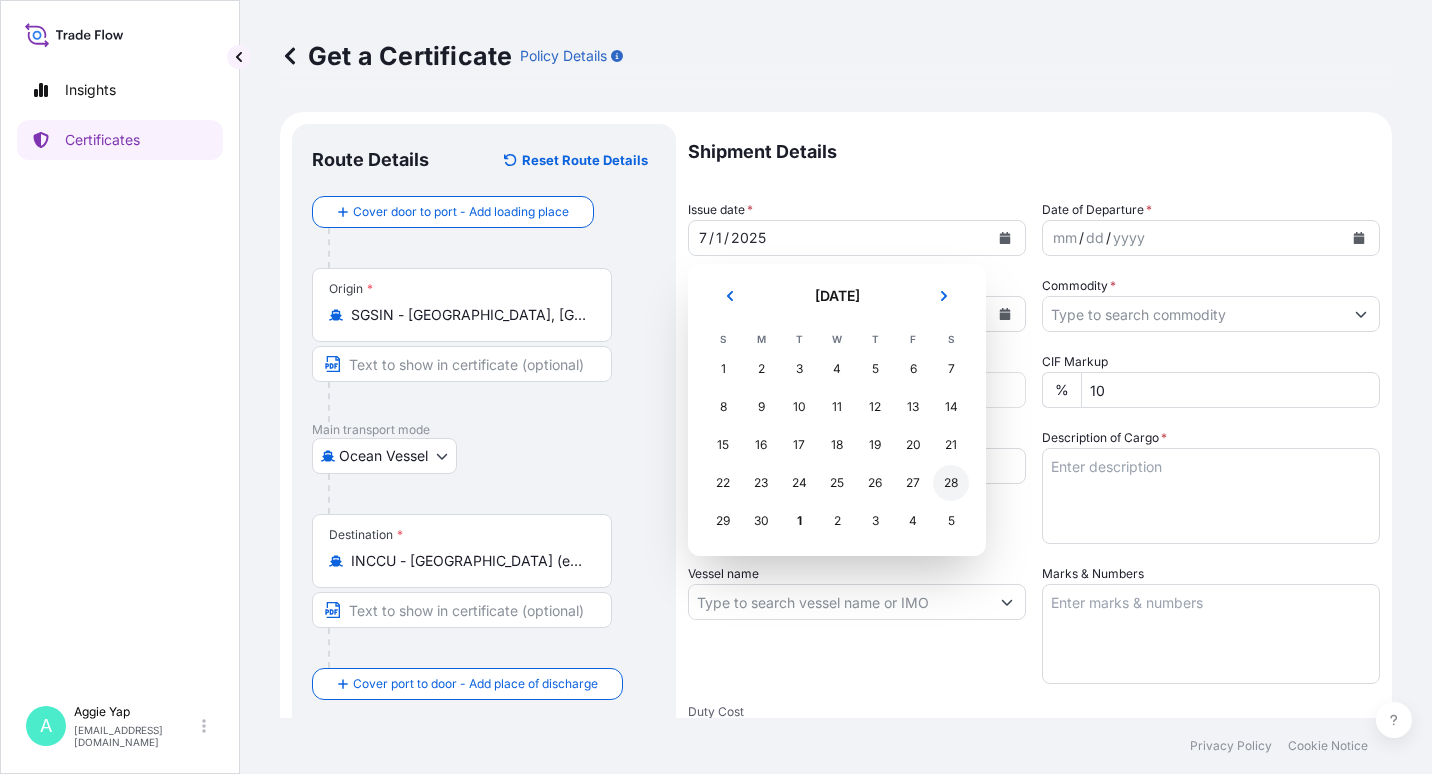 click on "28" at bounding box center (951, 483) 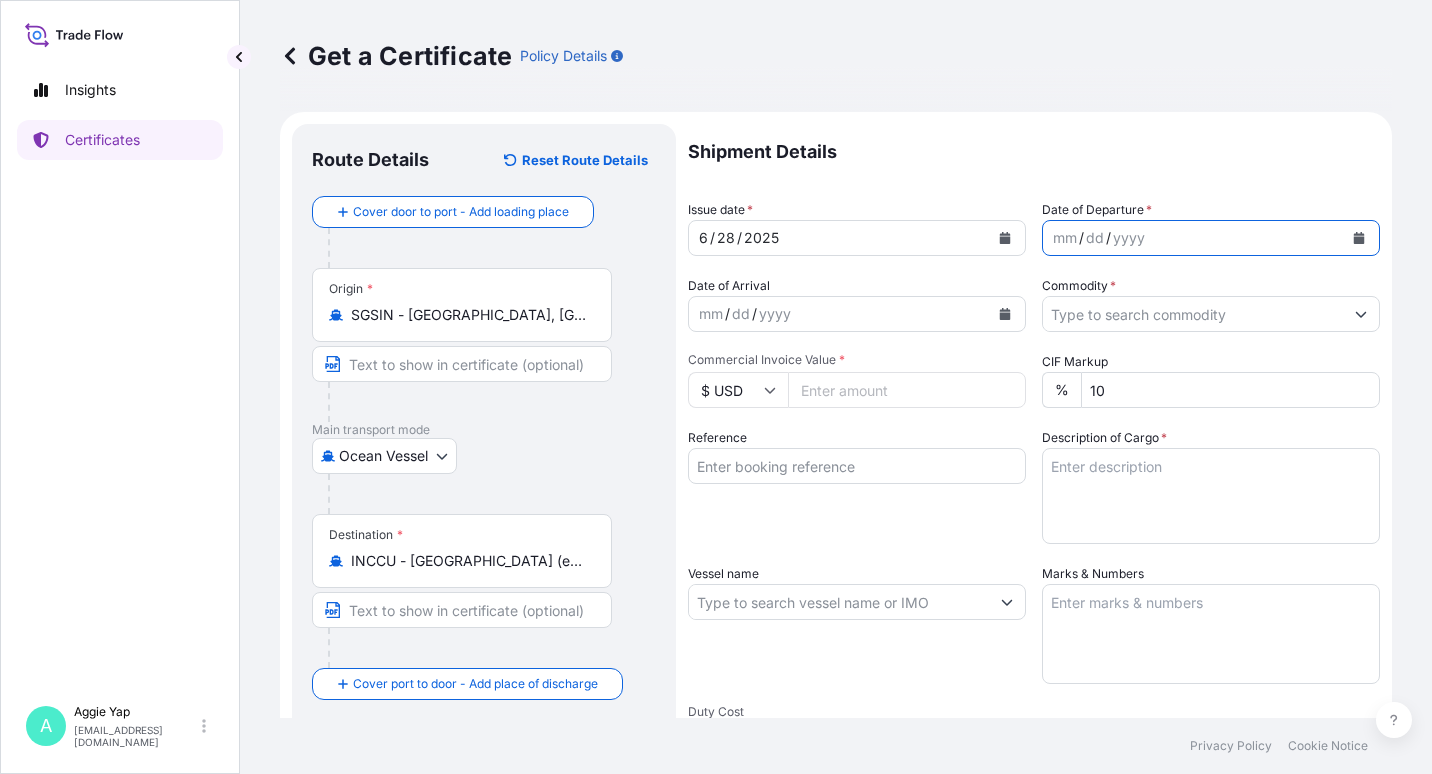 click 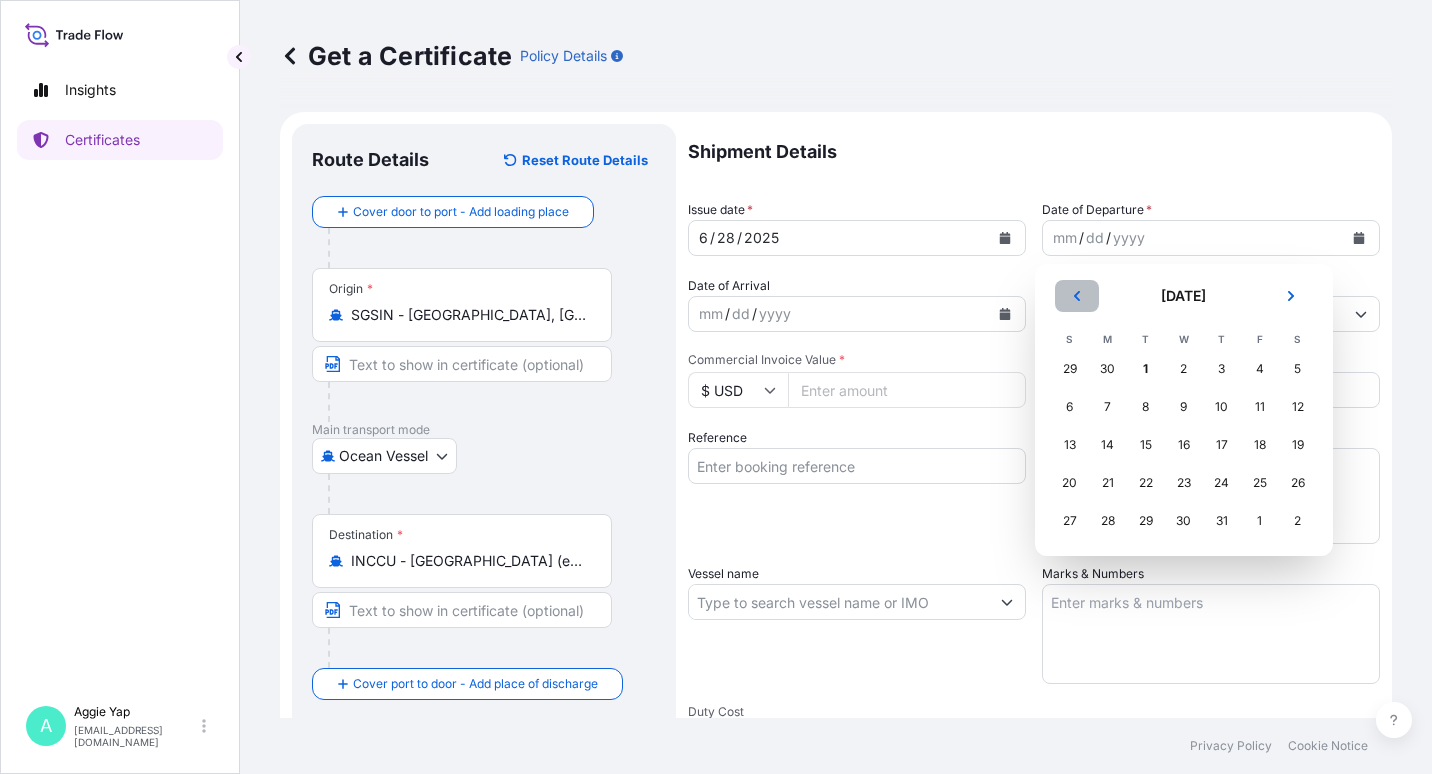 click 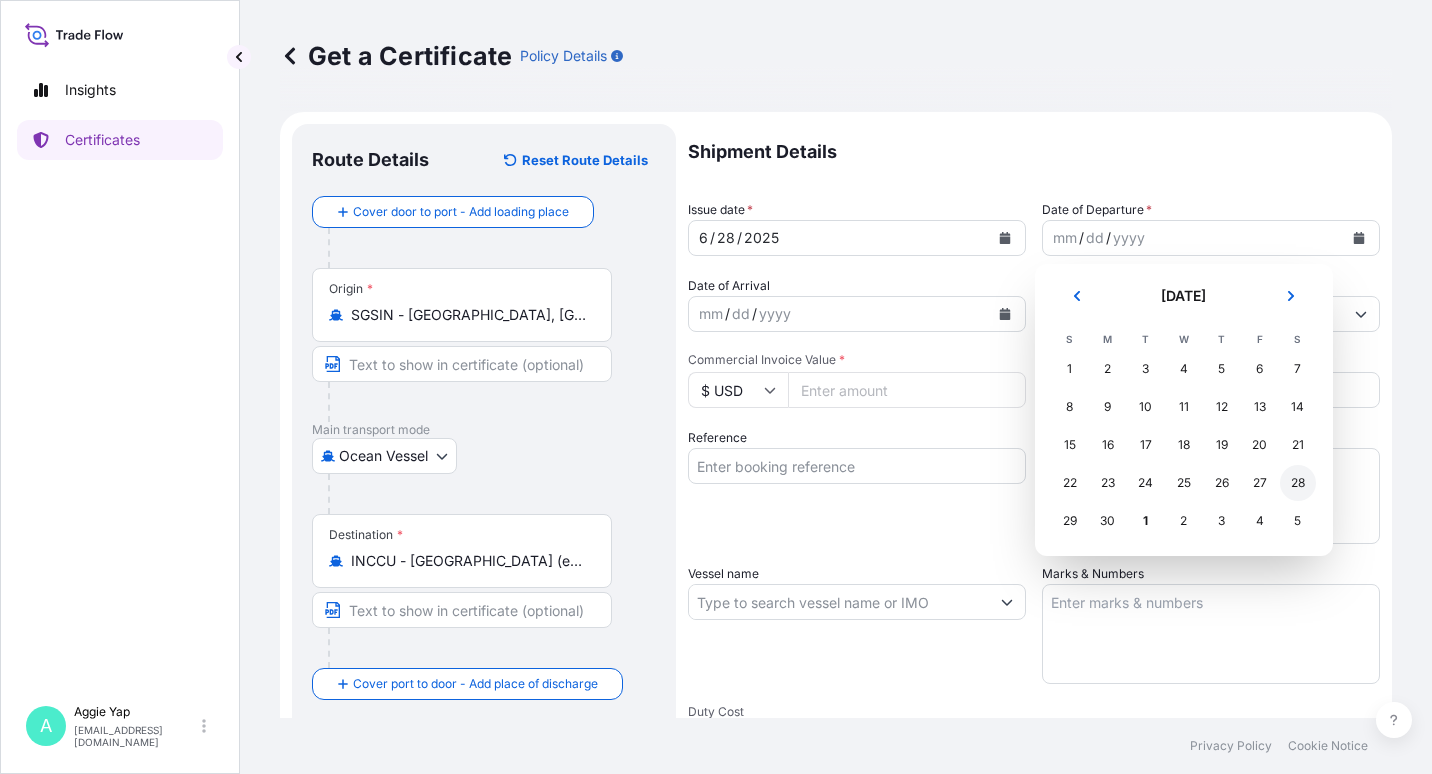 click on "28" at bounding box center (1298, 483) 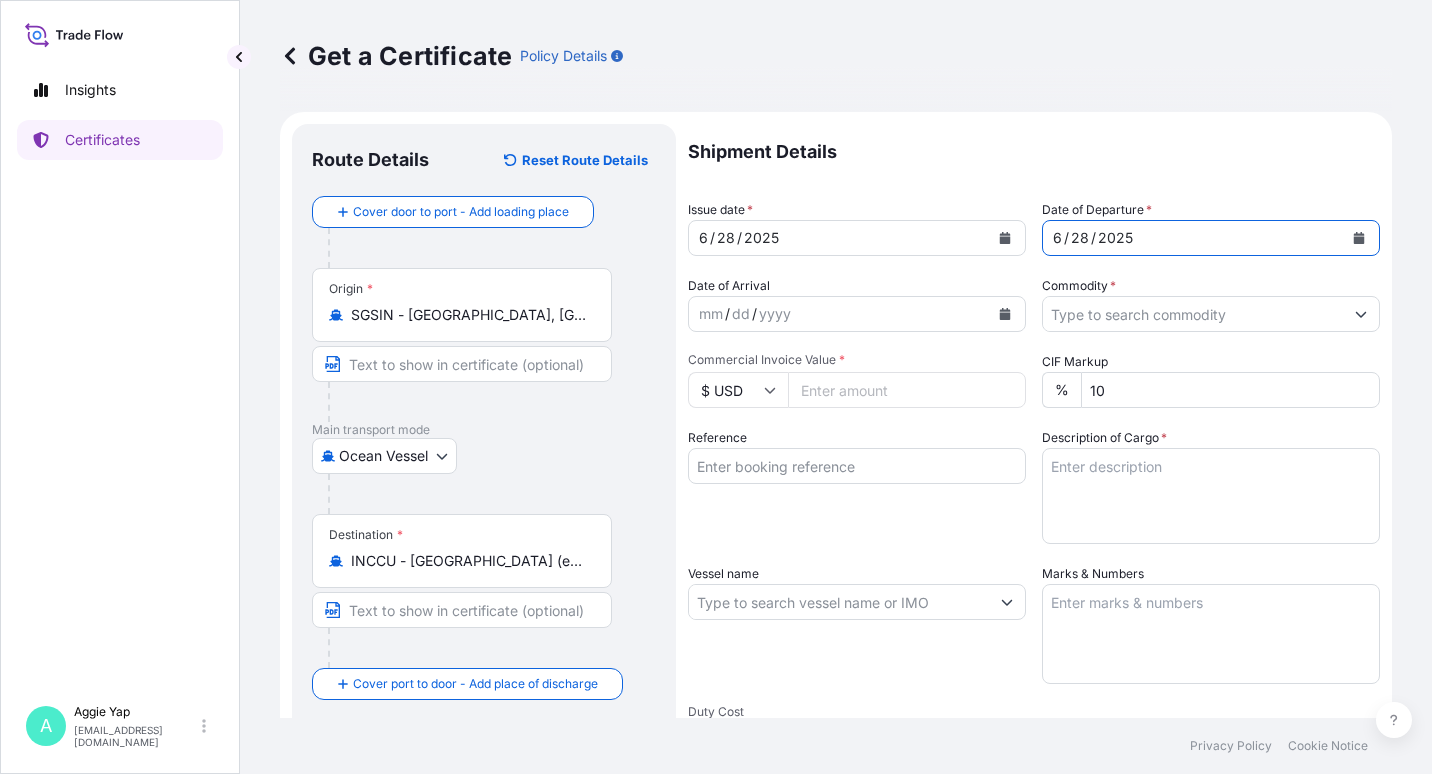 click on "Commodity *" at bounding box center [1193, 314] 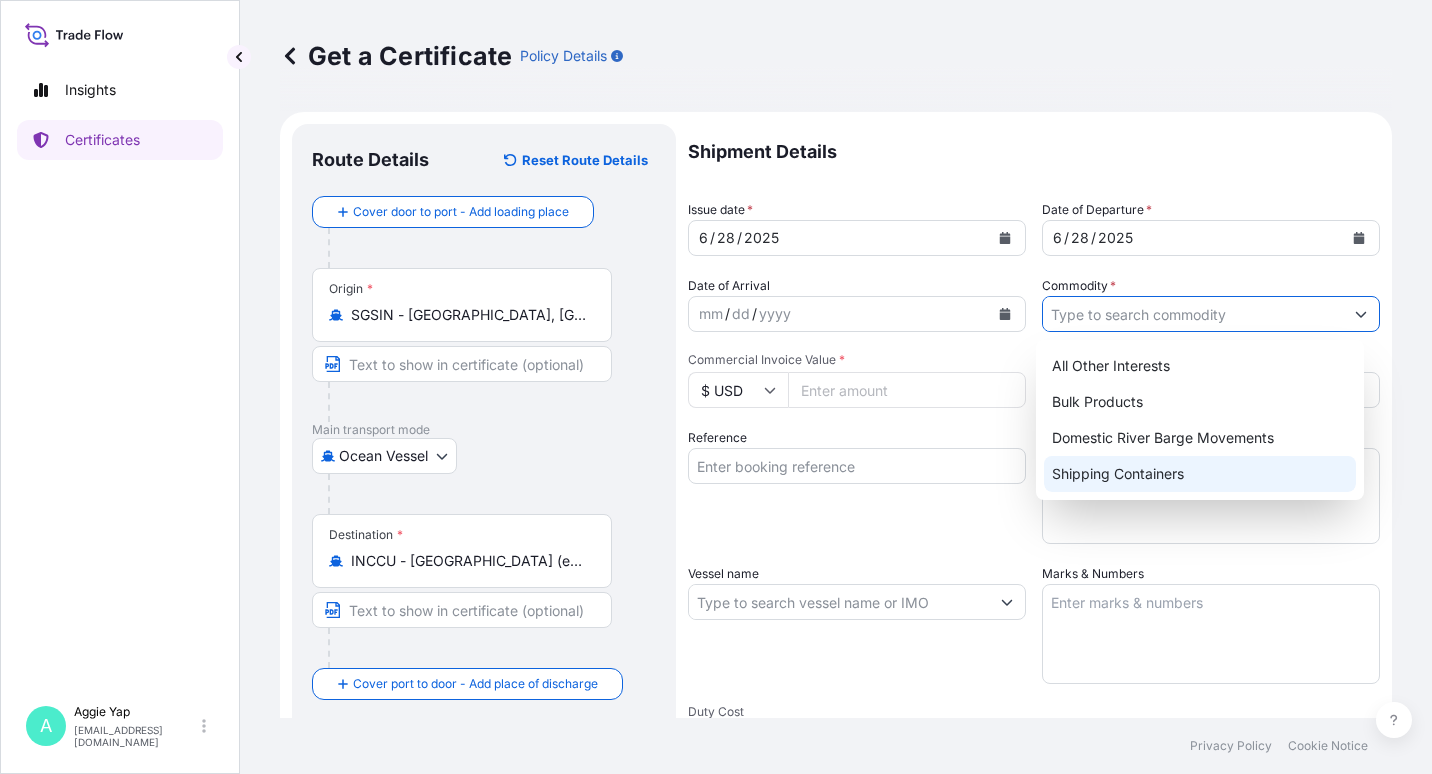 click on "Shipping Containers" at bounding box center [1200, 474] 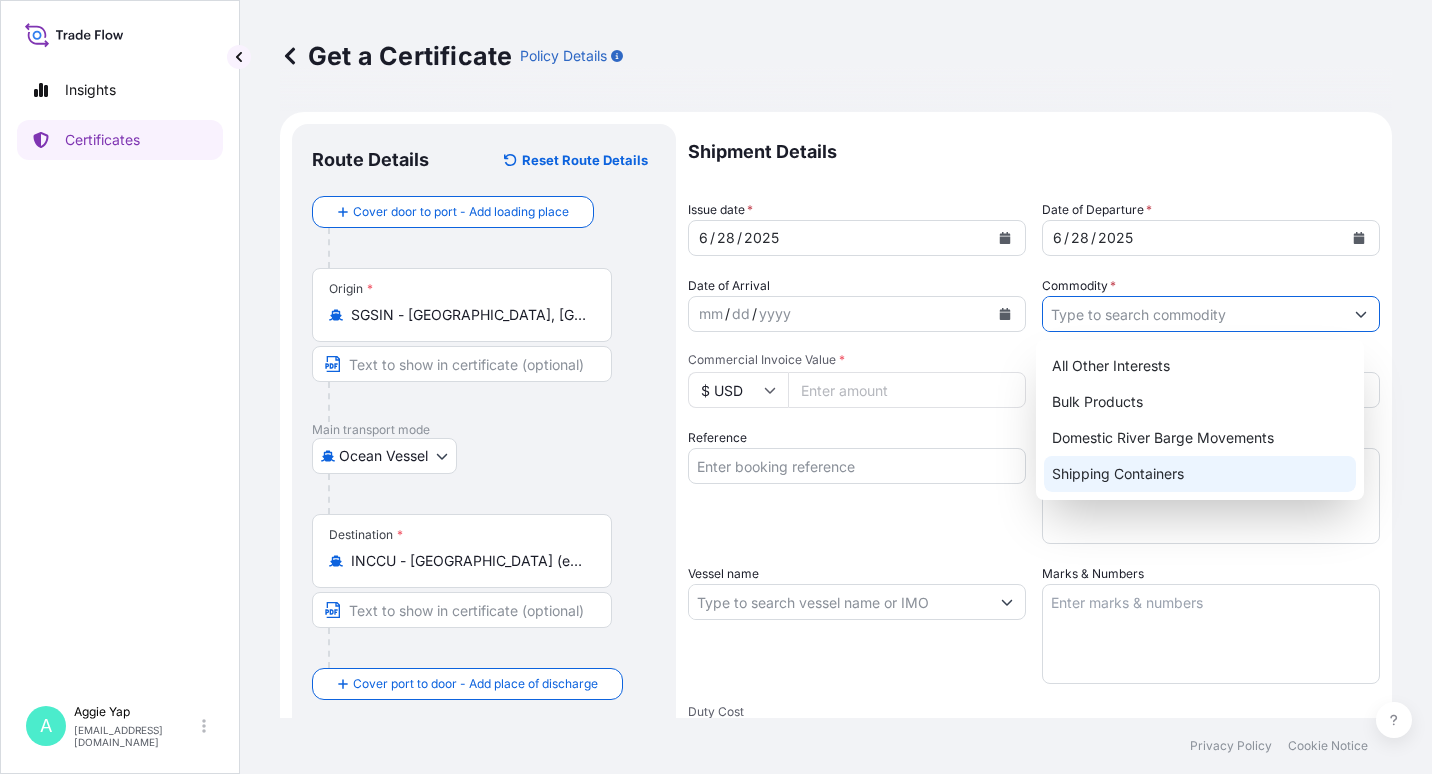 type on "Shipping Containers" 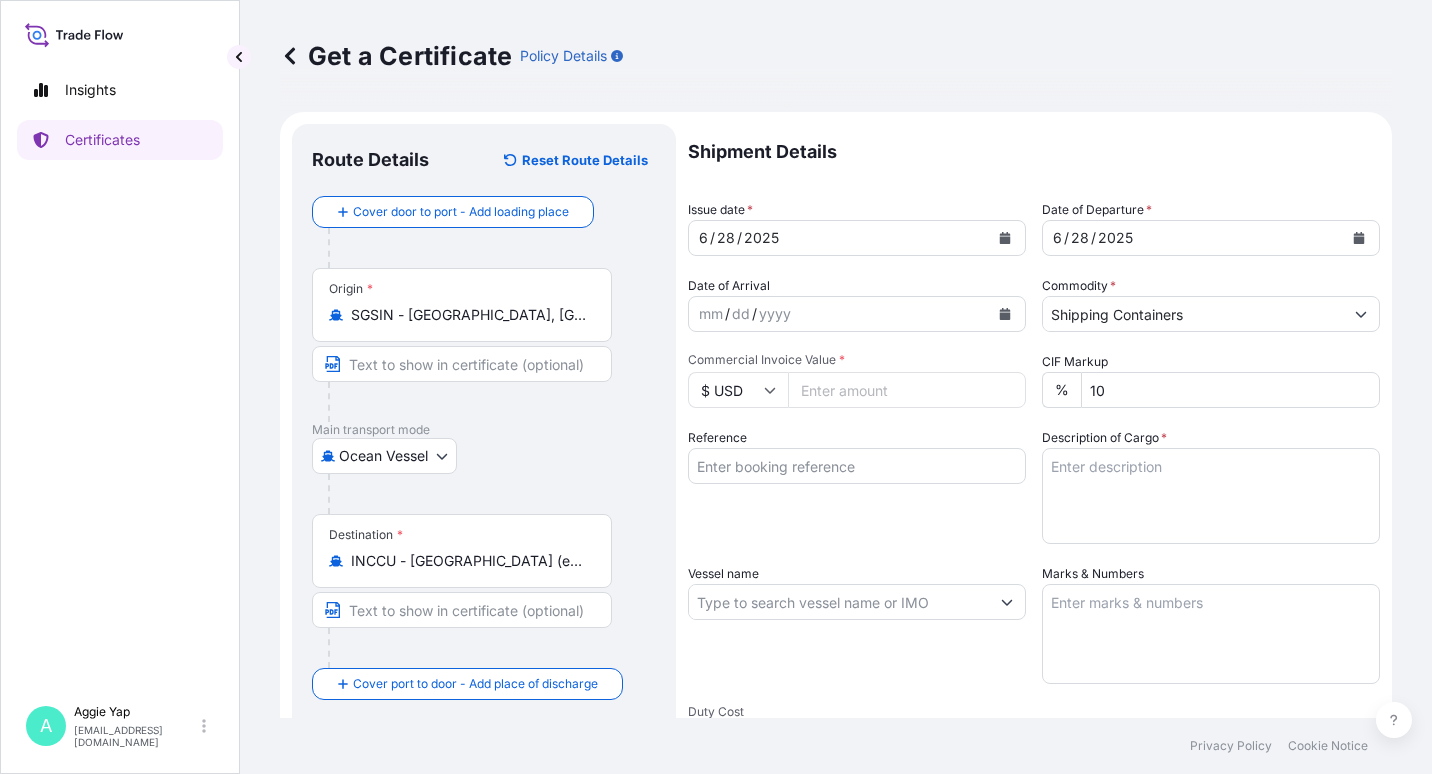 click on "Commercial Invoice Value    *" at bounding box center (907, 390) 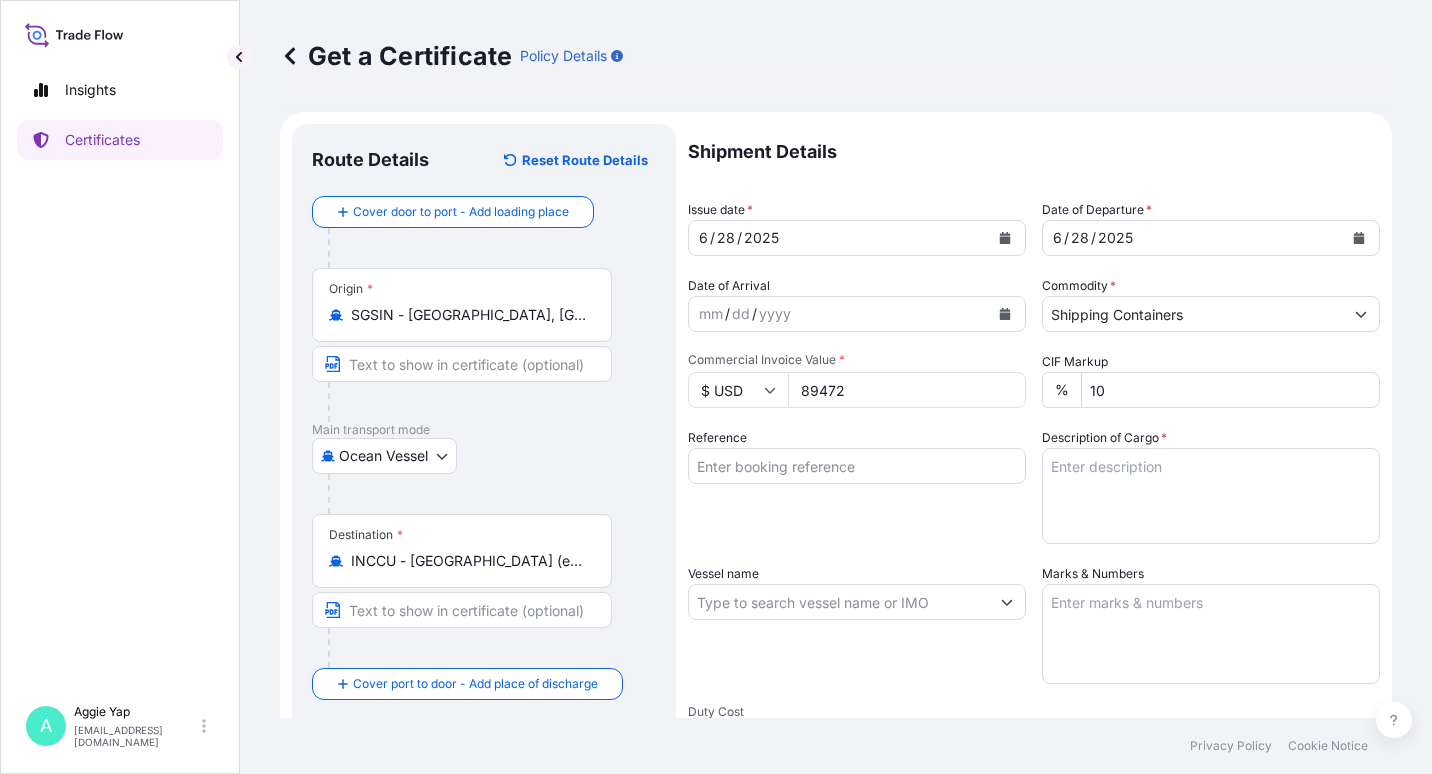 type on "89472" 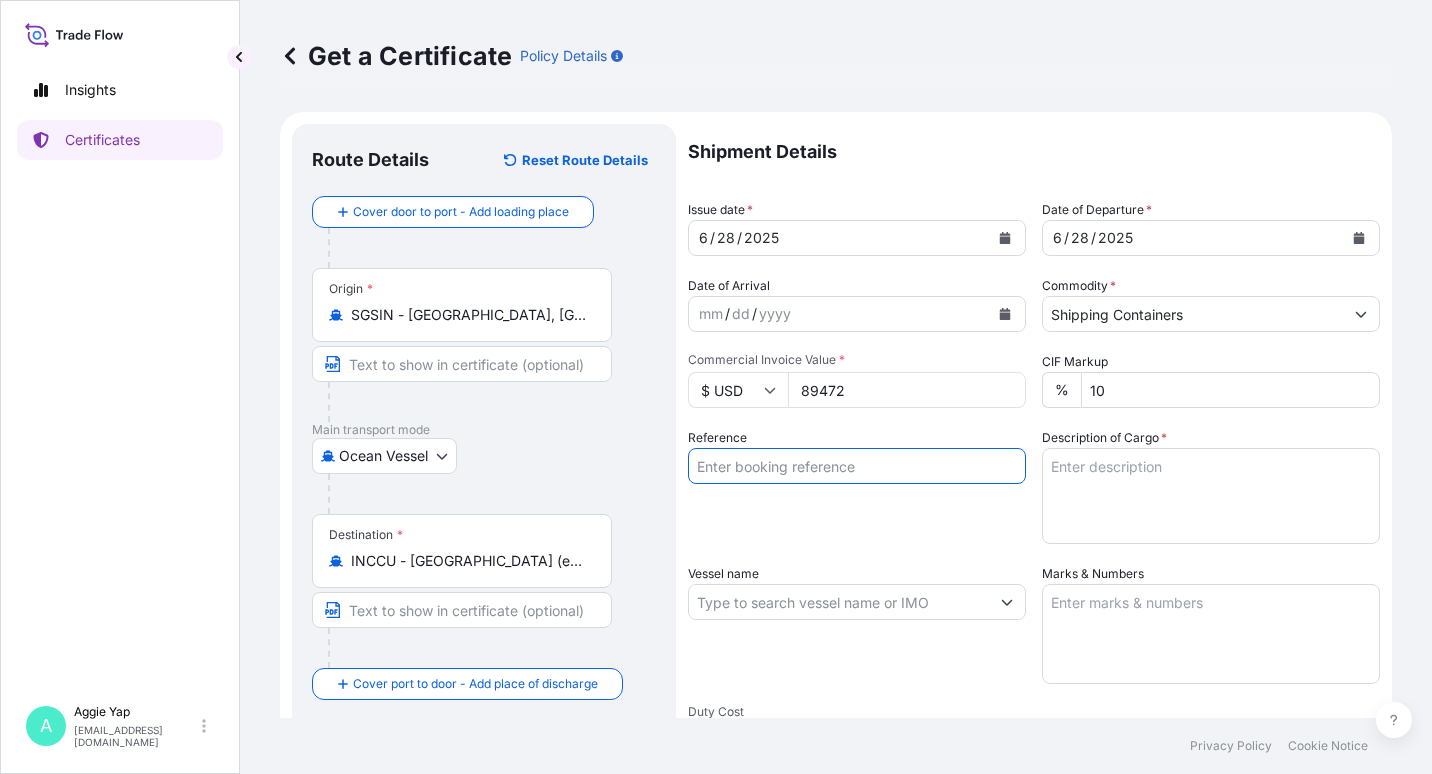 drag, startPoint x: 906, startPoint y: 465, endPoint x: 913, endPoint y: 476, distance: 13.038404 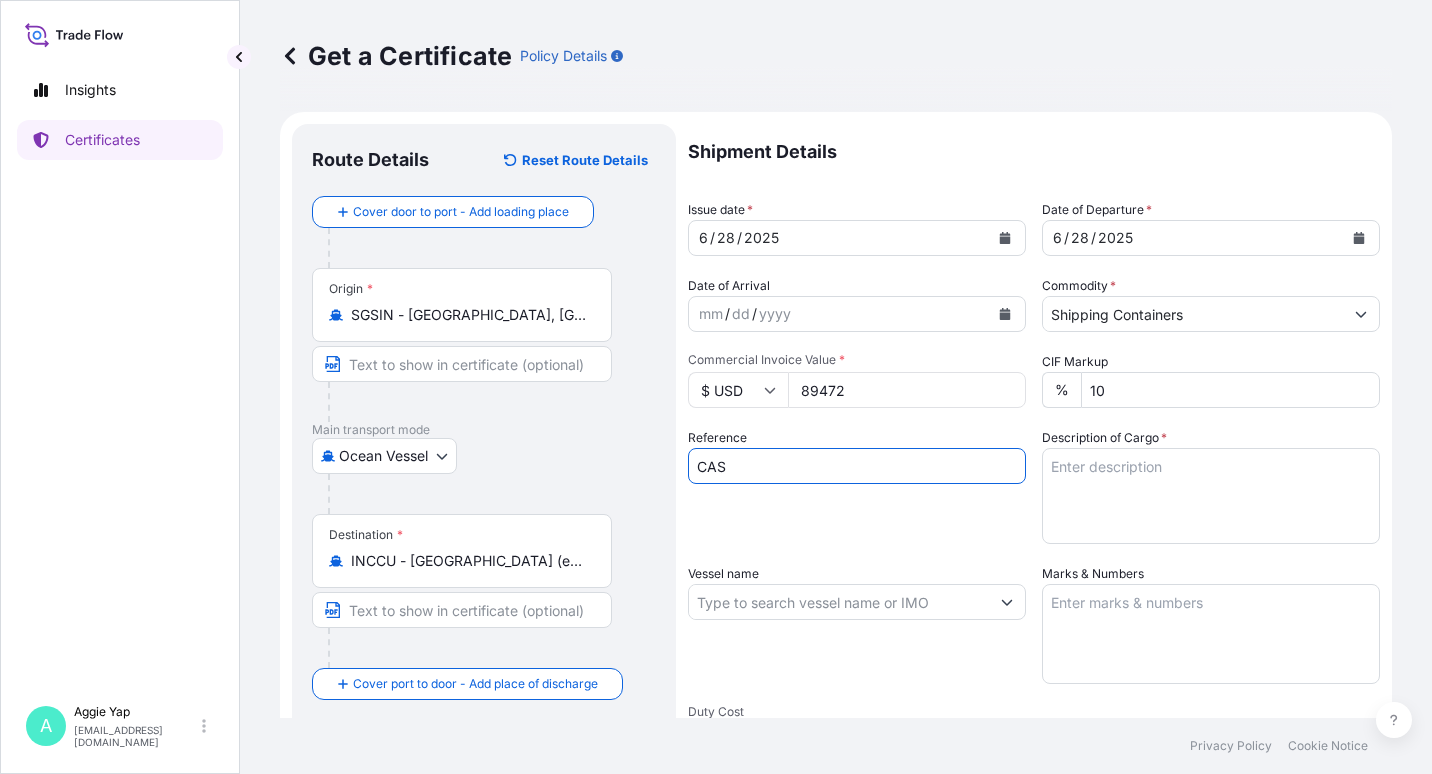 type on "CASTROL INDIA LTD" 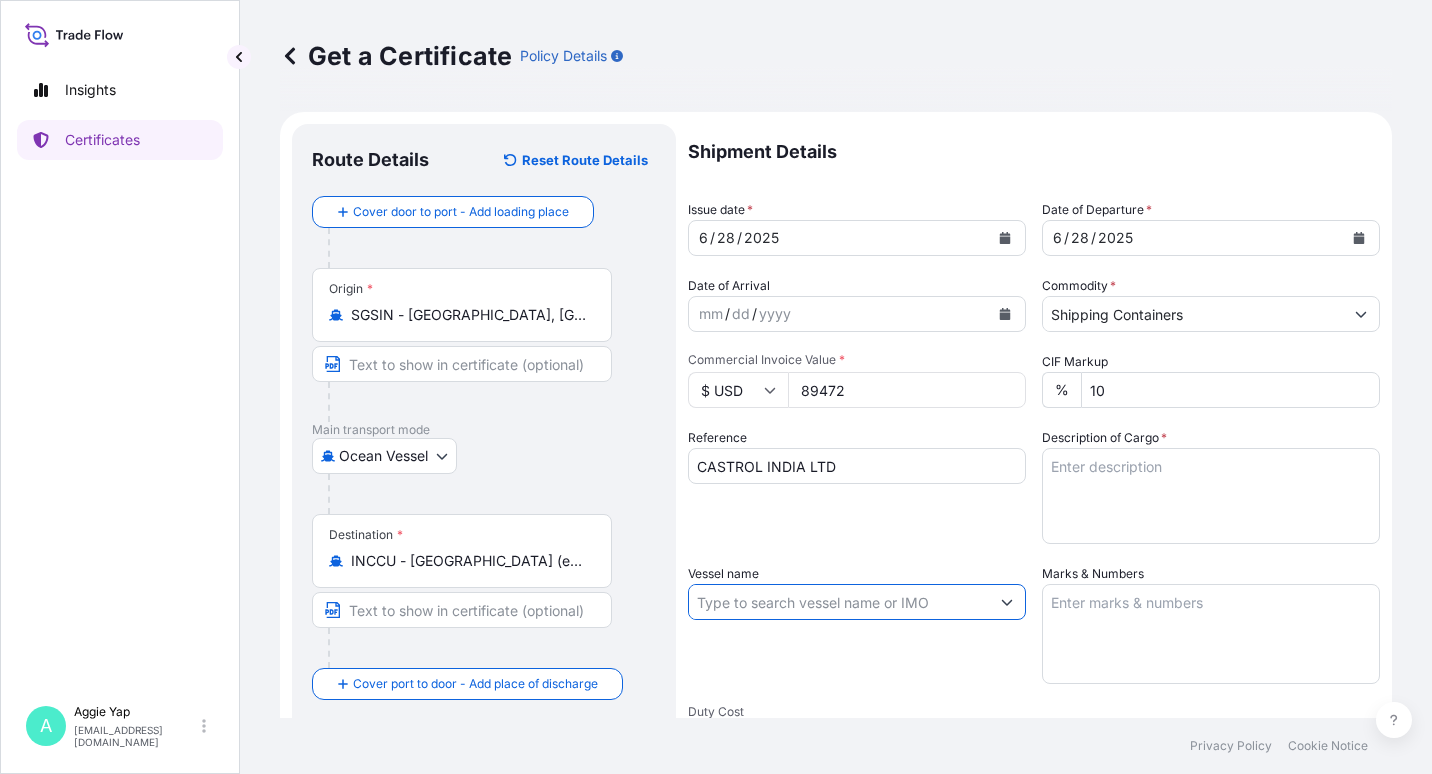 click on "Vessel name" at bounding box center (839, 602) 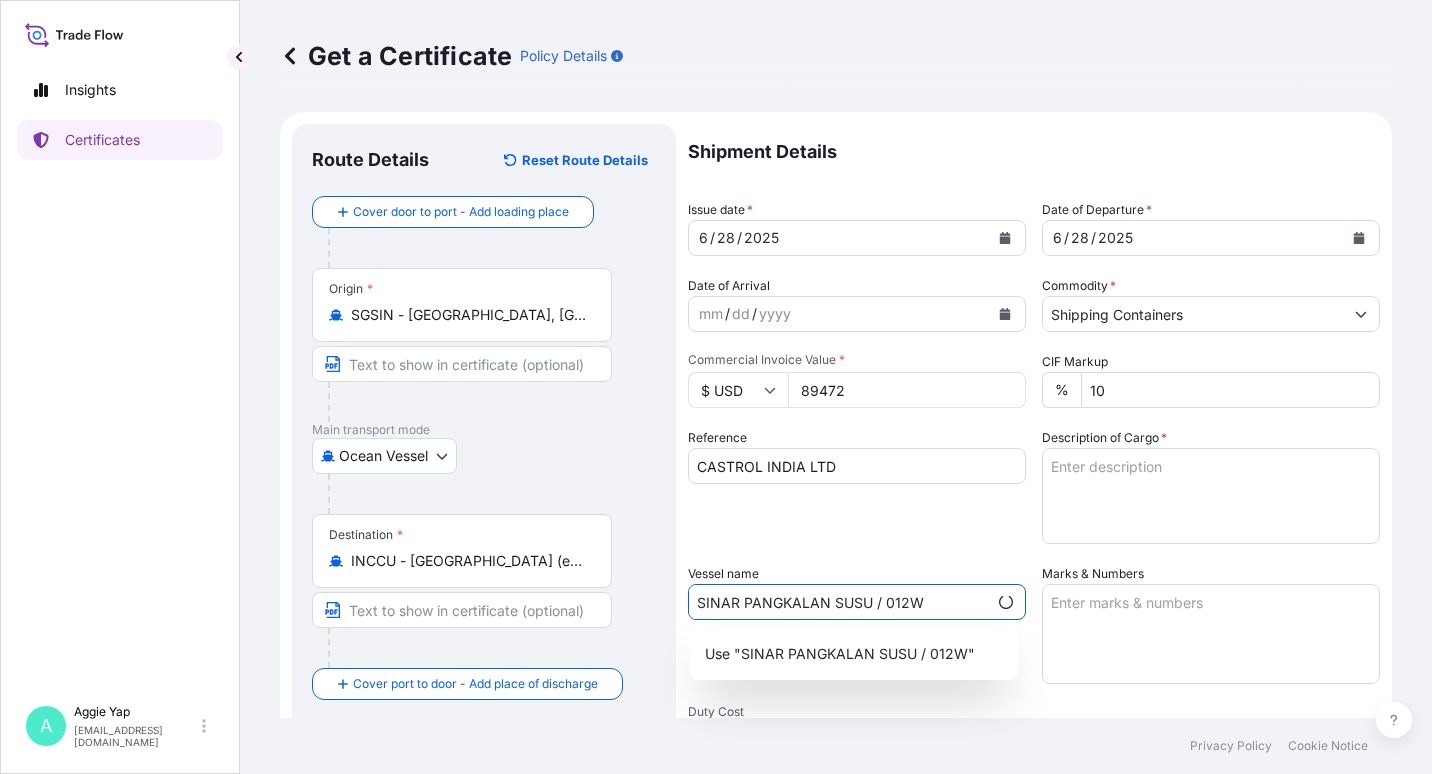 type on "SINAR PANGKALAN SUSU / 012W" 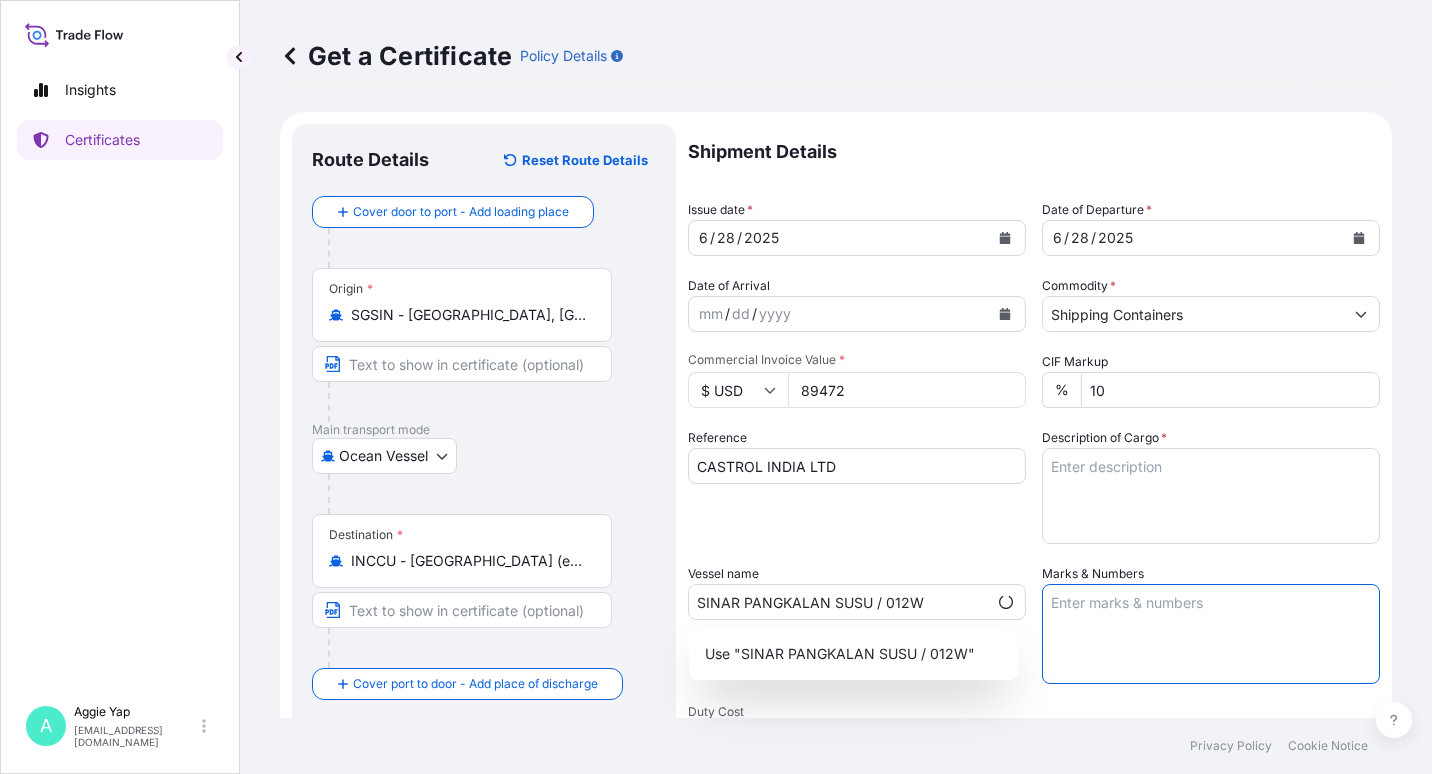 click on "Marks & Numbers" at bounding box center (1211, 634) 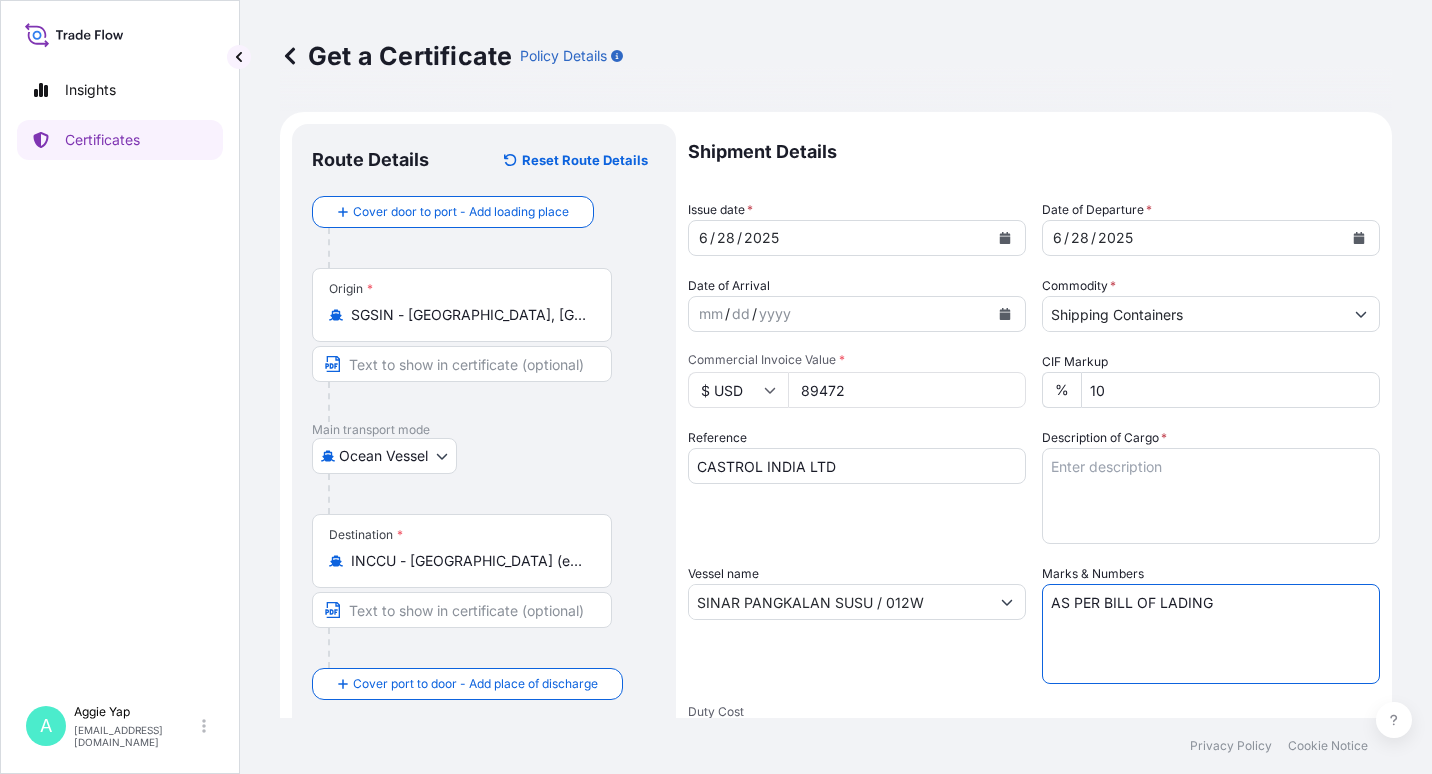 type on "AS PER BILL OF LADING" 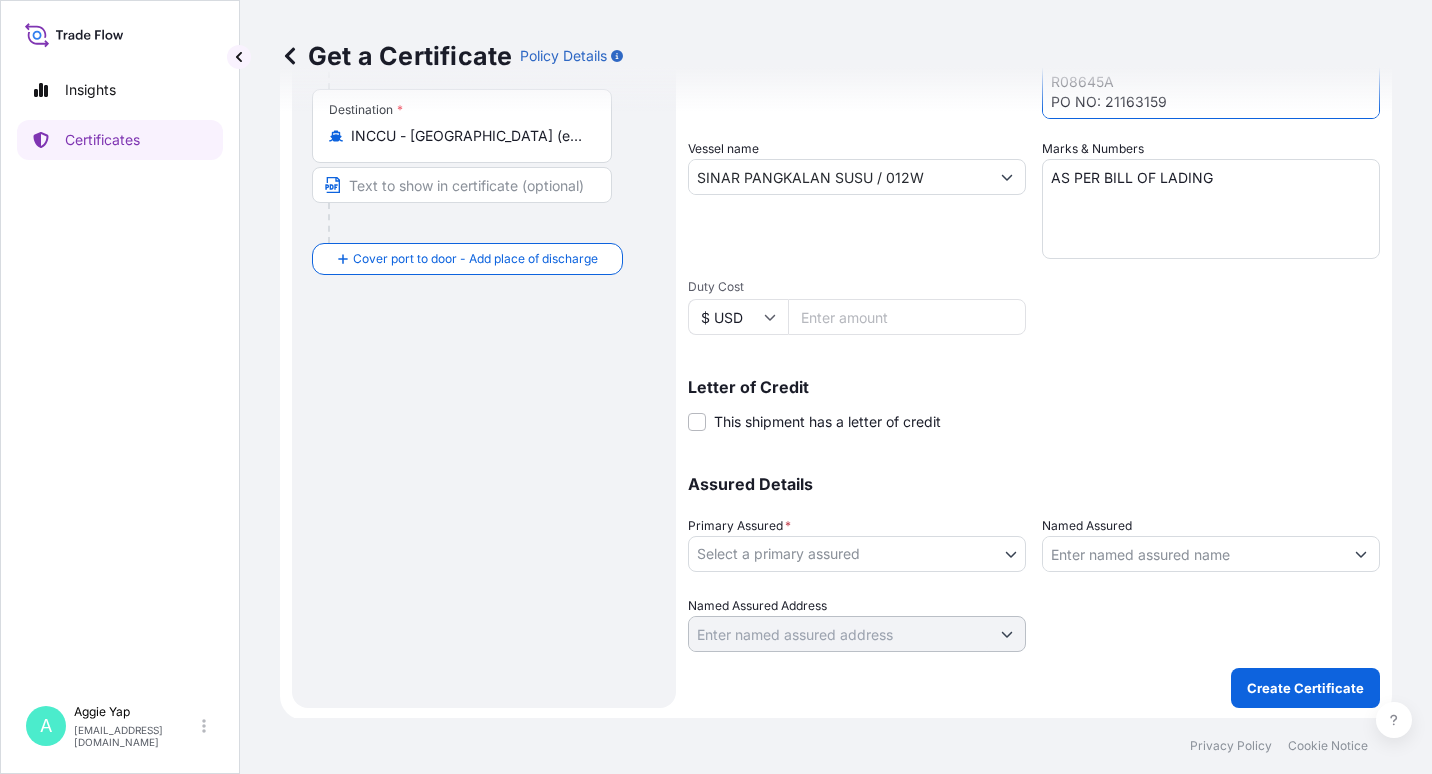 scroll, scrollTop: 427, scrollLeft: 0, axis: vertical 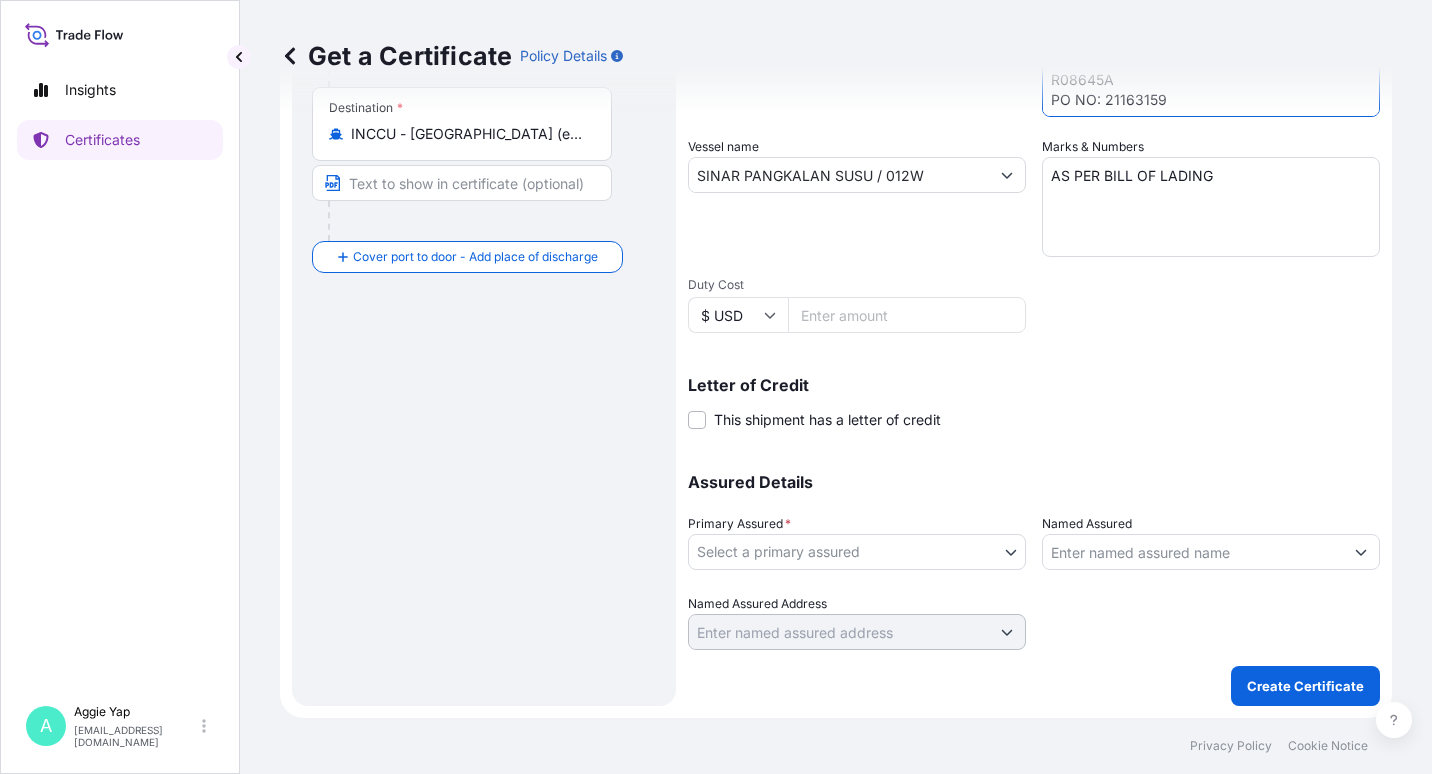type on "TOTAL: 16 PALLETS
OLEFIN COPOLYMER
R08645A
PO NO: 21163159" 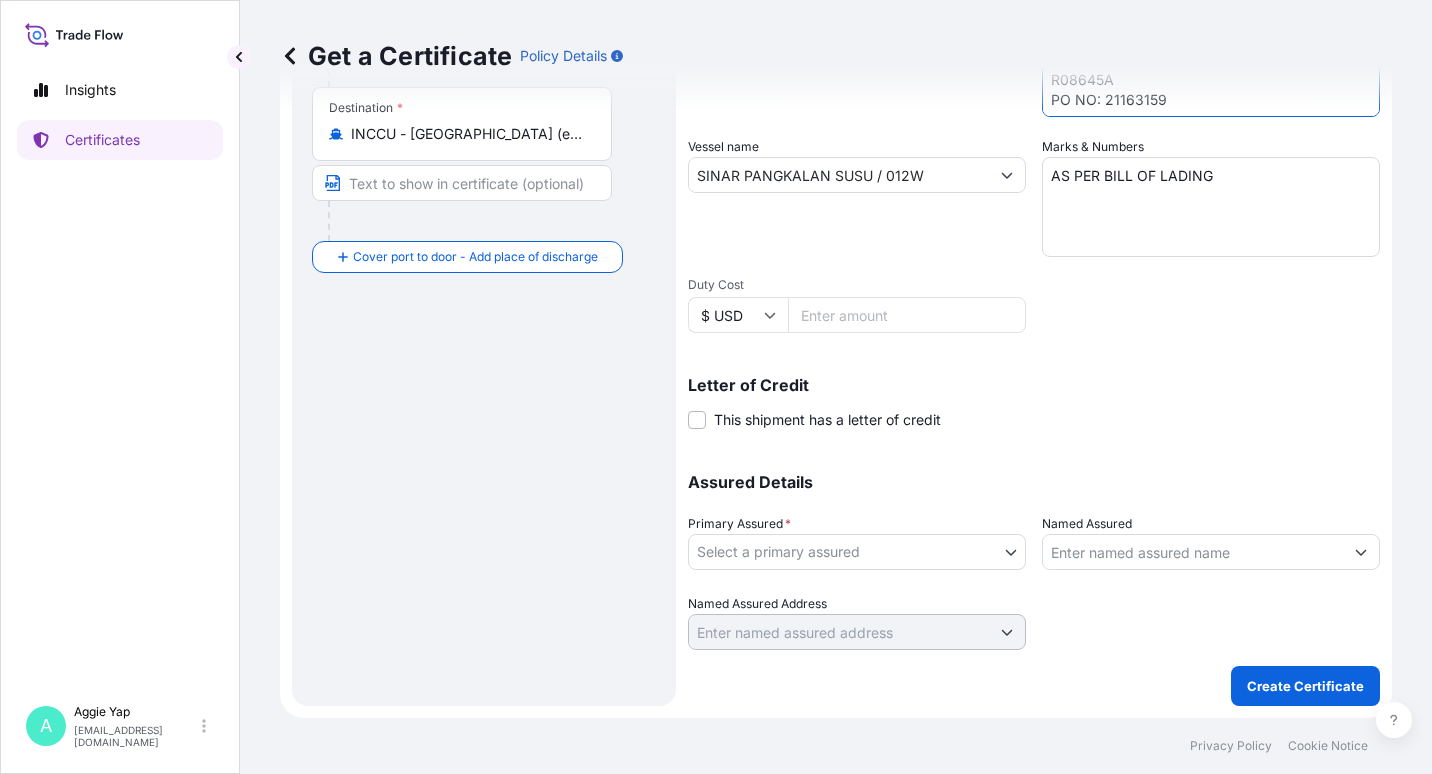 click on "Insights Certificates A Aggie   Yap sg.lubrizolbdp@bdpint.com Get a Certificate Policy Details Route Details Reset Route Details   Cover door to port - Add loading place Place of loading Road / Inland Road / Inland Origin * SGSIN - Singapore, Singapore Main transport mode Ocean Vessel Air Barge Road Ocean Vessel Rail Barge in Tow Destination * INCCU - Kolkata (ex Calcutta), India Cover port to door - Add place of discharge Road / Inland Road / Inland Place of Discharge Shipment Details Issue date * 6 / 28 / 2025 Date of Departure * 6 / 28 / 2025 Date of Arrival mm / dd / yyyy Commodity * Shipping Containers Packing Category Commercial Invoice Value    * $ USD 89472 CIF Markup % 10 Reference CASTROL INDIA LTD Description of Cargo * TOTAL: 16 PALLETS
OLEFIN COPOLYMER
R08645A
PO NO: 21163159 Vessel name SINAR PANGKALAN SUSU / 012W Marks & Numbers AS PER BILL OF LADING Duty Cost   $ USD Letter of Credit This shipment has a letter of credit Letter of credit * Letter of credit may not exceed 12000 characters" at bounding box center [716, 387] 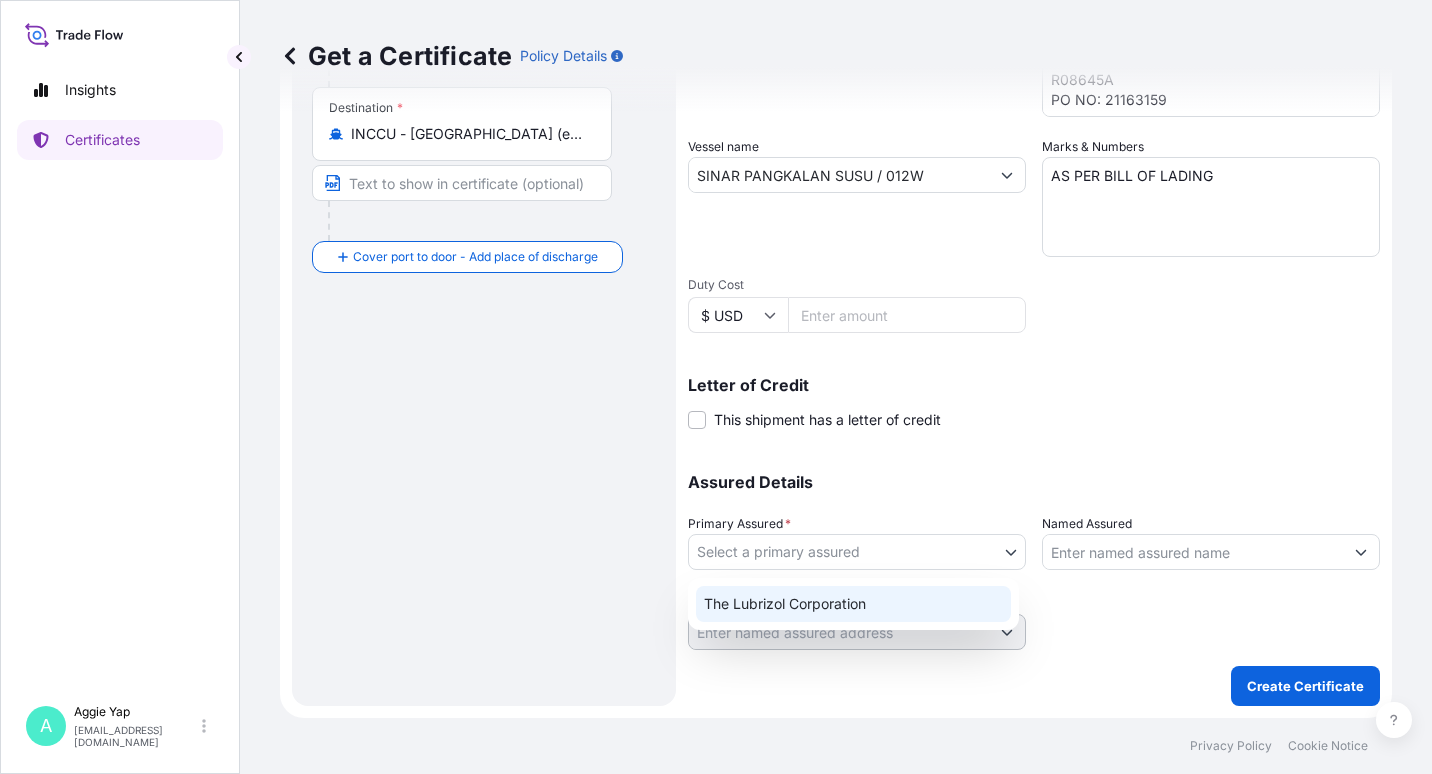 click on "The Lubrizol Corporation" at bounding box center [853, 604] 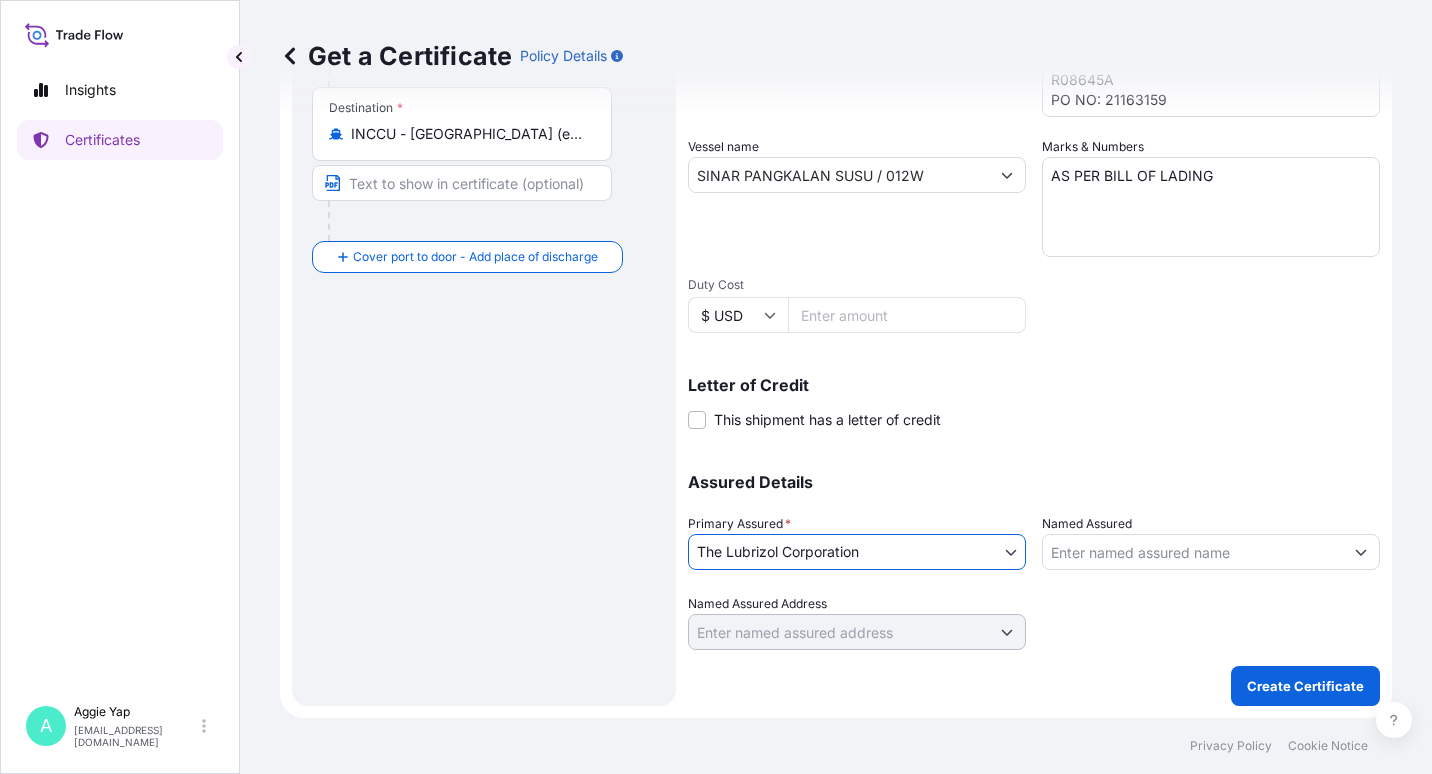 click at bounding box center [1211, 552] 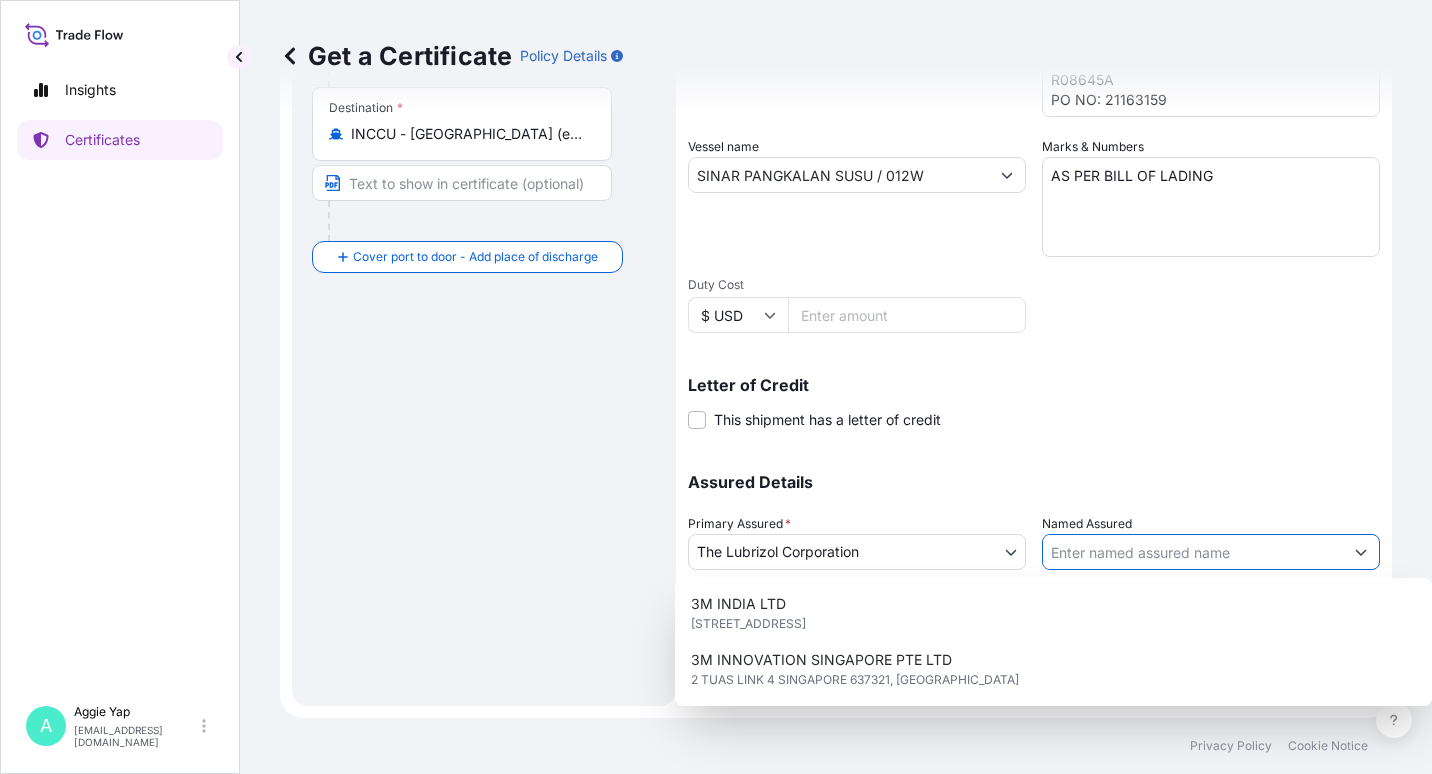 click on "Named Assured" at bounding box center (1193, 552) 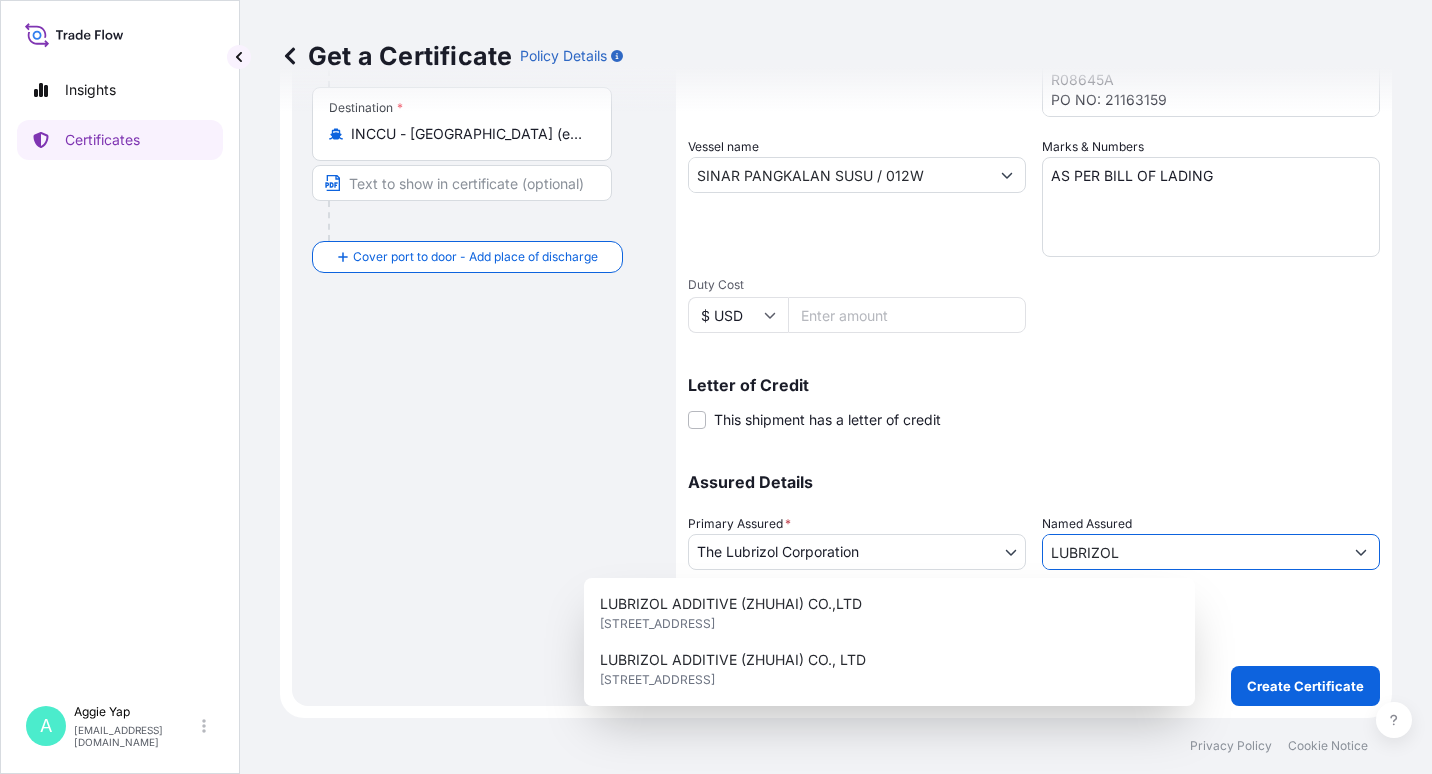 click on "LUBRIZOL" at bounding box center (1193, 552) 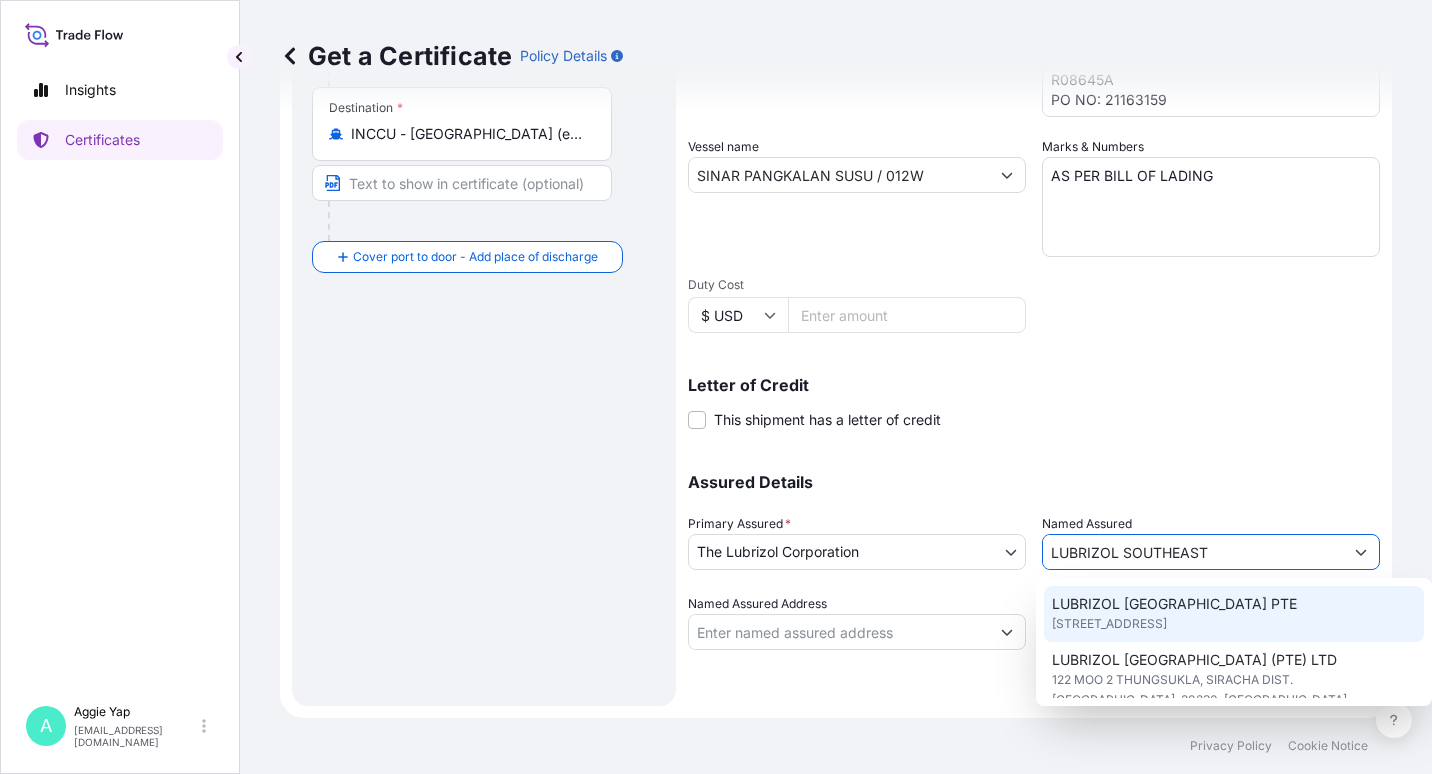 click on "44 TANJONG PENJURU, 609032, SINGAPORE" at bounding box center (1109, 624) 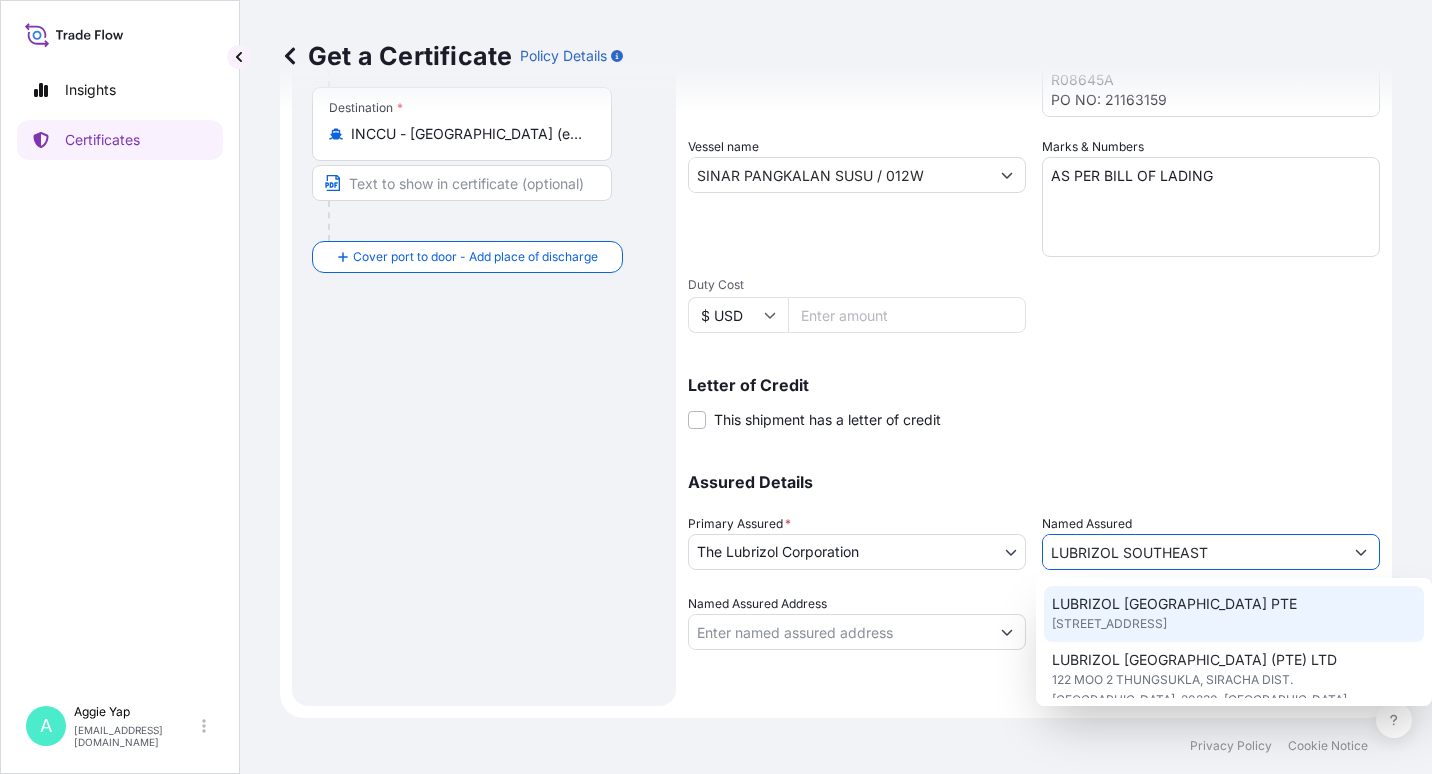 type on "LUBRIZOL SOUTHEAST ASIA PTE" 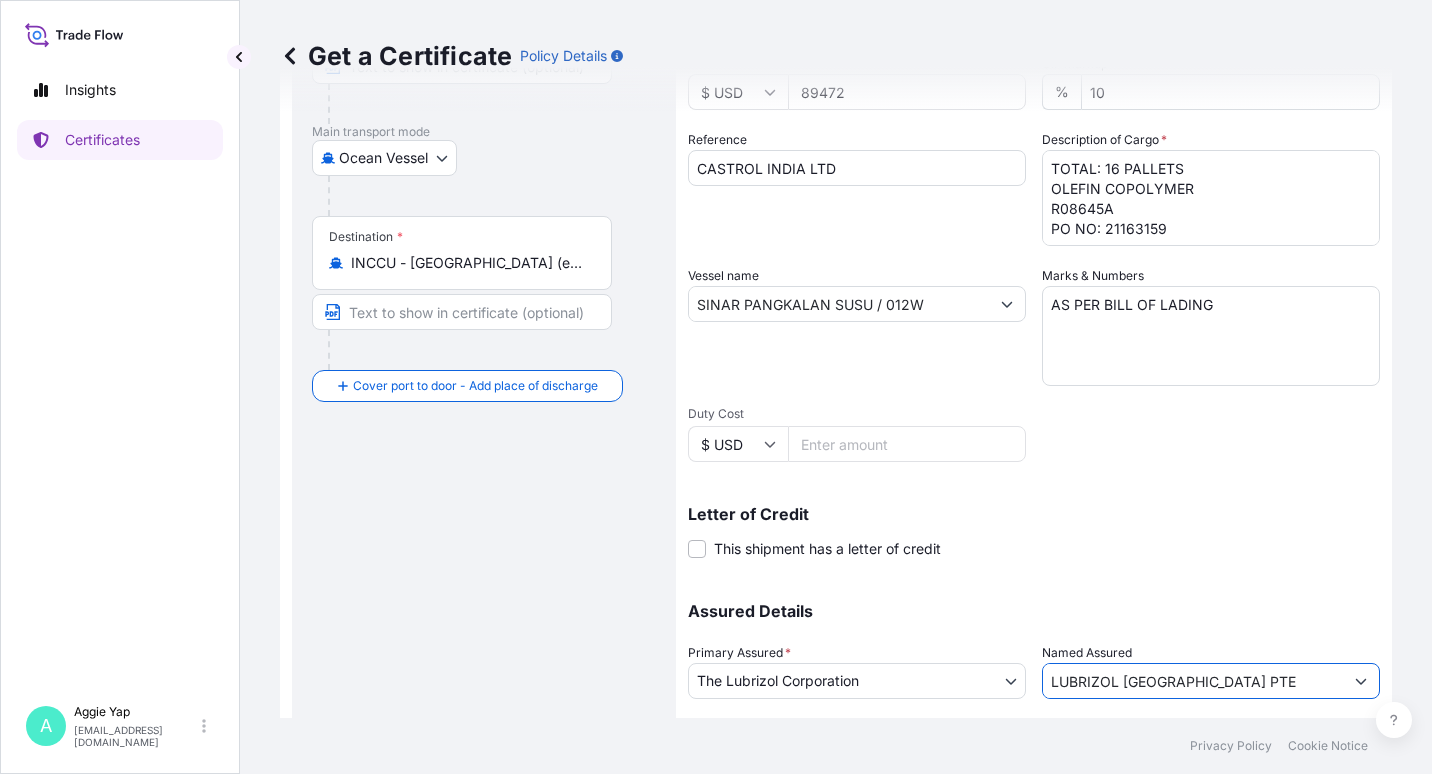 scroll, scrollTop: 427, scrollLeft: 0, axis: vertical 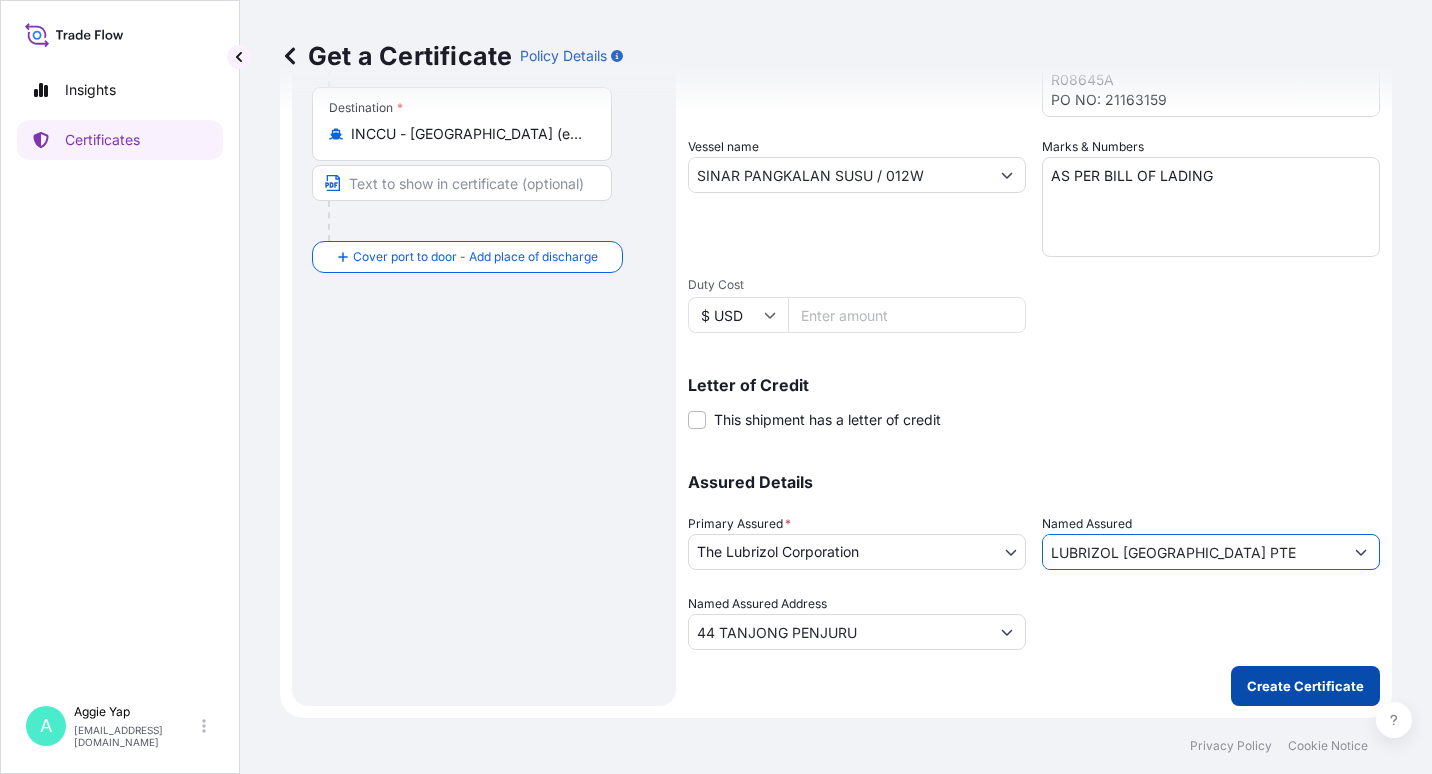 type on "LUBRIZOL SOUTHEAST ASIA PTE" 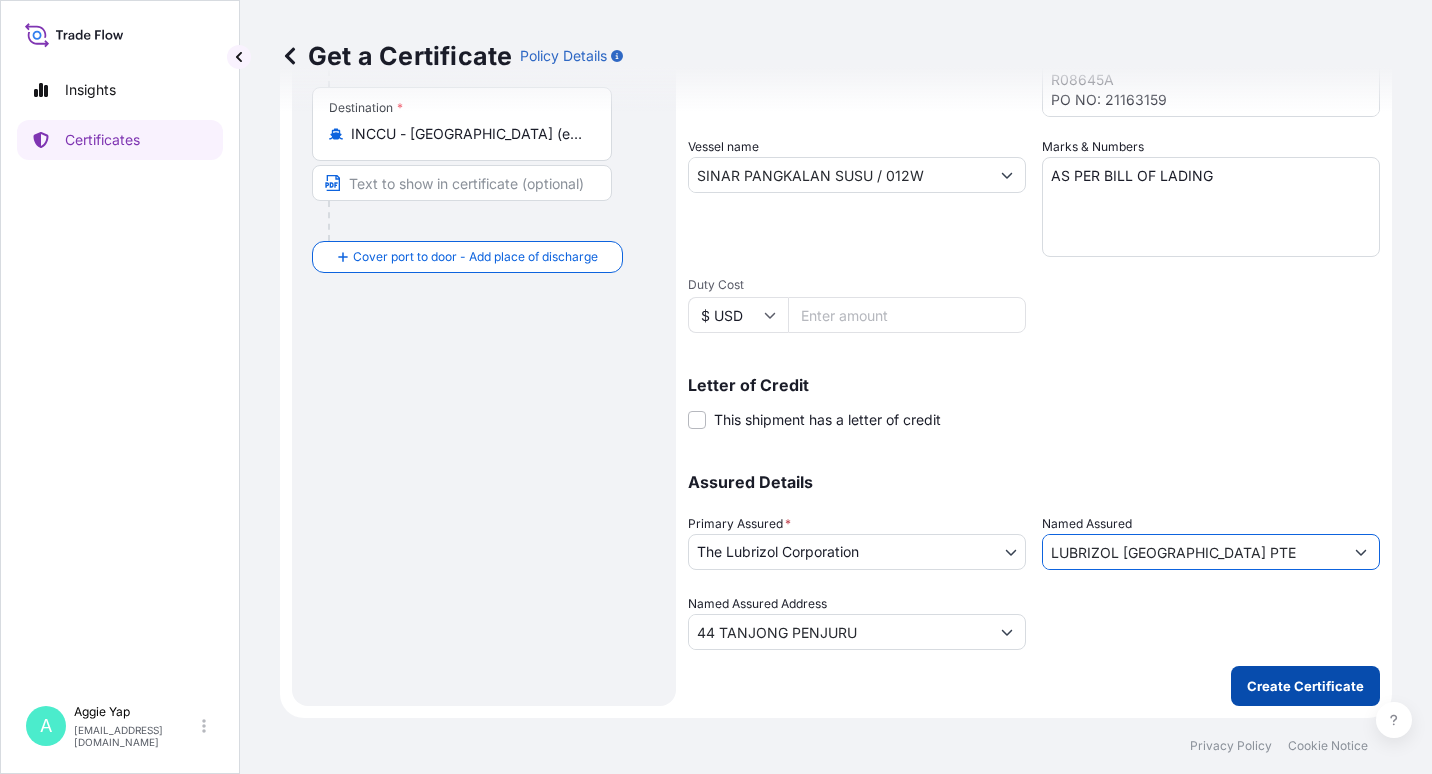 click on "Create Certificate" at bounding box center (1305, 686) 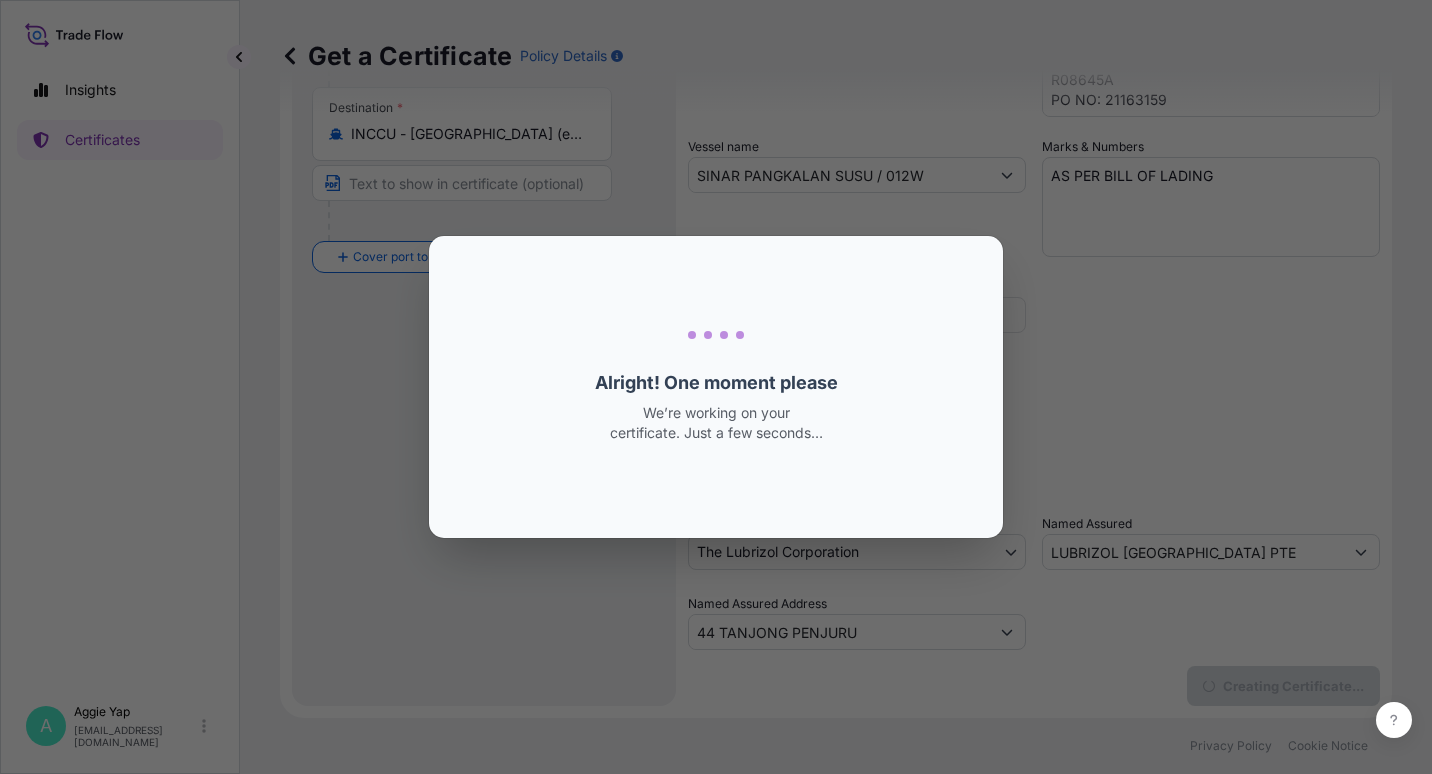scroll, scrollTop: 0, scrollLeft: 0, axis: both 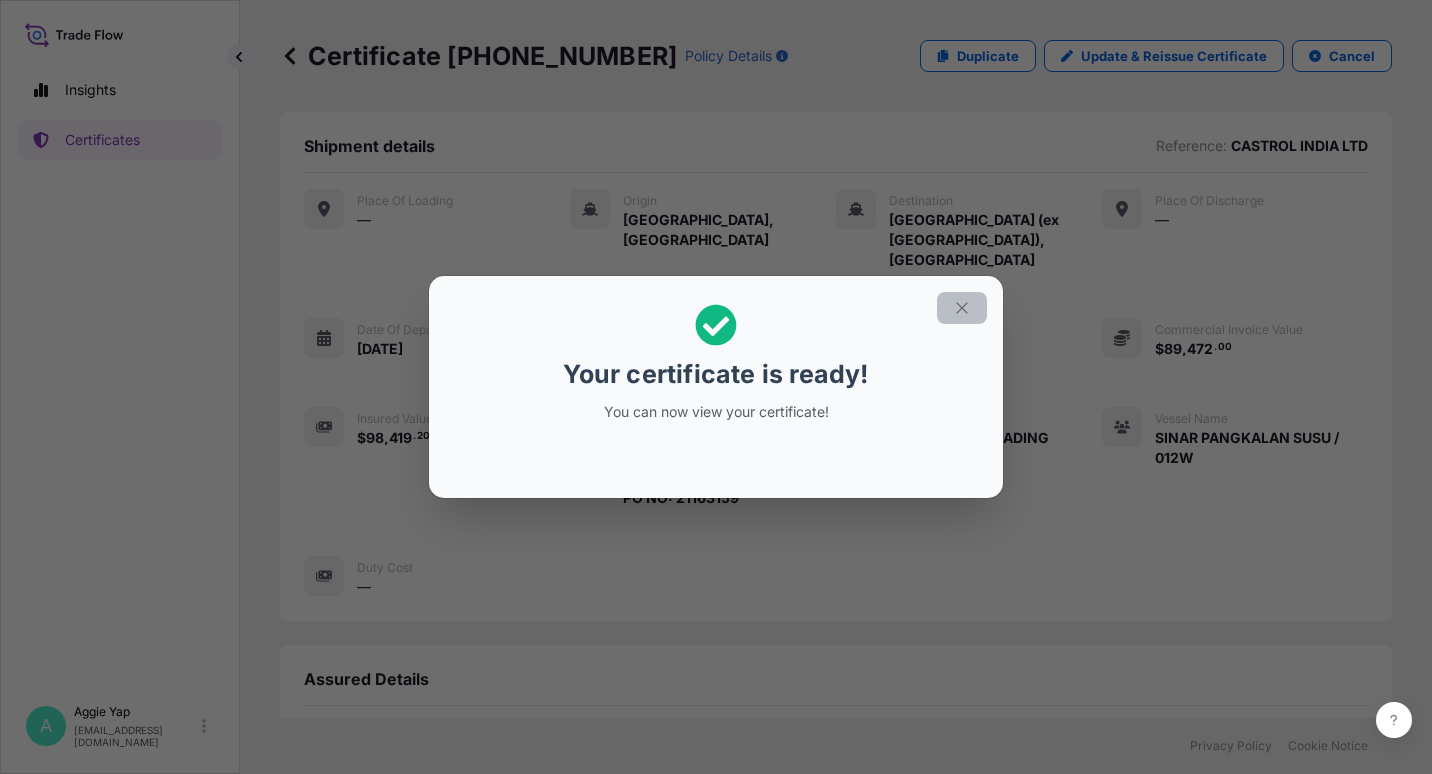 click at bounding box center [962, 308] 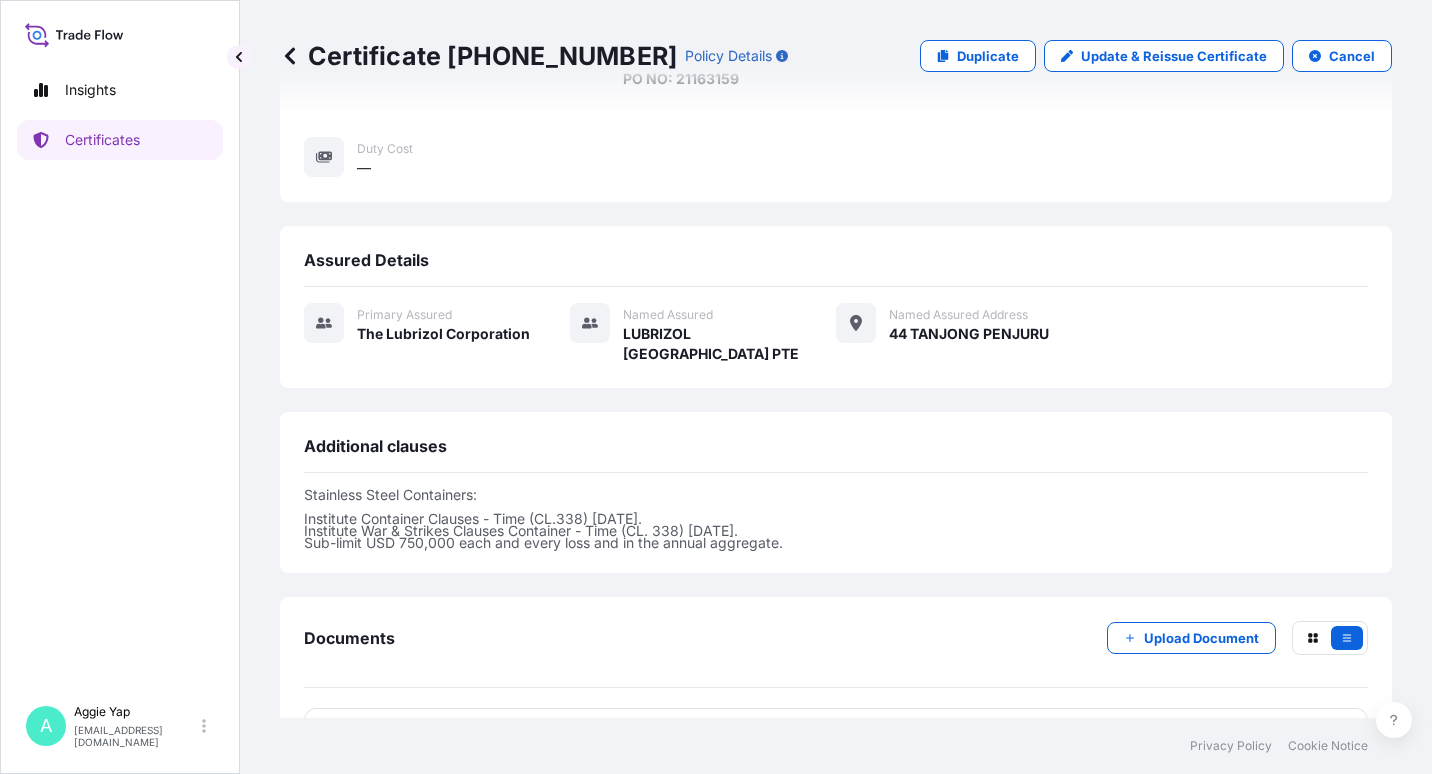 scroll, scrollTop: 445, scrollLeft: 0, axis: vertical 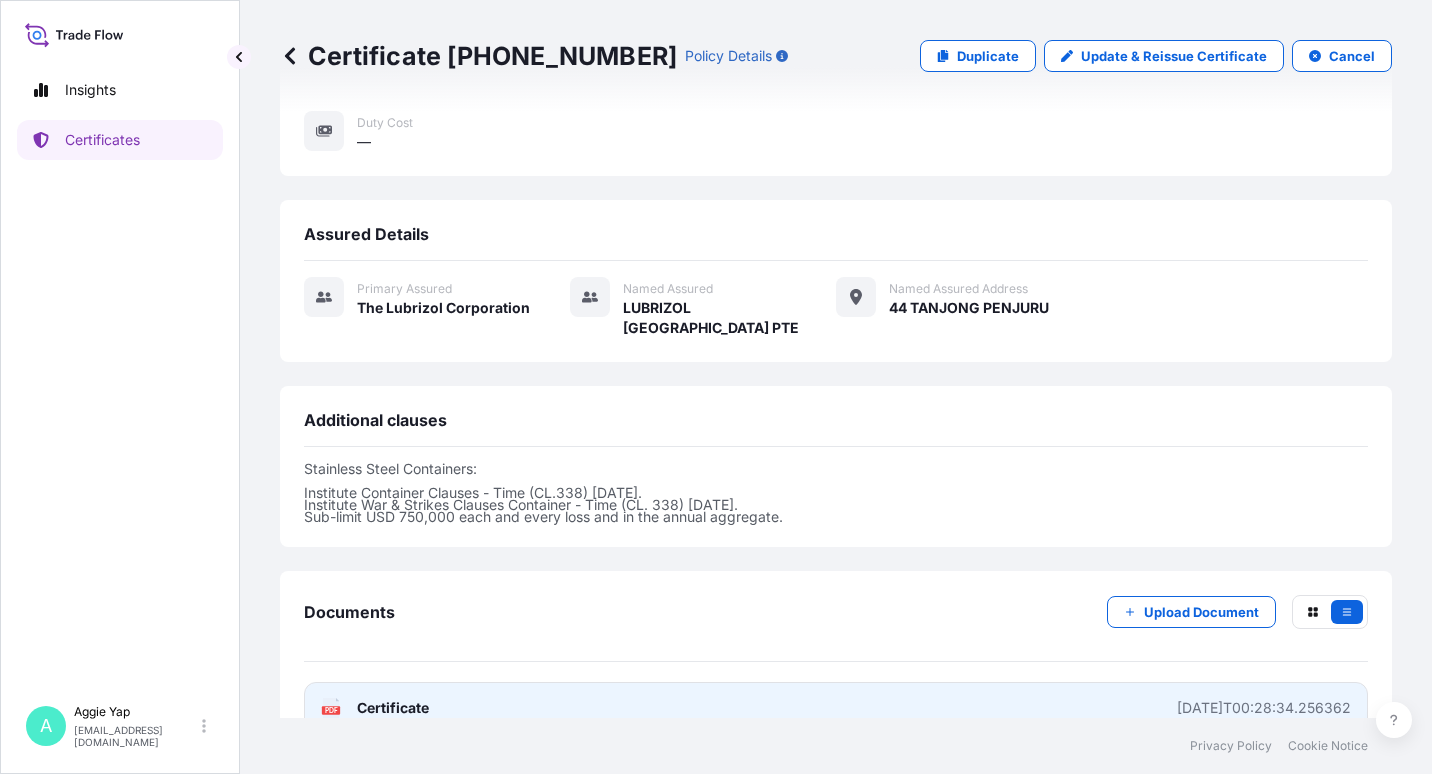 click on "PDF Certificate 2025-07-01T00:28:34.256362" at bounding box center (836, 708) 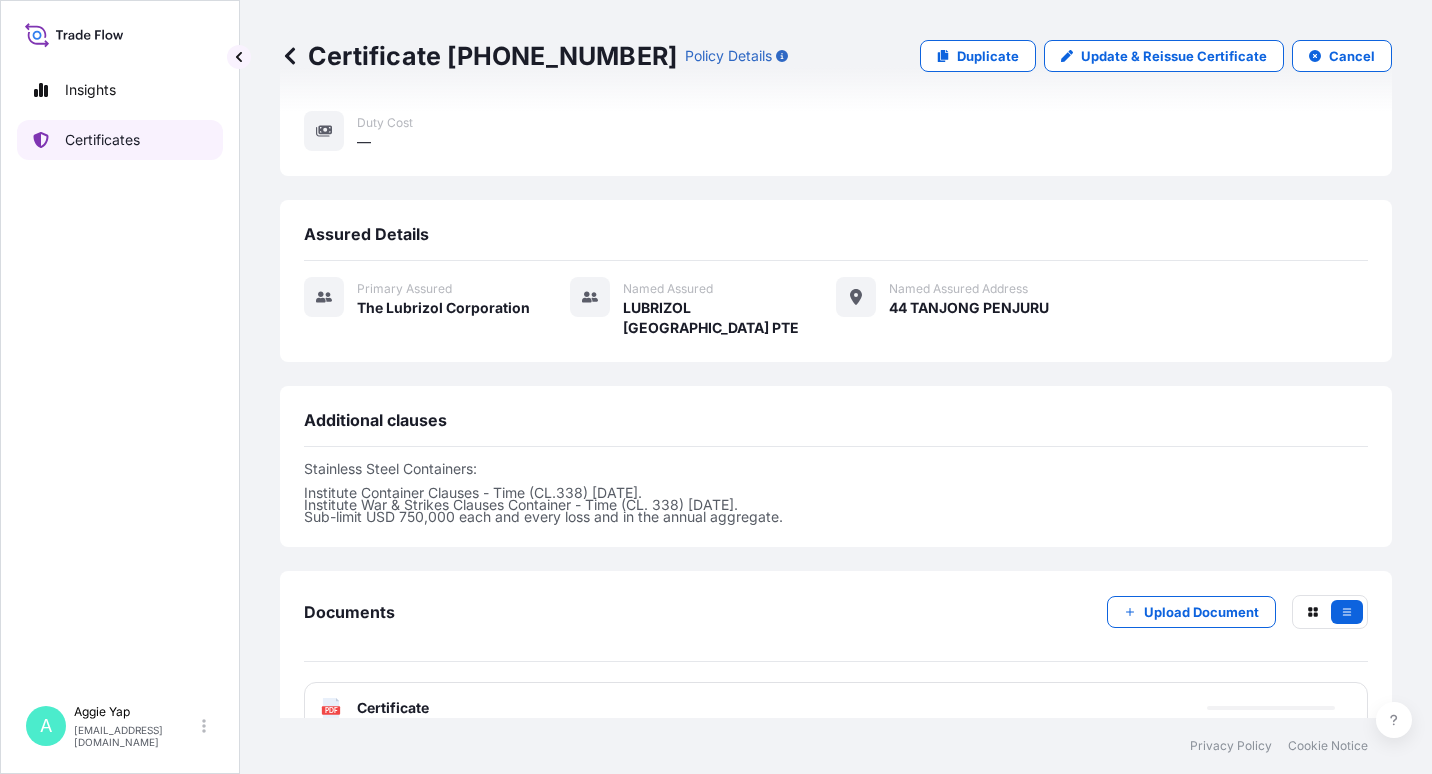 click on "Certificates" at bounding box center (120, 140) 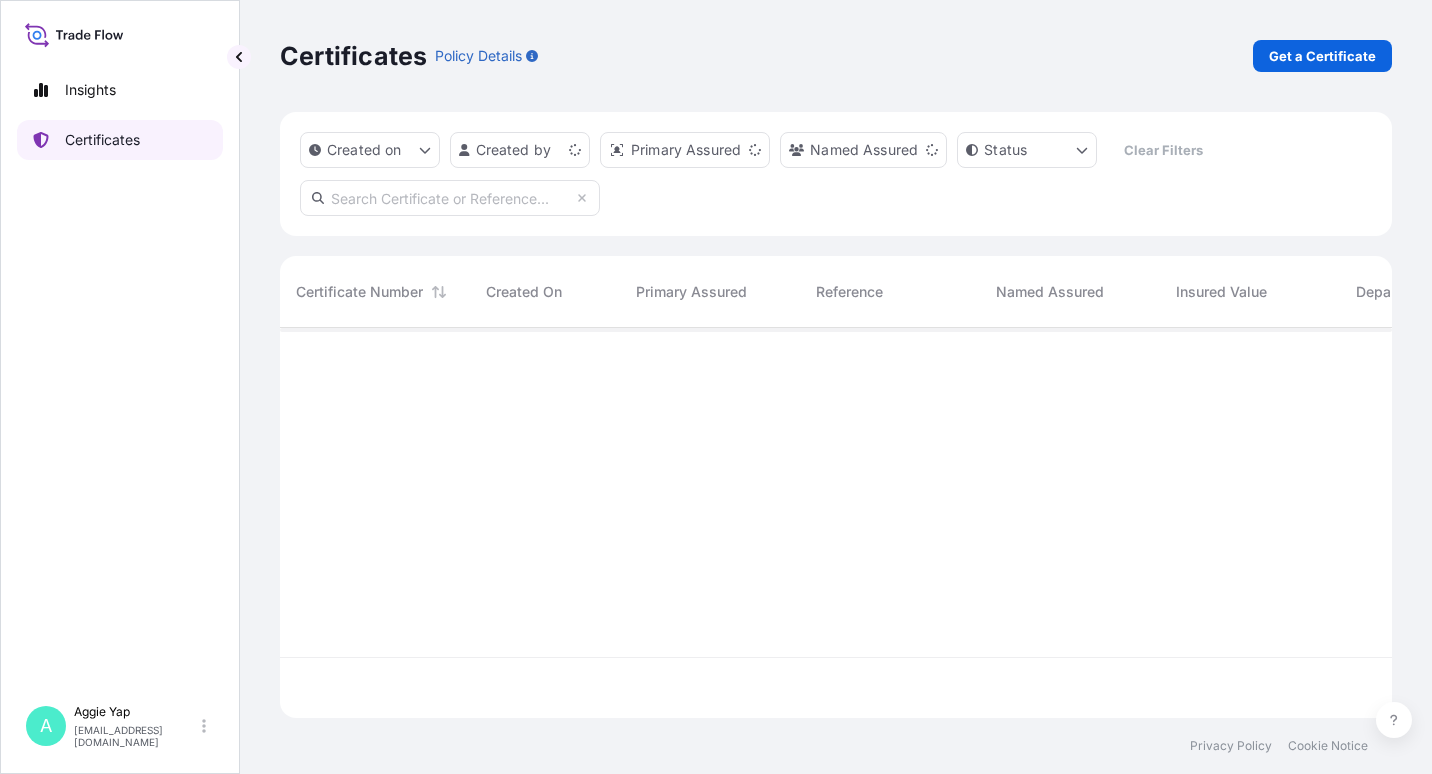 scroll, scrollTop: 0, scrollLeft: 0, axis: both 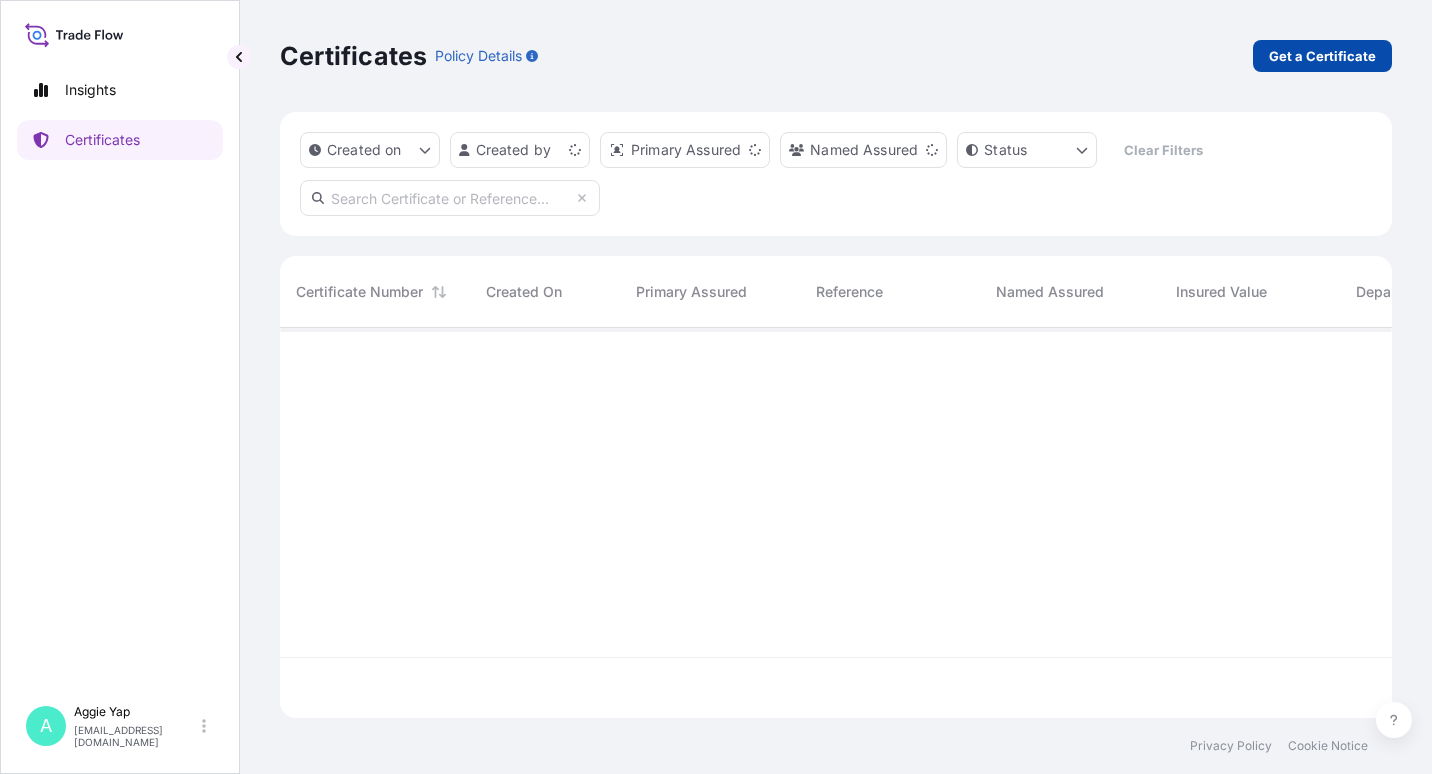 click on "Get a Certificate" at bounding box center [1322, 56] 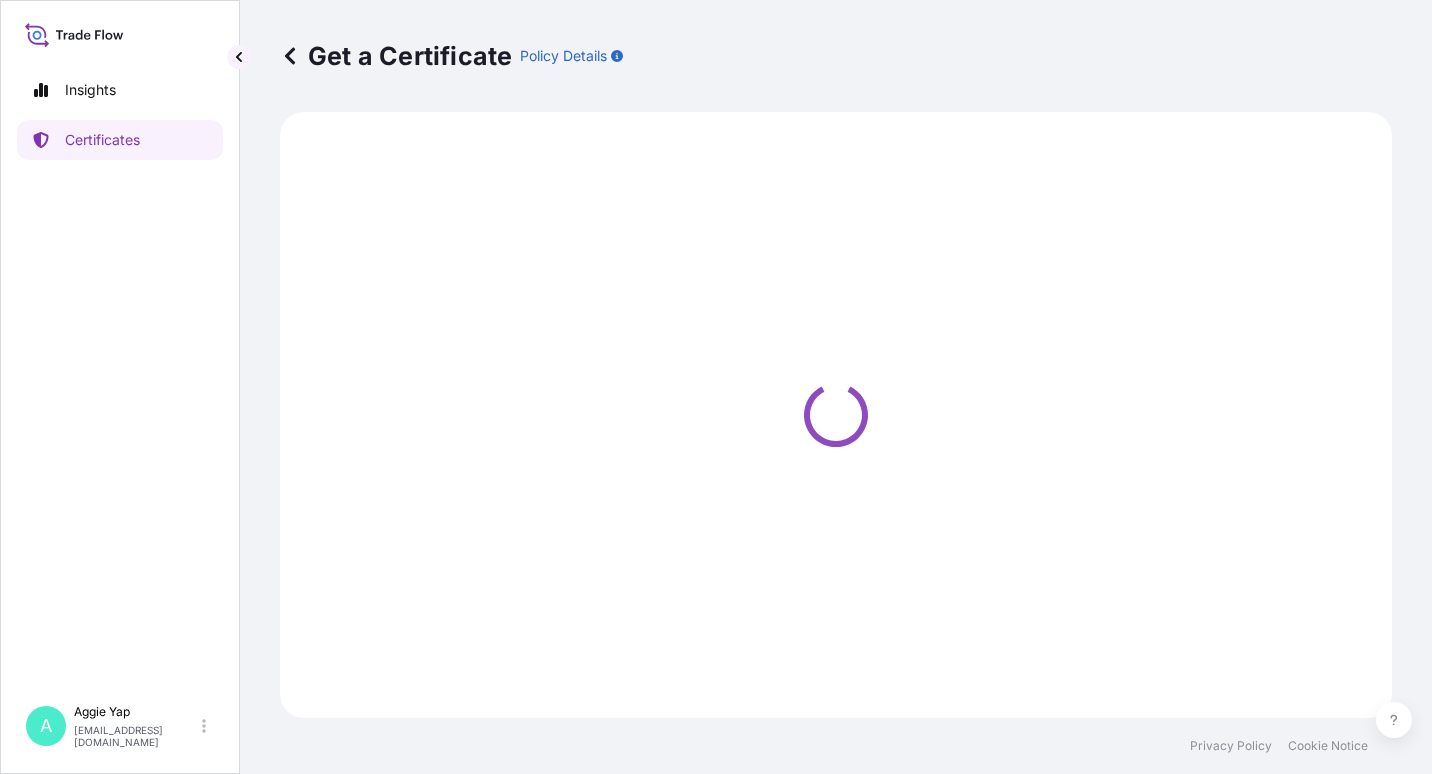 select on "Barge" 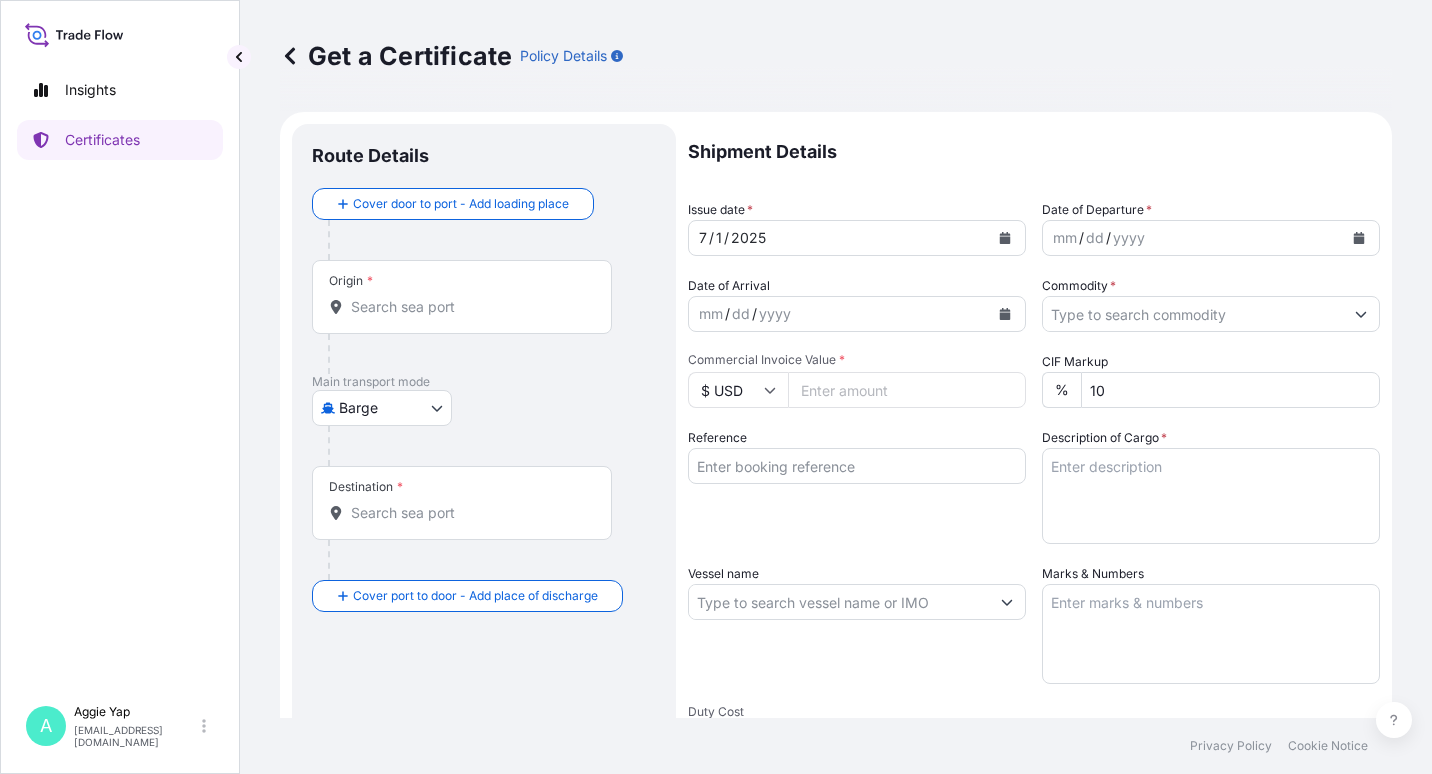 click on "Insights Certificates A Aggie   Yap sg.lubrizolbdp@bdpint.com Get a Certificate Policy Details Route Details   Cover door to port - Add loading place Place of loading Road / Inland Road / Inland Origin * Main transport mode Barge Air Barge Road Ocean Vessel Rail Barge in Tow Destination * Cover port to door - Add place of discharge Road / Inland Road / Inland Place of Discharge Shipment Details Issue date * 7 / 1 / 2025 Date of Departure * mm / dd / yyyy Date of Arrival mm / dd / yyyy Commodity * Packing Category Commercial Invoice Value    * $ USD CIF Markup % 10 Reference Description of Cargo * Vessel name Marks & Numbers Duty Cost   $ USD Letter of Credit This shipment has a letter of credit Letter of credit * Letter of credit may not exceed 12000 characters Assured Details Primary Assured * Select a primary assured Named Assured Named Assured Address Create Certificate Privacy Policy Cookie Notice
0 Selected Date: July 1, 2025" at bounding box center [716, 387] 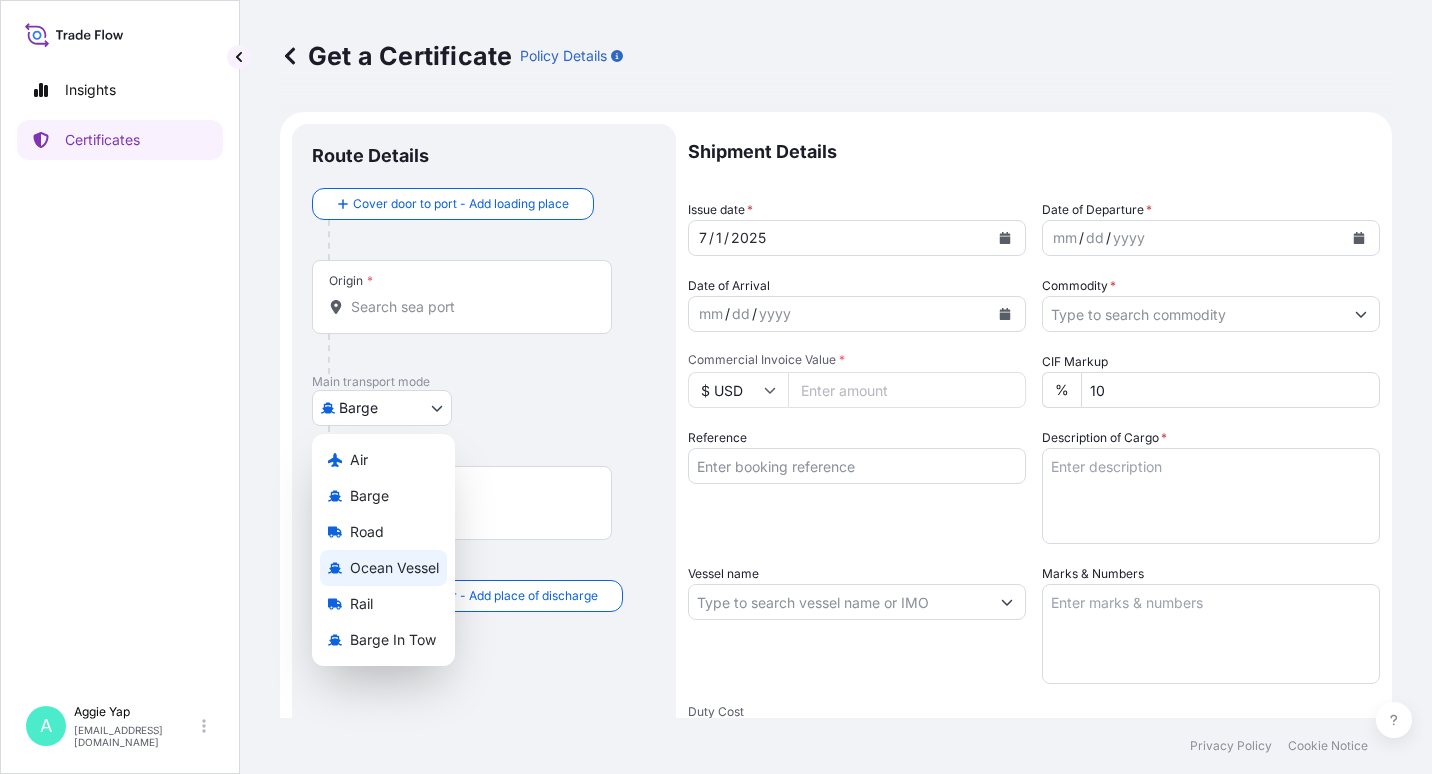 click on "Ocean Vessel" at bounding box center (394, 568) 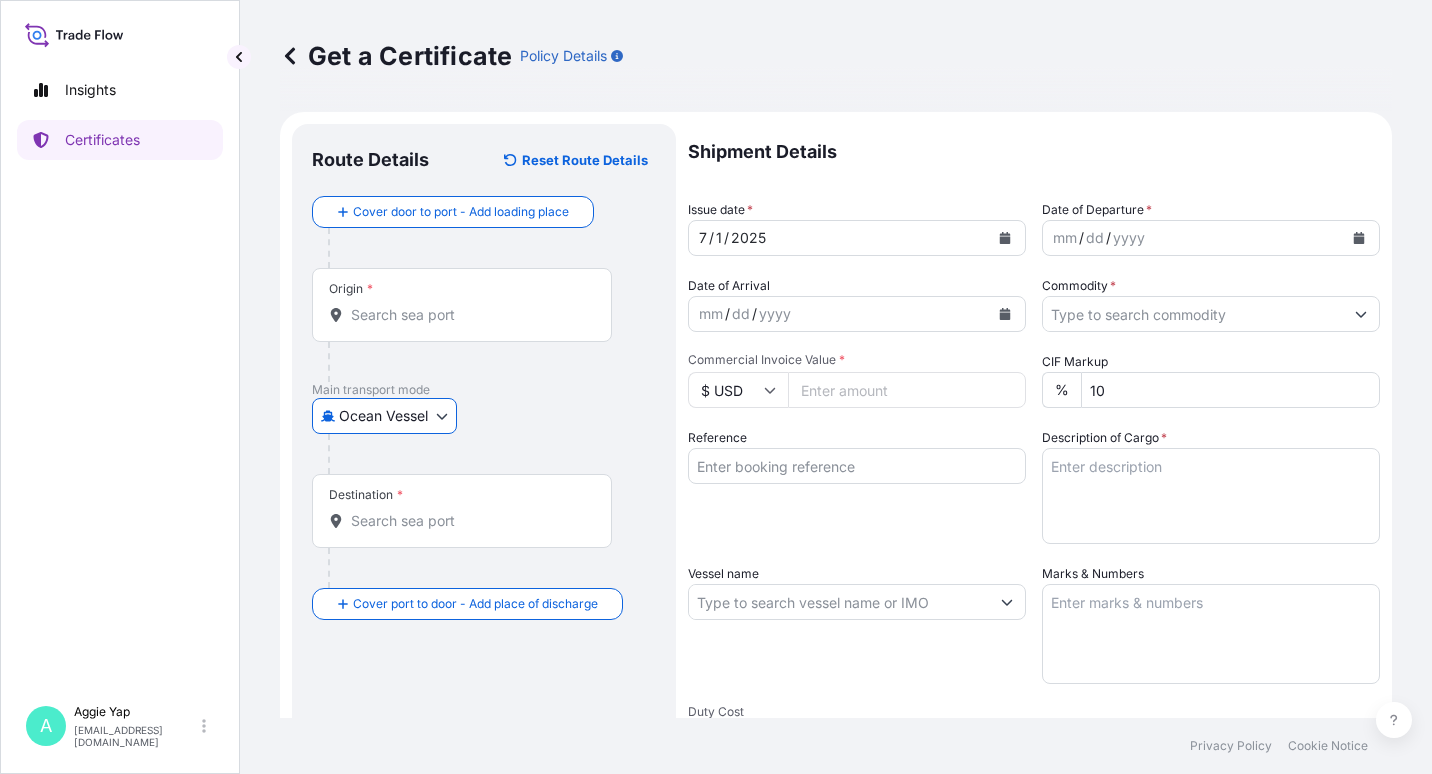 click on "Origin *" at bounding box center (469, 315) 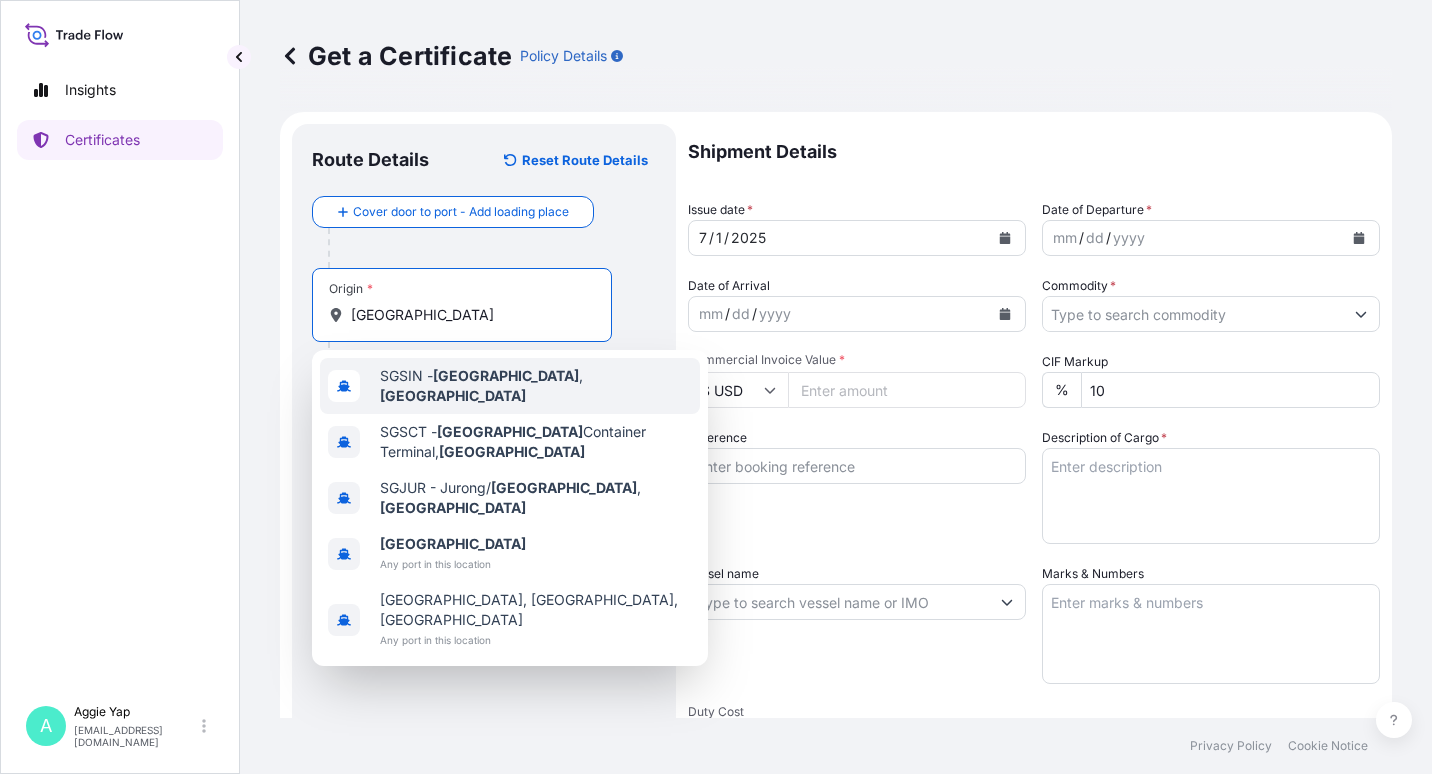 click on "SGSIN -  Singapore ,  Singapore" at bounding box center [536, 386] 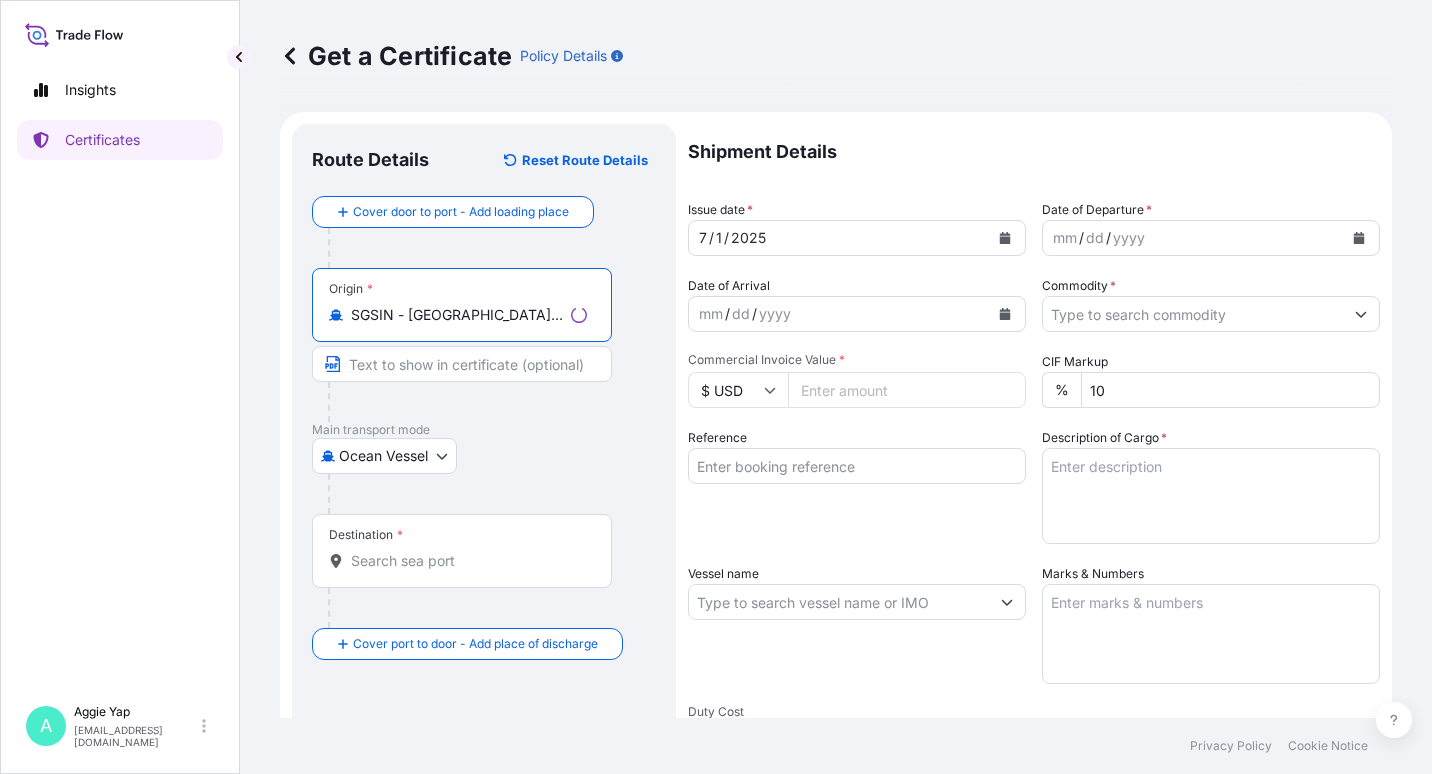 type on "SGSIN - Singapore, Singapore" 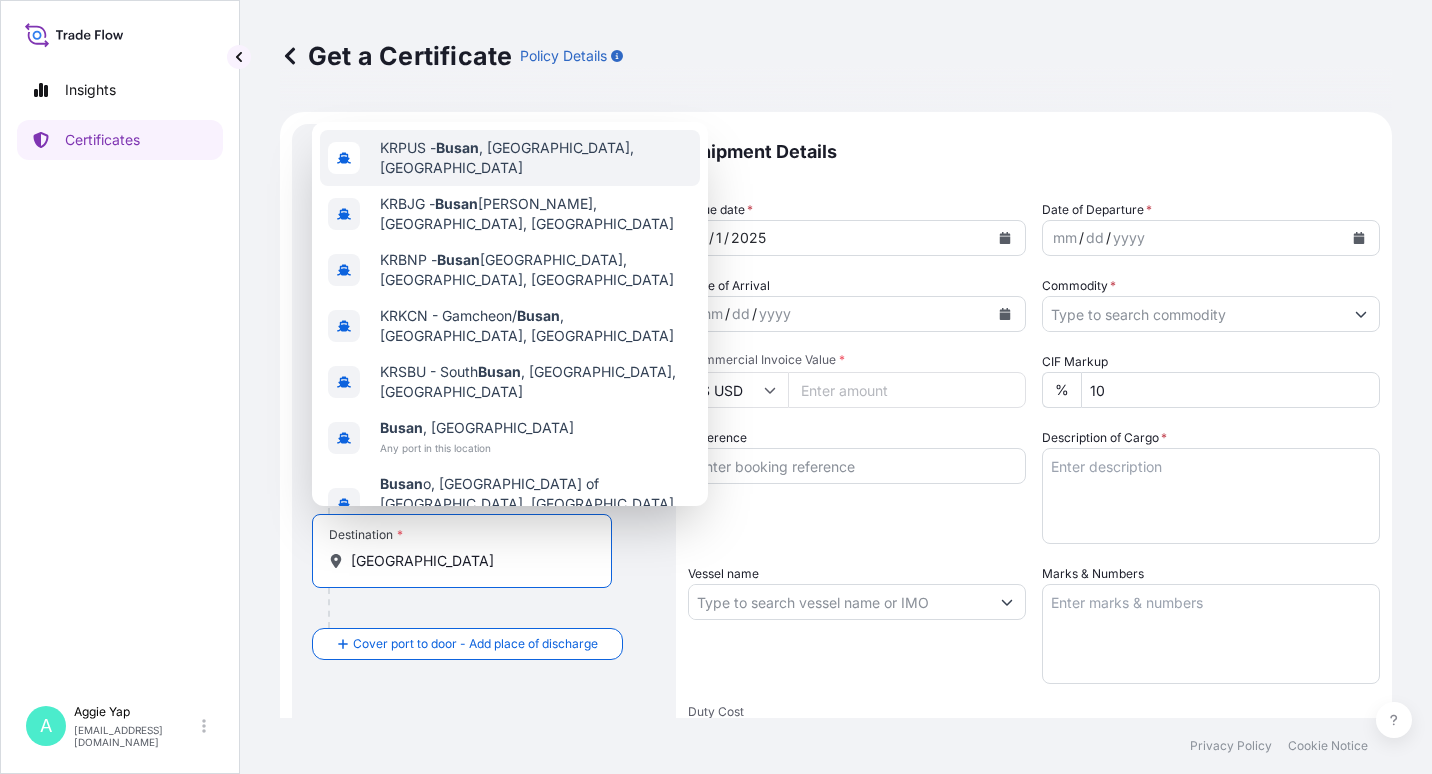 click on "KRPUS -  Busan , Korea, South" at bounding box center (536, 158) 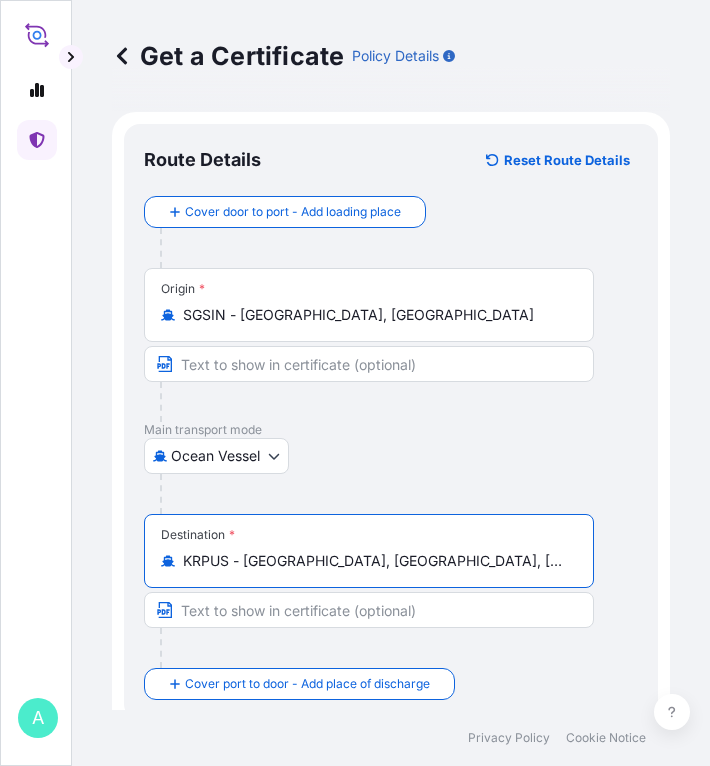 type on "KRPUS - Busan, Korea, South" 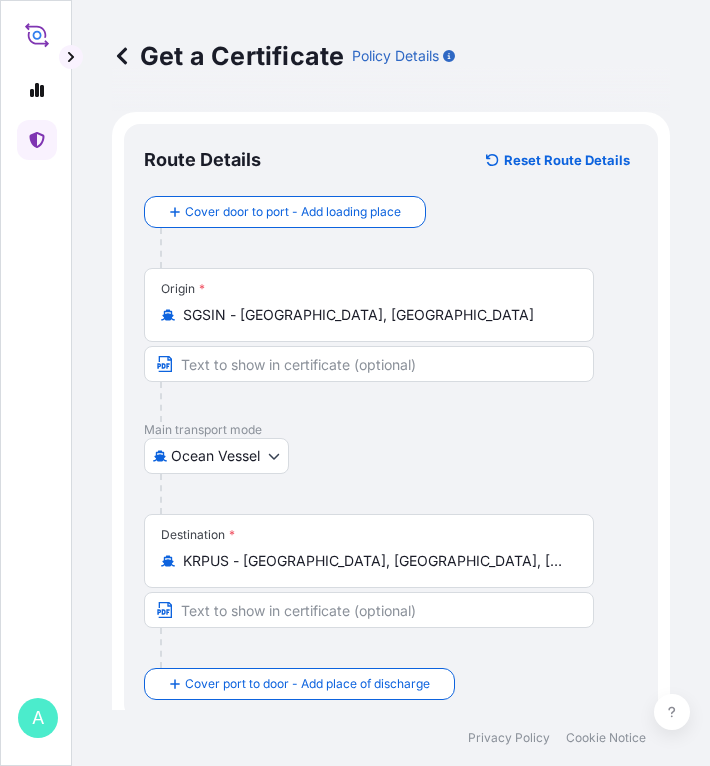 drag, startPoint x: 572, startPoint y: 471, endPoint x: 693, endPoint y: 466, distance: 121.103264 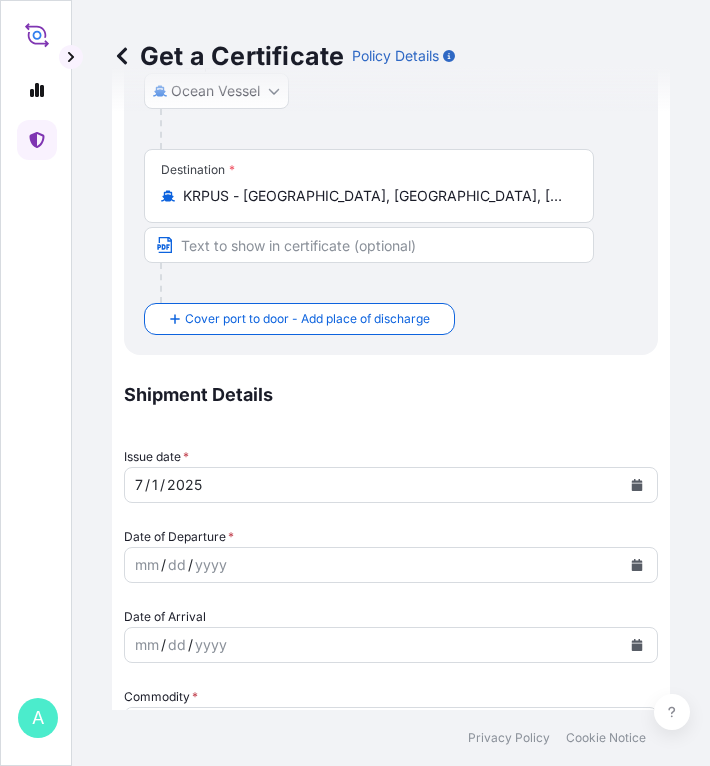 scroll, scrollTop: 400, scrollLeft: 0, axis: vertical 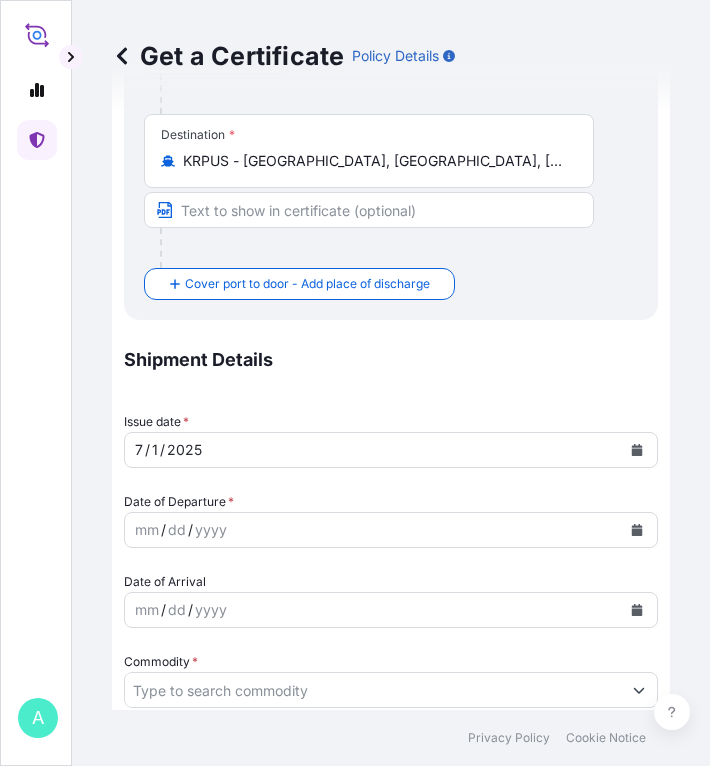 click at bounding box center [637, 450] 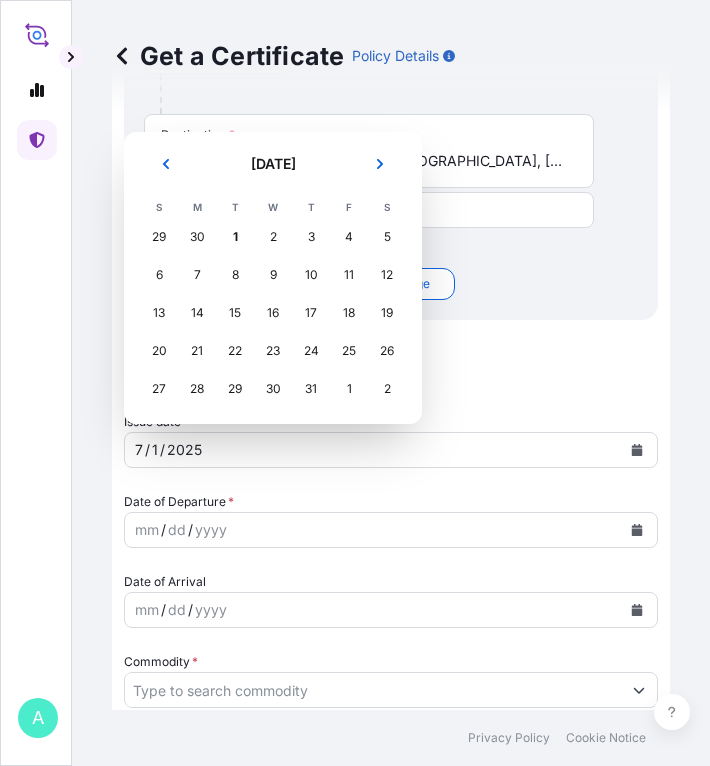 click at bounding box center [166, 164] 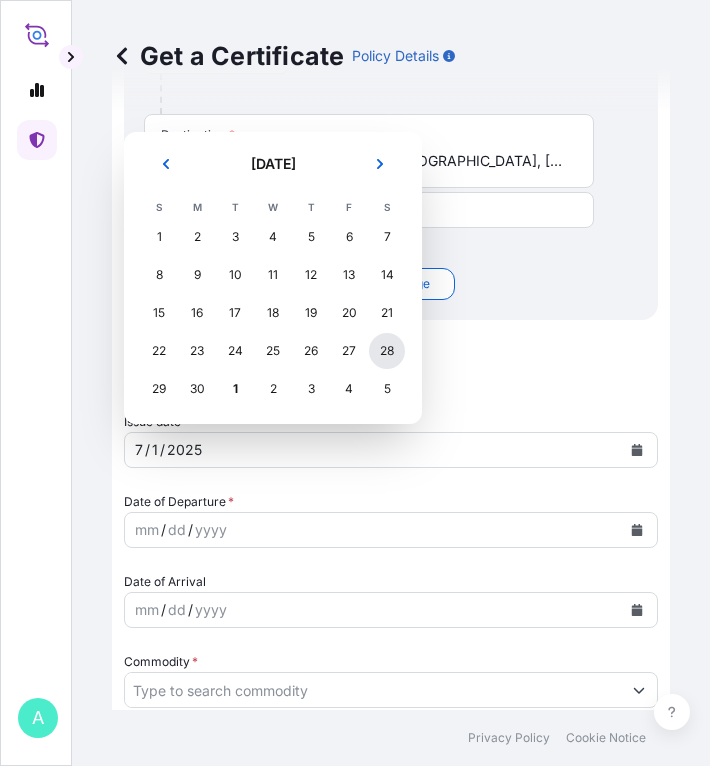click on "28" at bounding box center (387, 351) 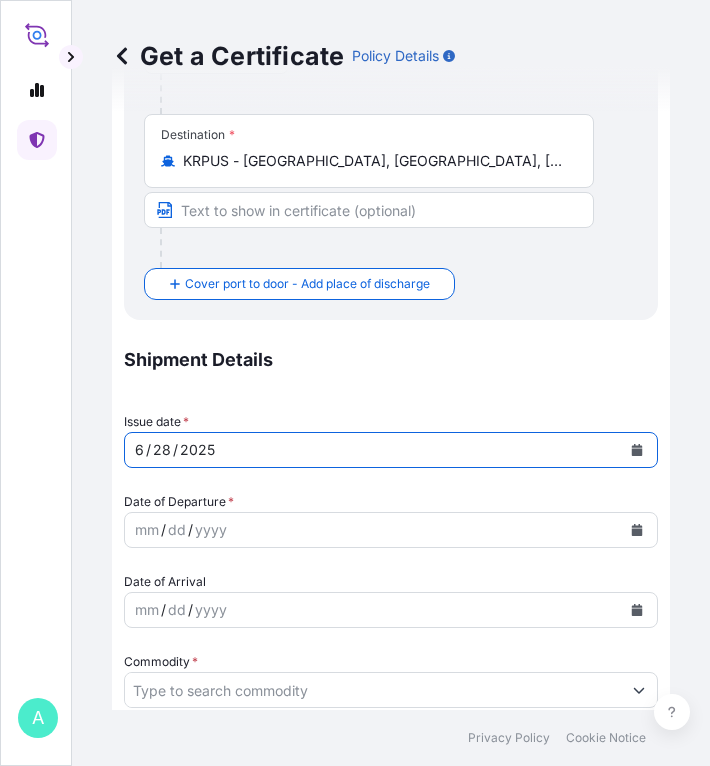 click at bounding box center (637, 530) 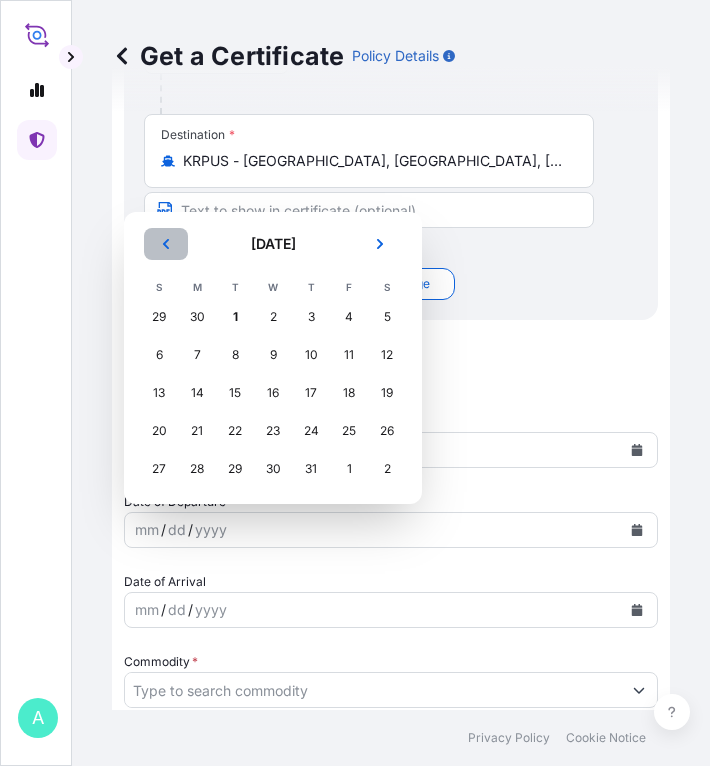 click 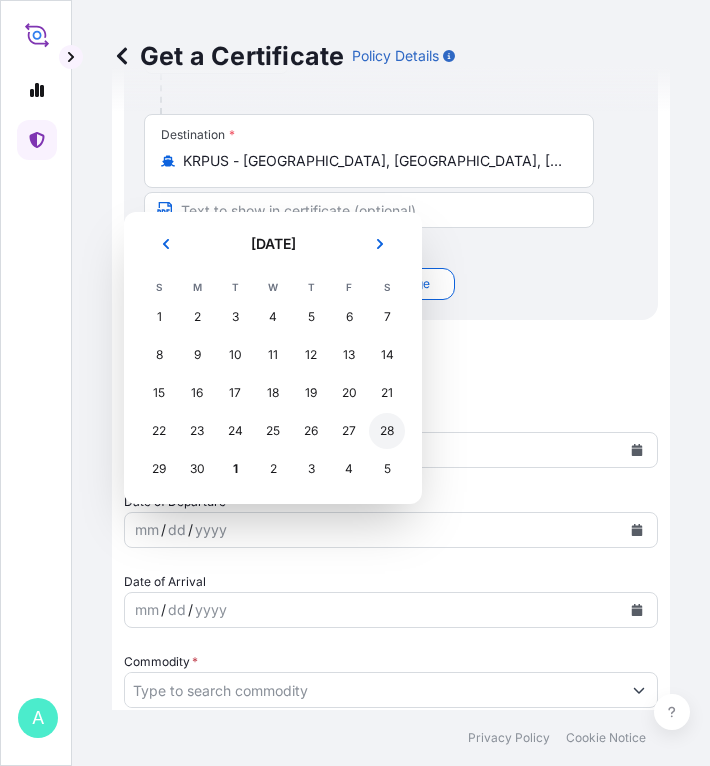 click on "28" at bounding box center [387, 431] 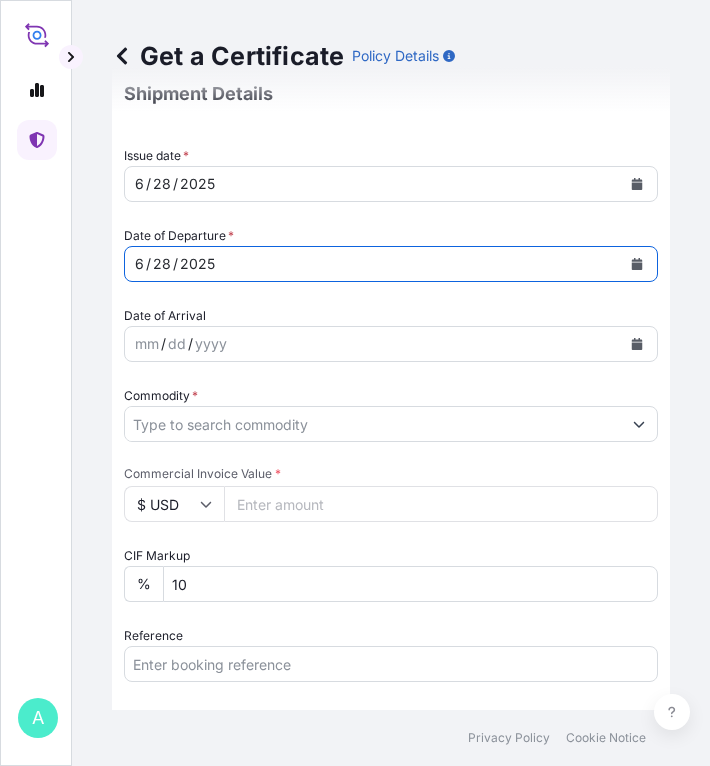 scroll, scrollTop: 700, scrollLeft: 0, axis: vertical 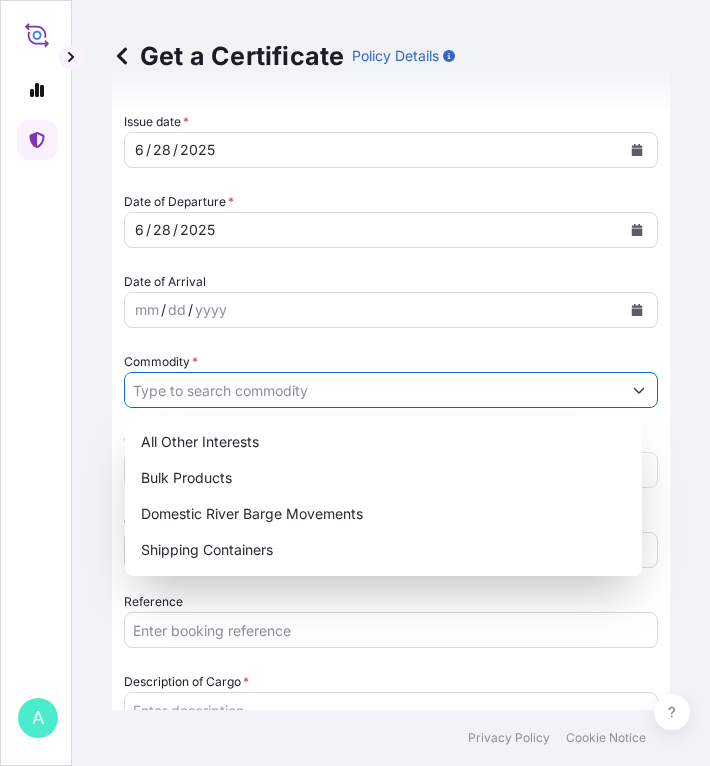 click on "Commodity *" at bounding box center (373, 390) 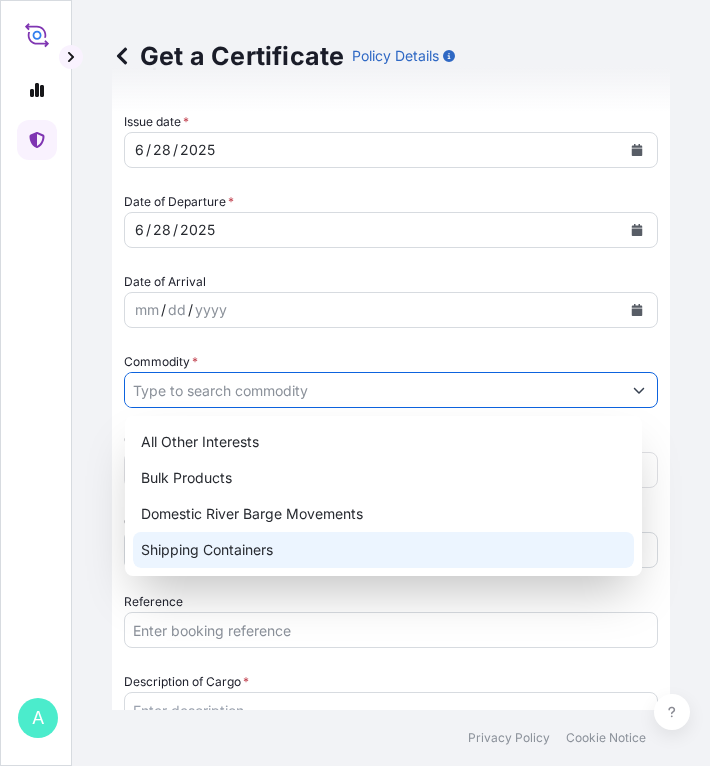 click on "Shipping Containers" at bounding box center [383, 550] 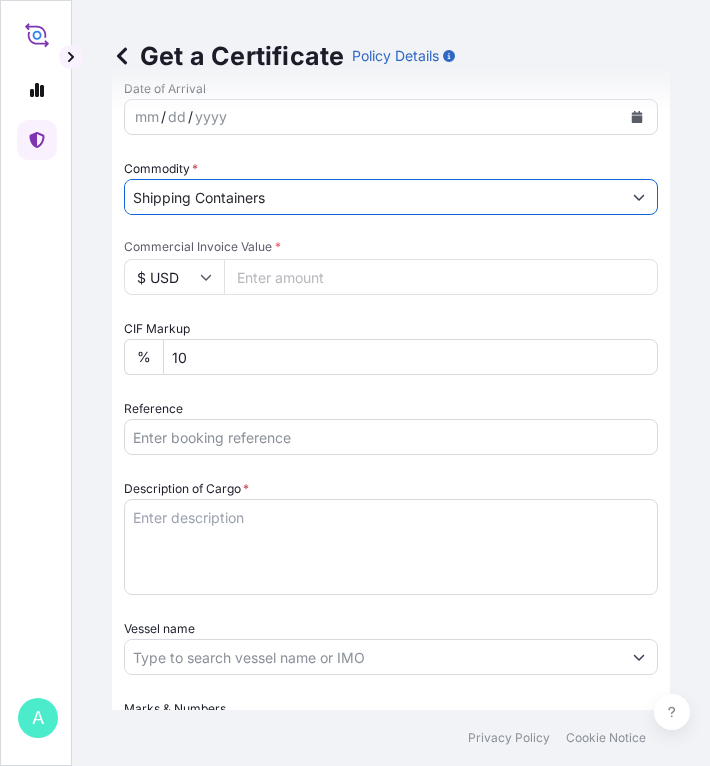 scroll, scrollTop: 900, scrollLeft: 0, axis: vertical 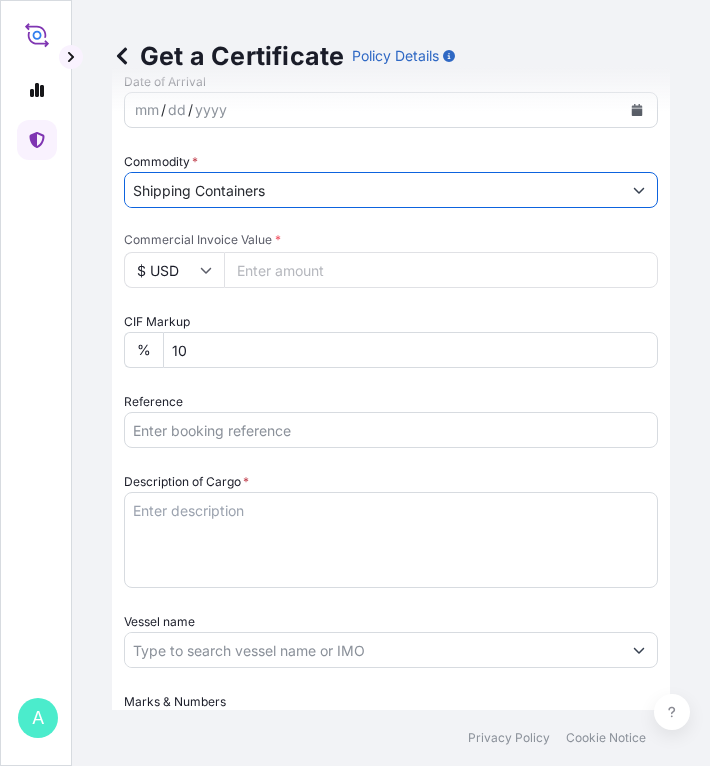 click on "Commercial Invoice Value    *" at bounding box center (441, 270) 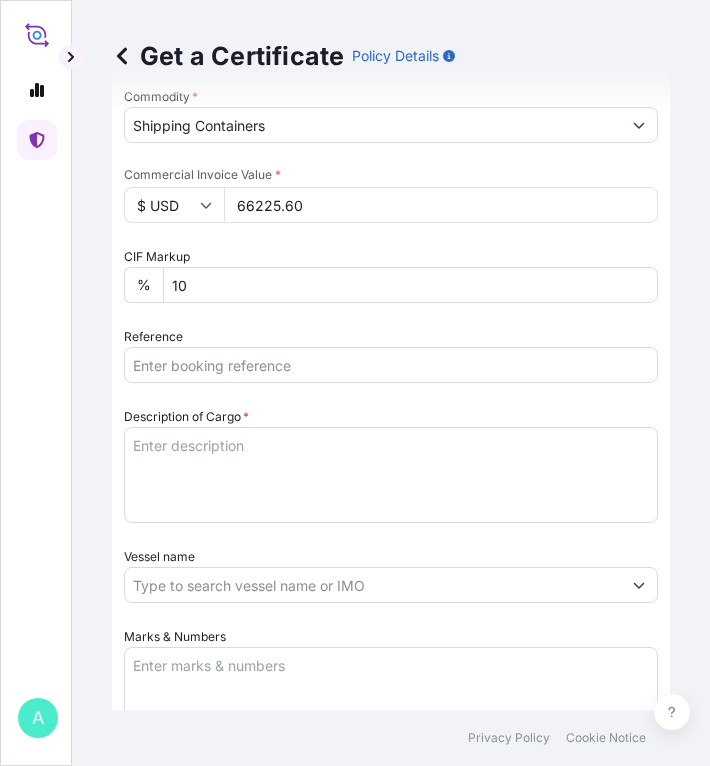 scroll, scrollTop: 1000, scrollLeft: 0, axis: vertical 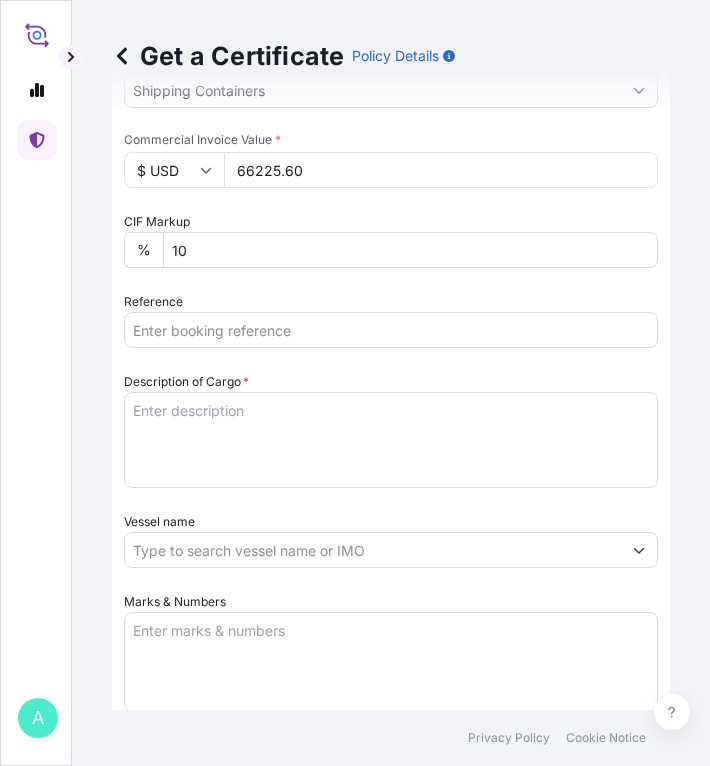 type on "66225.60" 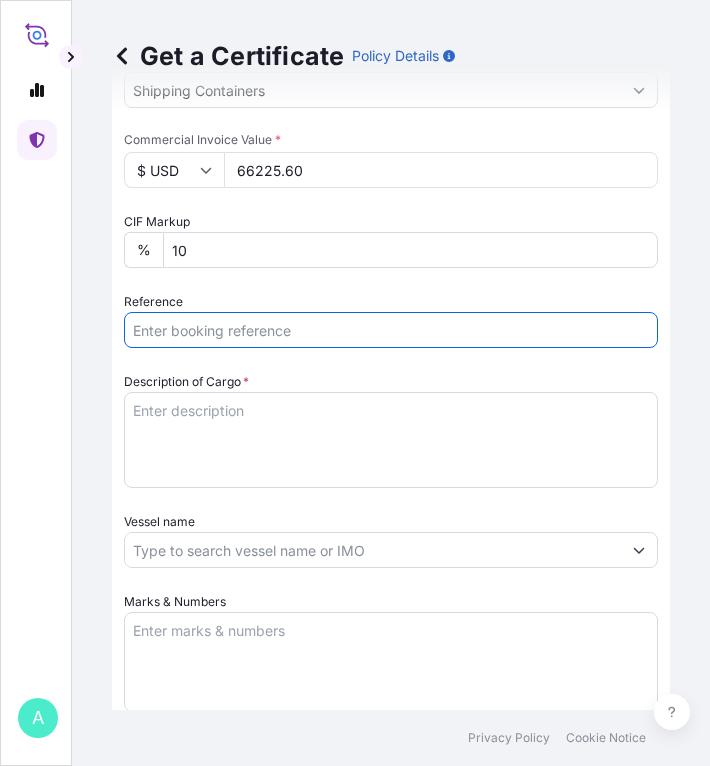 click on "Reference" at bounding box center [391, 330] 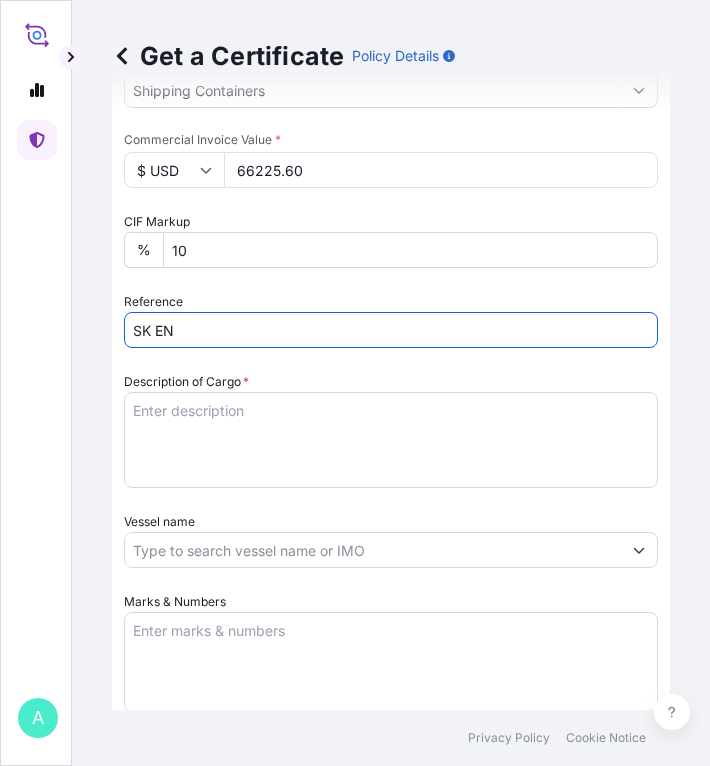type on "SK ENMOVE CO LTD" 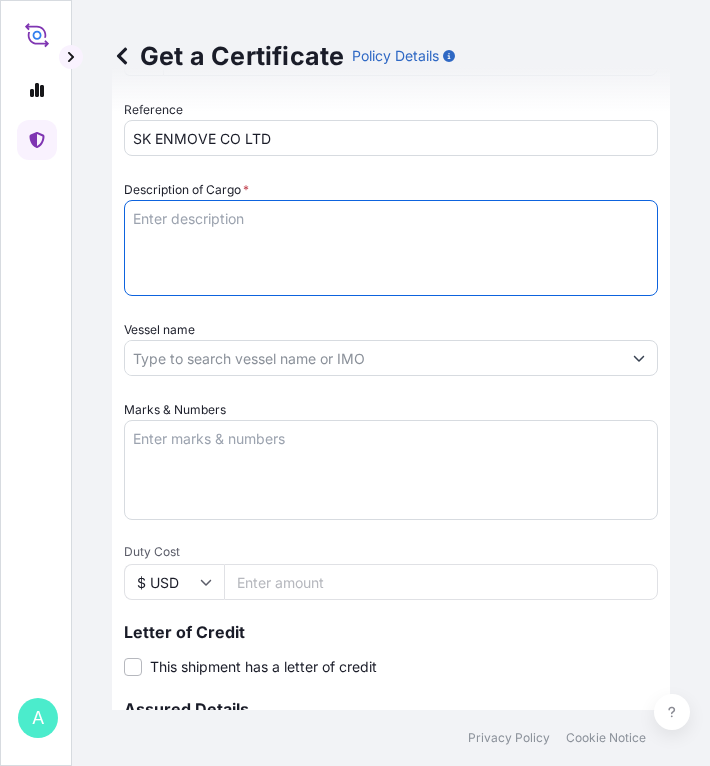 scroll, scrollTop: 1200, scrollLeft: 0, axis: vertical 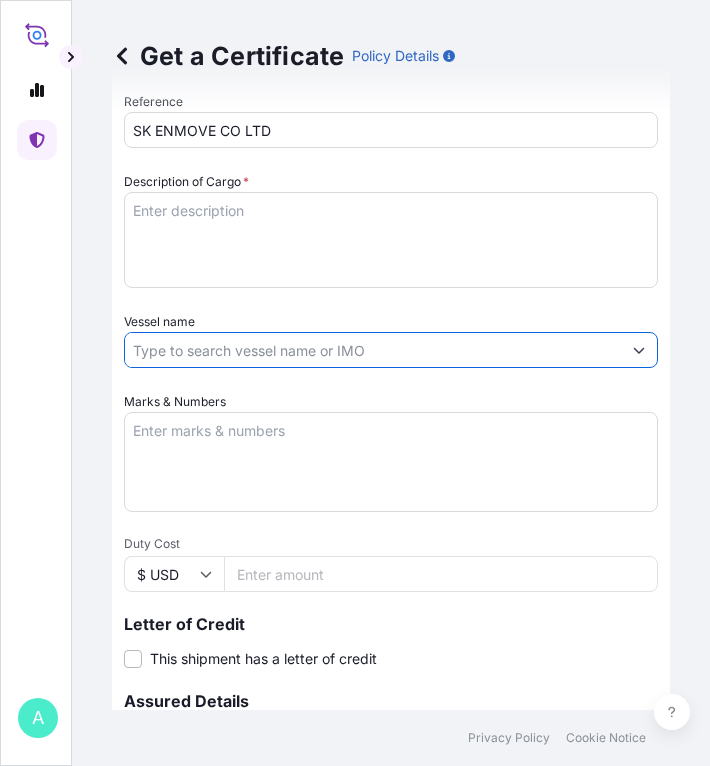 click on "Vessel name" at bounding box center (373, 350) 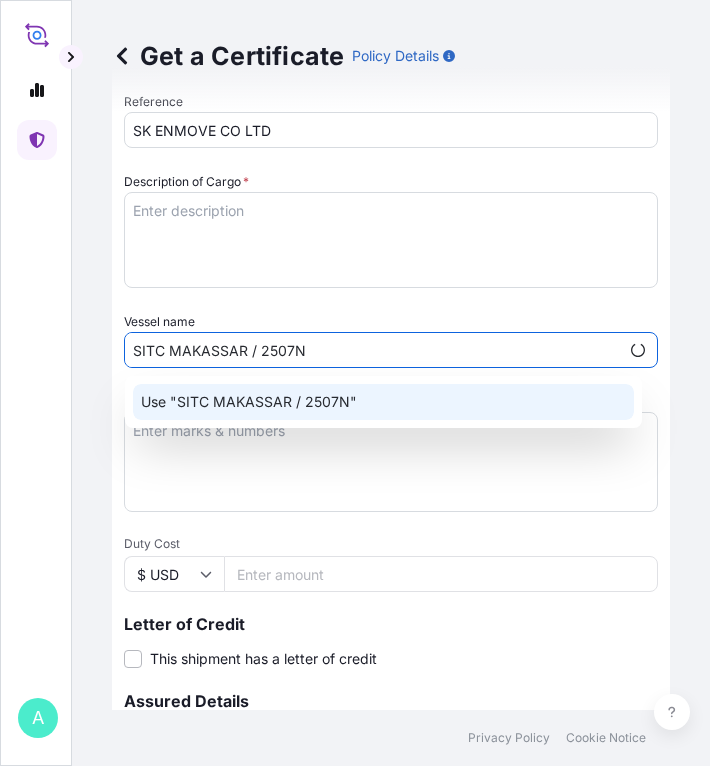 click on "Use "SITC MAKASSAR / 2507N"" 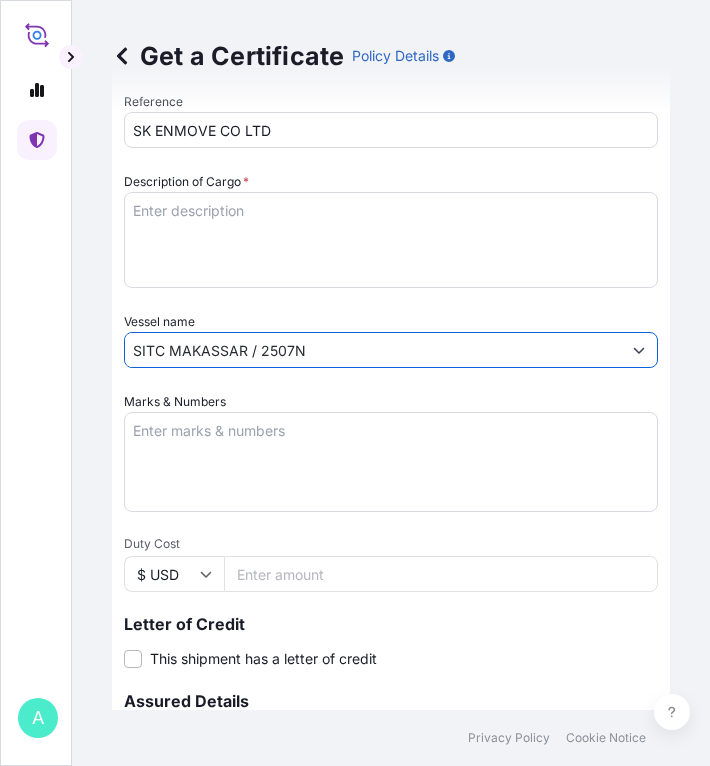 type on "SITC MAKASSAR / 2507N" 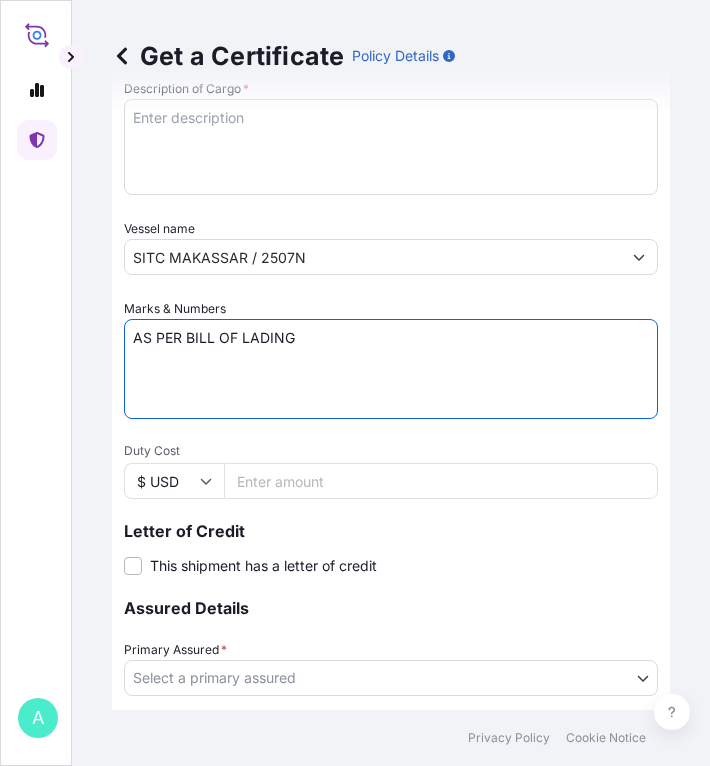 scroll, scrollTop: 1200, scrollLeft: 0, axis: vertical 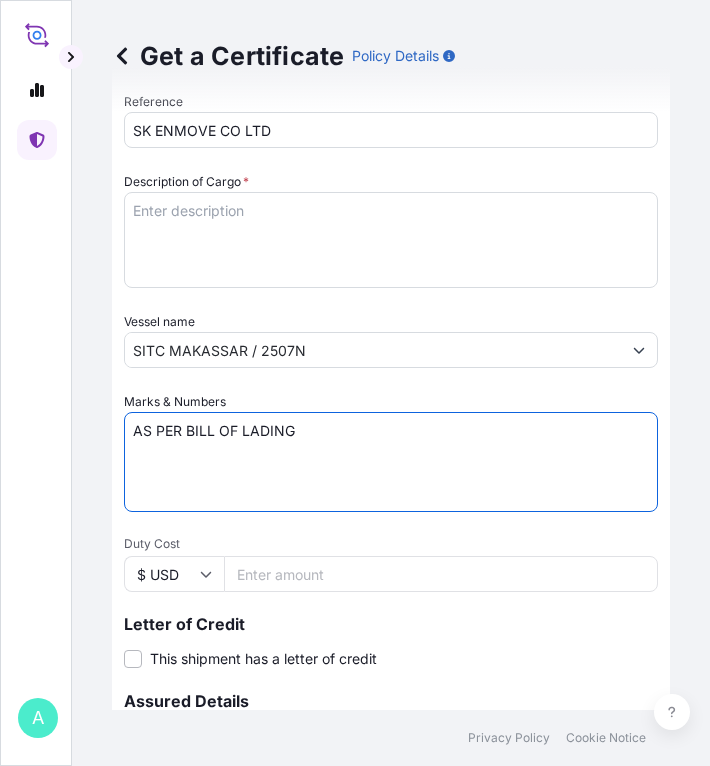 type on "AS PER BILL OF LADING" 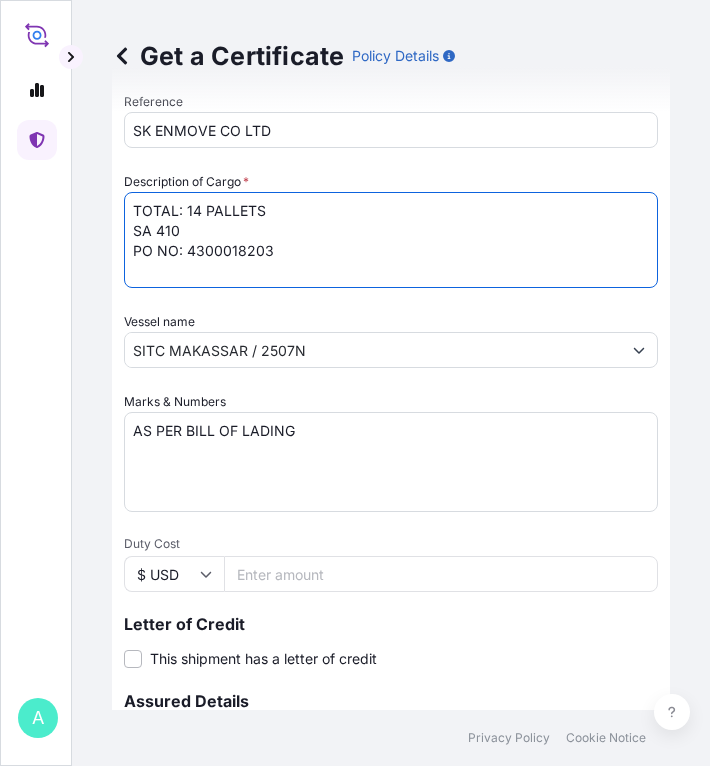 type on "TOTAL: 14 PALLETS
SA 410
PO NO: 4300018203" 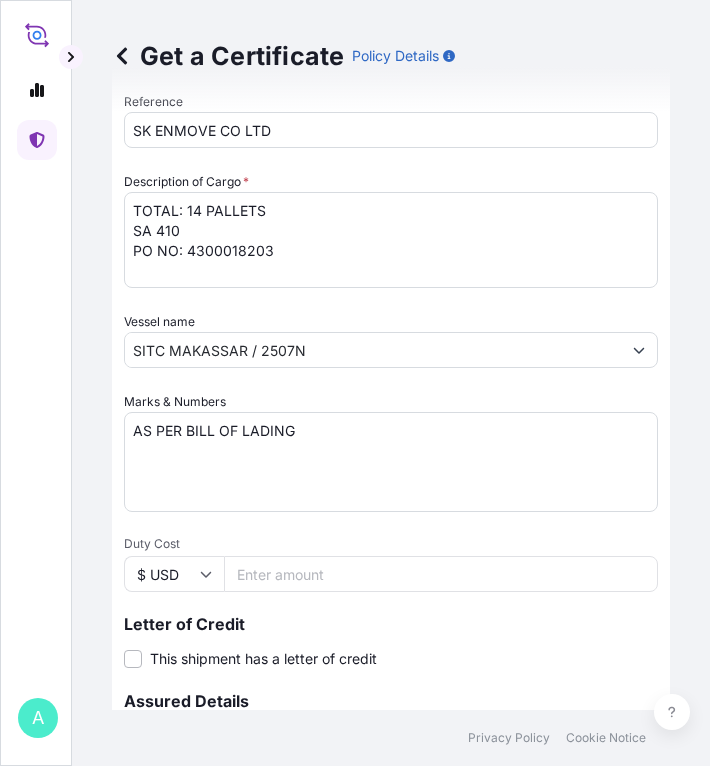 click on "Shipment Details Issue date * 6 / 28 / 2025 Date of Departure * 6 / 28 / 2025 Date of Arrival mm / dd / yyyy Commodity * Shipping Containers Packing Category Commercial Invoice Value    * $ USD 66225.60 CIF Markup % 10 Reference SK ENMOVE CO LTD Description of Cargo * TOTAL: 14 PALLETS
SA 410
PO NO: 4300018203 Vessel name SITC MAKASSAR / 2507N Marks & Numbers AS PER BILL OF LADING Duty Cost   $ USD Letter of Credit This shipment has a letter of credit Letter of credit * Letter of credit may not exceed 12000 characters Assured Details Primary Assured * Select a primary assured The Lubrizol Corporation Named Assured Named Assured Address" at bounding box center (391, 252) 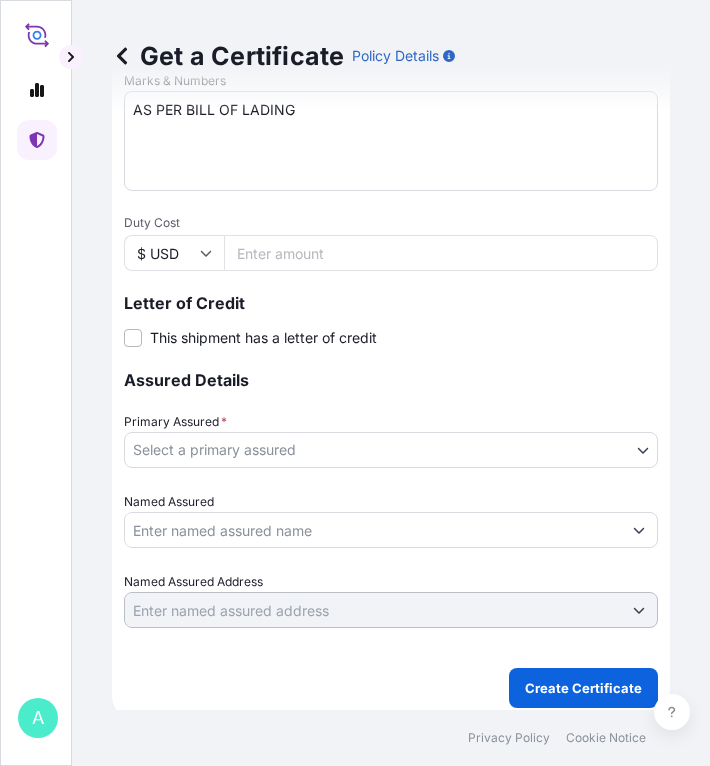 scroll, scrollTop: 1531, scrollLeft: 0, axis: vertical 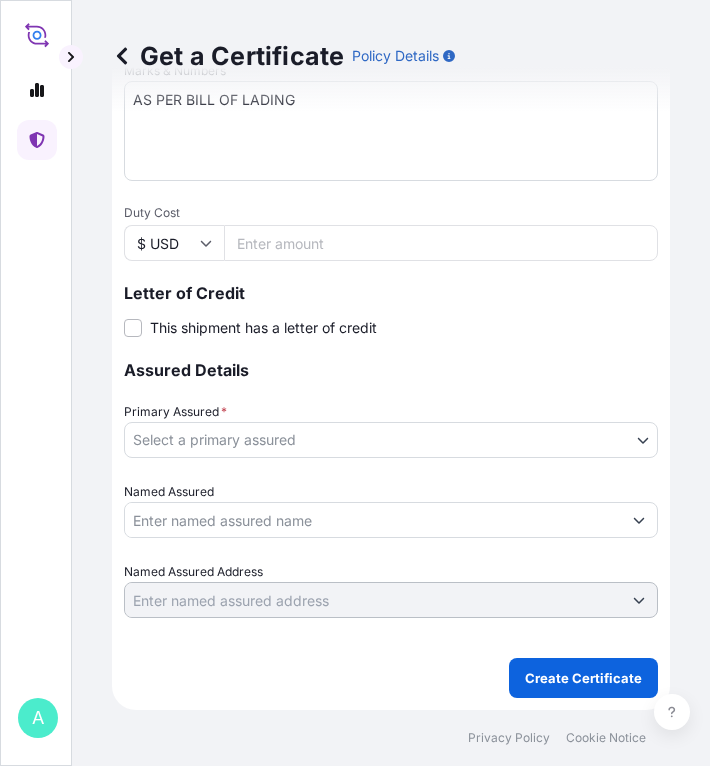 click on "A Get a Certificate Policy Details Route Details Reset Route Details   Cover door to port - Add loading place Place of loading Road / Inland Road / Inland Origin * SGSIN - Singapore, Singapore Main transport mode Ocean Vessel Air Barge Road Ocean Vessel Rail Barge in Tow Destination * KRPUS - Busan, Korea, South Cover port to door - Add place of discharge Road / Inland Road / Inland Place of Discharge Shipment Details Issue date * 6 / 28 / 2025 Date of Departure * 6 / 28 / 2025 Date of Arrival mm / dd / yyyy Commodity * Shipping Containers Packing Category Commercial Invoice Value    * $ USD 66225.60 CIF Markup % 10 Reference SK ENMOVE CO LTD Description of Cargo * TOTAL: 14 PALLETS
SA 410
PO NO: 4300018203 Vessel name SITC MAKASSAR / 2507N Marks & Numbers AS PER BILL OF LADING Duty Cost   $ USD Letter of Credit This shipment has a letter of credit Letter of credit * Letter of credit may not exceed 12000 characters Assured Details Primary Assured * Select a primary assured The Lubrizol Corporation" at bounding box center (355, 383) 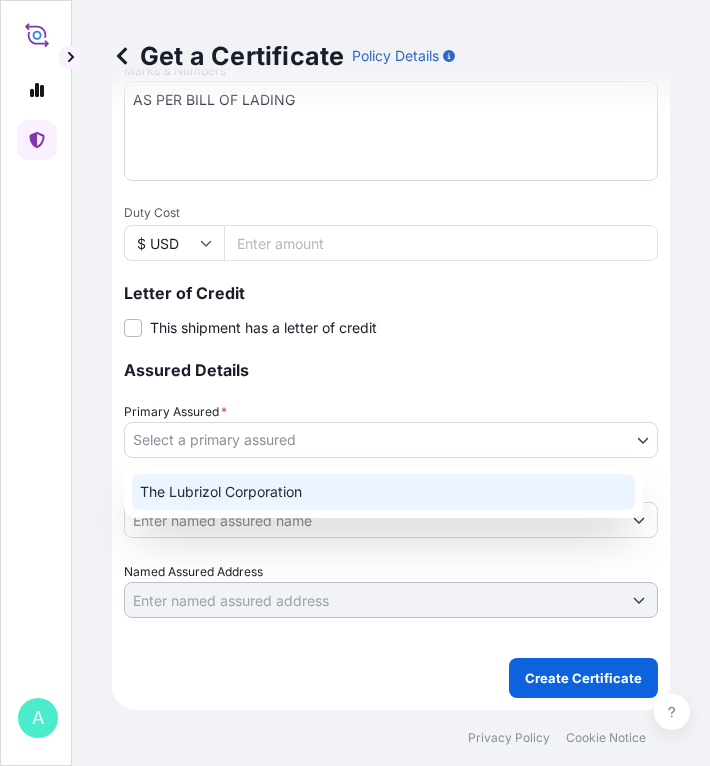 click on "The Lubrizol Corporation" at bounding box center (383, 492) 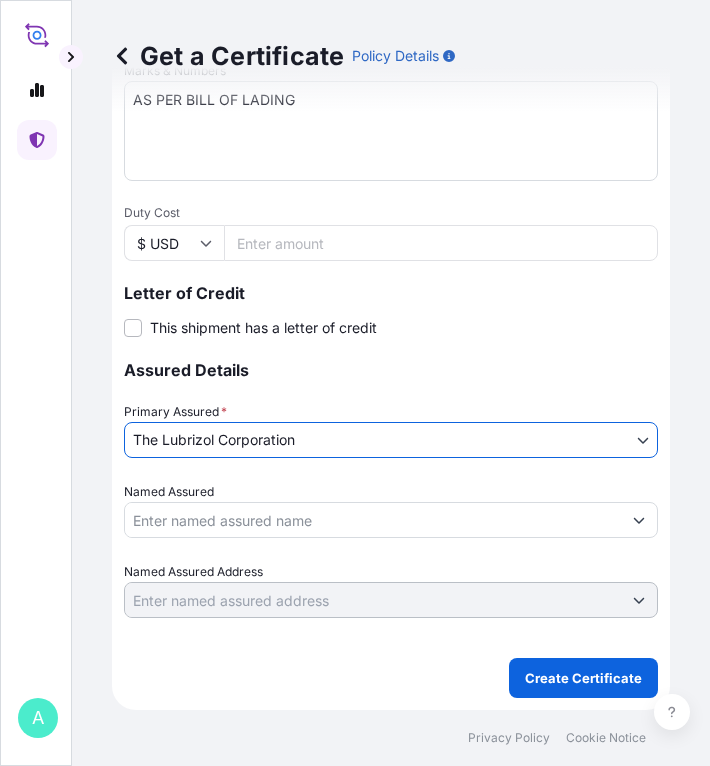 click on "Named Assured" at bounding box center (373, 520) 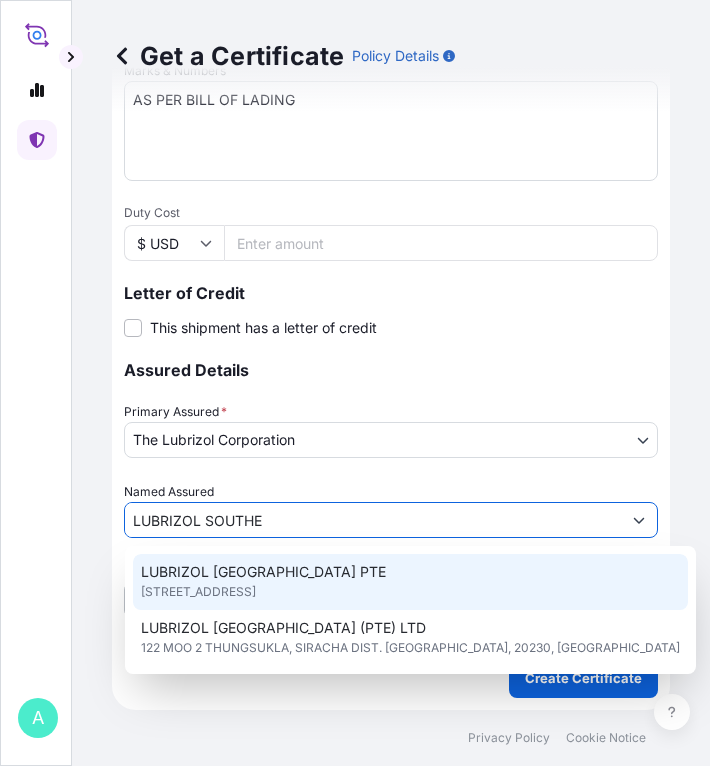 click on "44 TANJONG PENJURU, 609032, SINGAPORE" at bounding box center (198, 592) 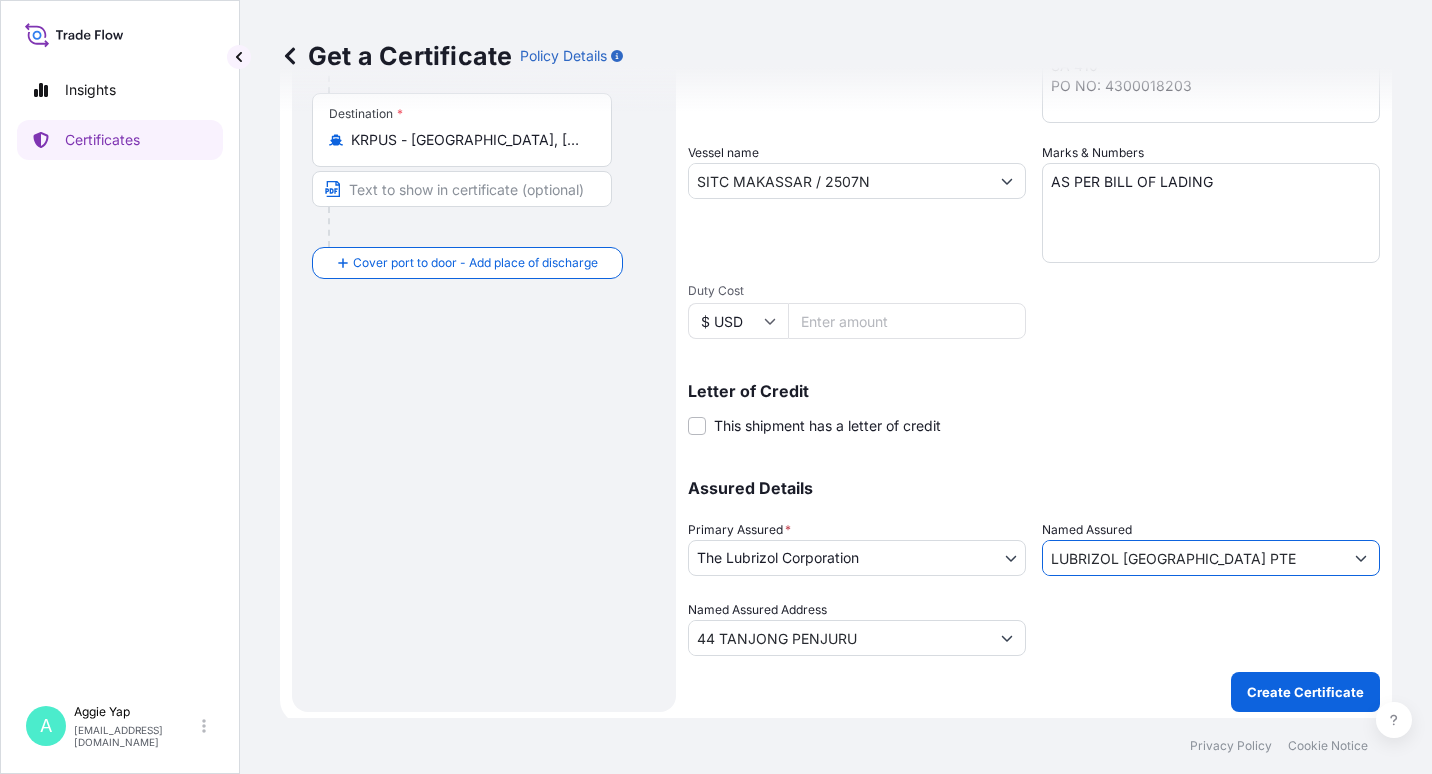 scroll, scrollTop: 427, scrollLeft: 0, axis: vertical 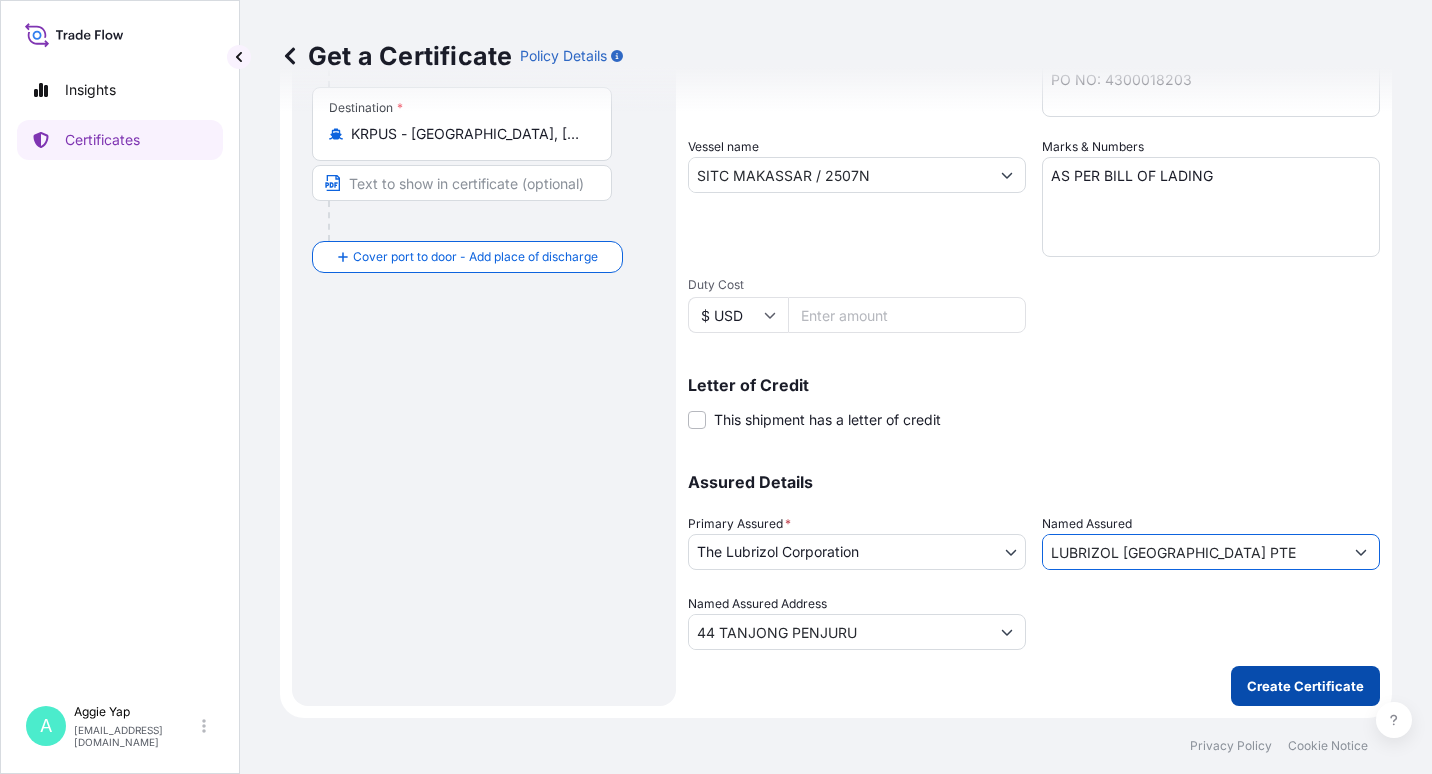 type on "LUBRIZOL SOUTHEAST ASIA PTE" 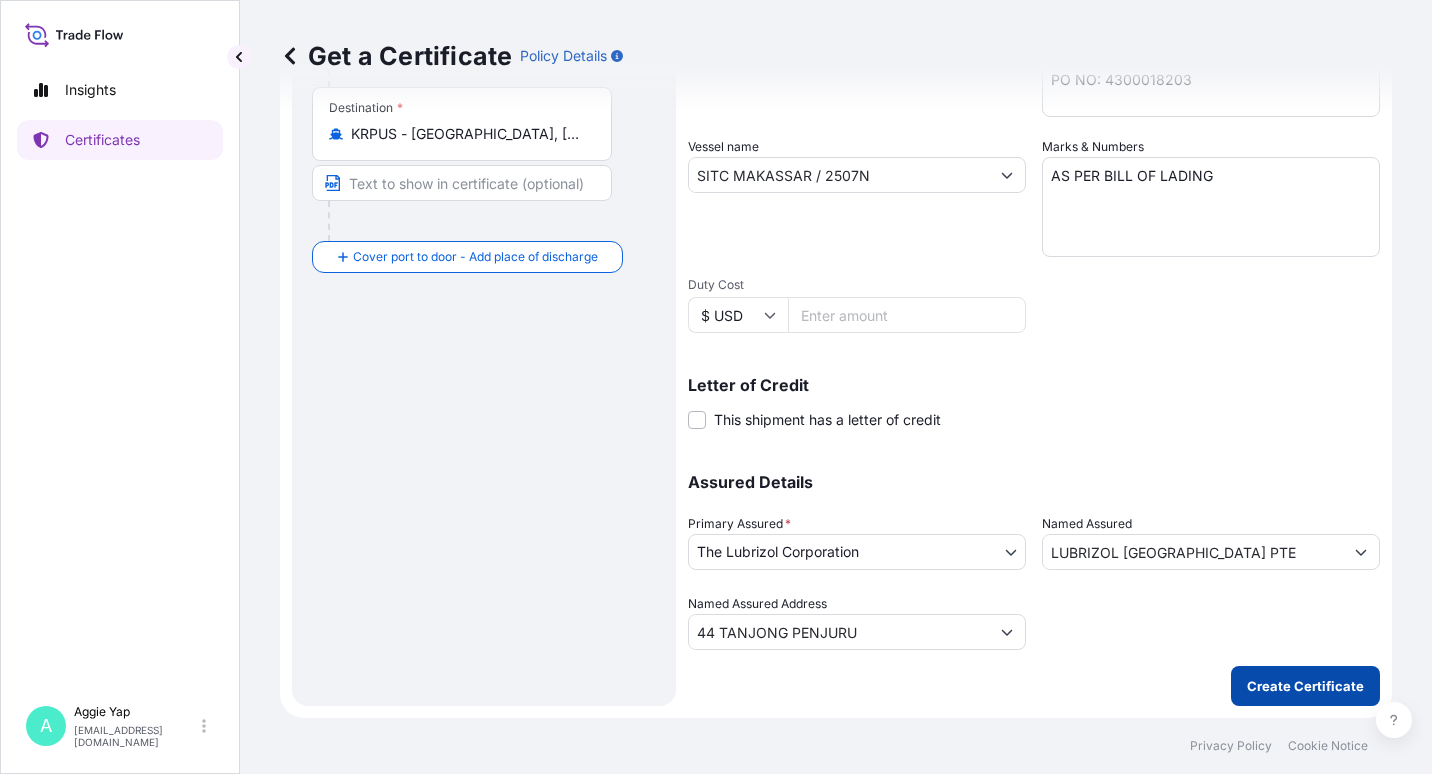 click on "Create Certificate" at bounding box center [1305, 686] 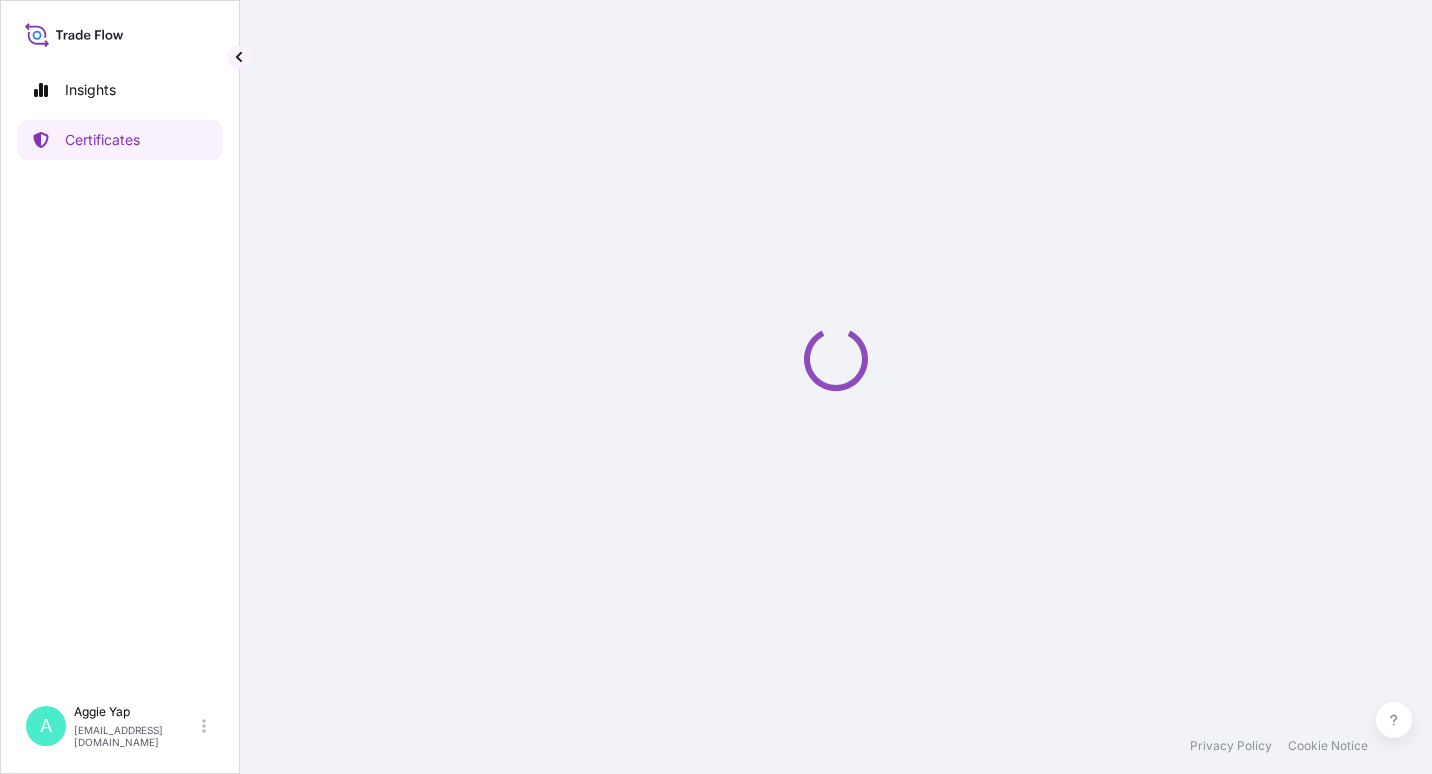 scroll, scrollTop: 0, scrollLeft: 0, axis: both 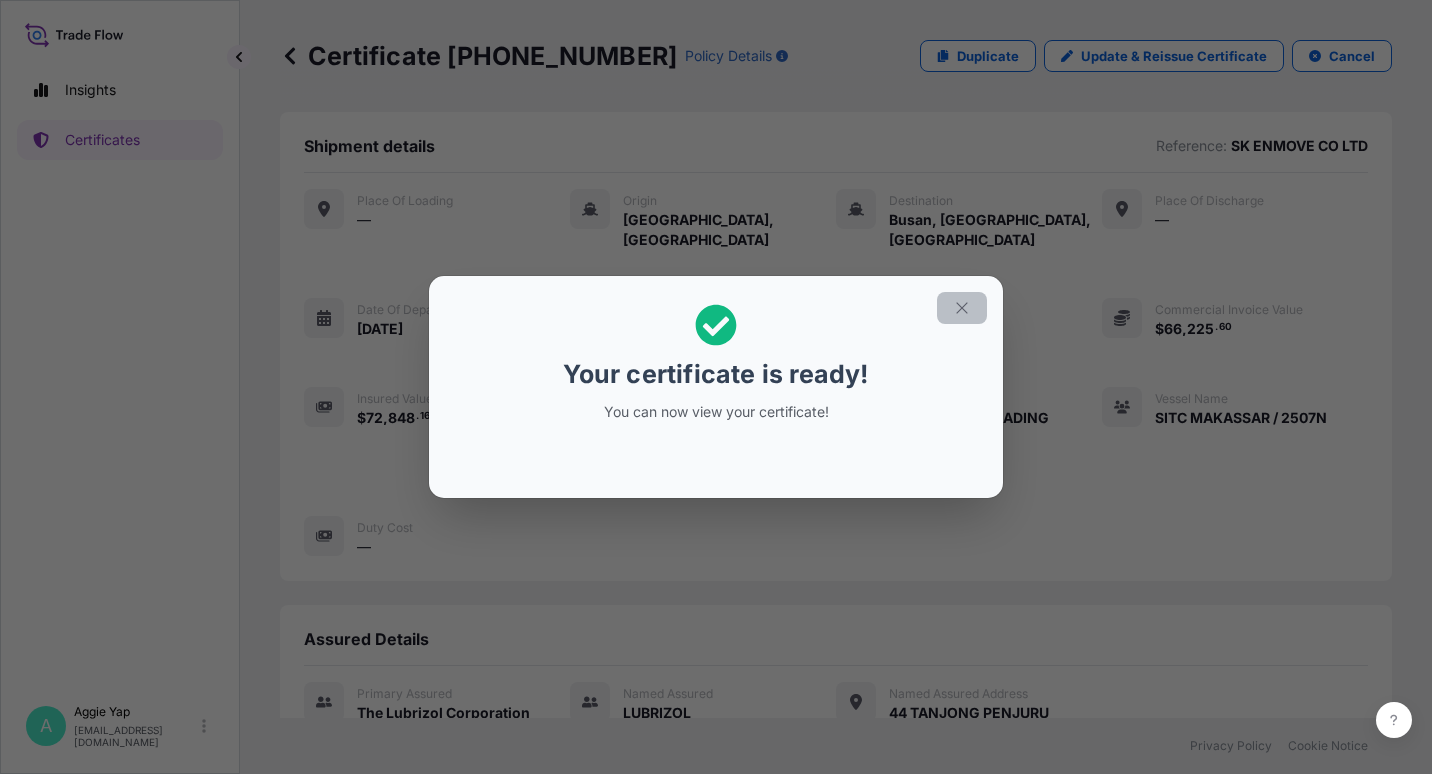 click 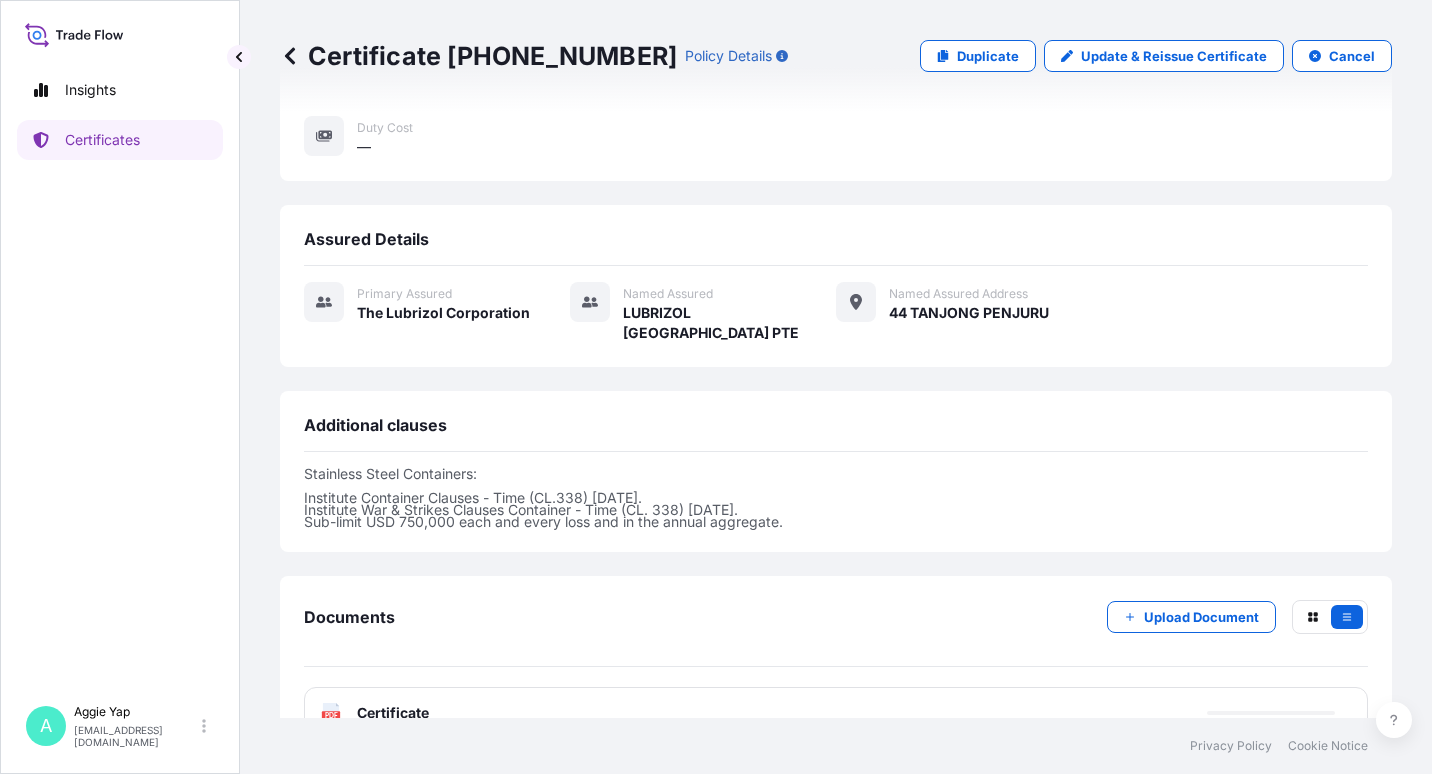 scroll, scrollTop: 425, scrollLeft: 0, axis: vertical 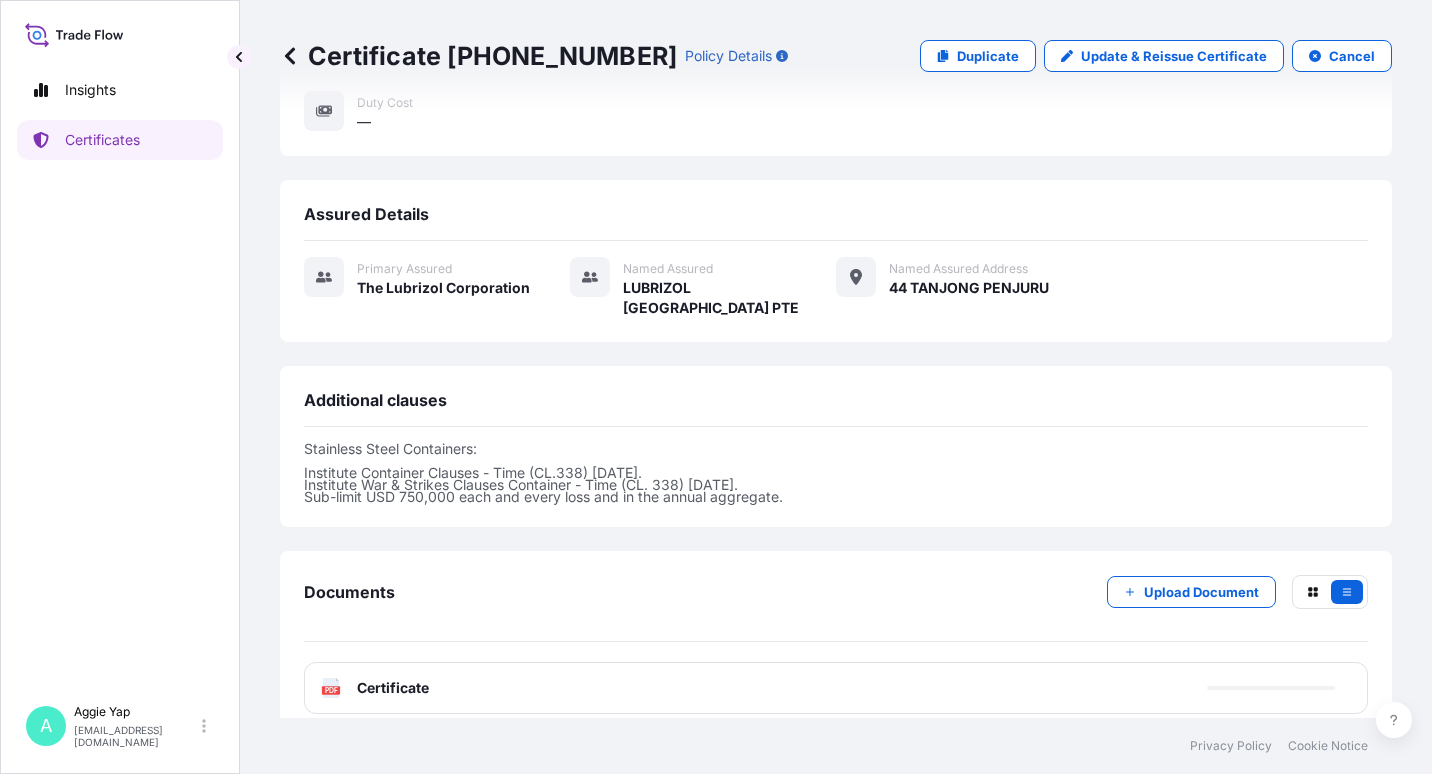 click on "PDF Certificate" at bounding box center (836, 688) 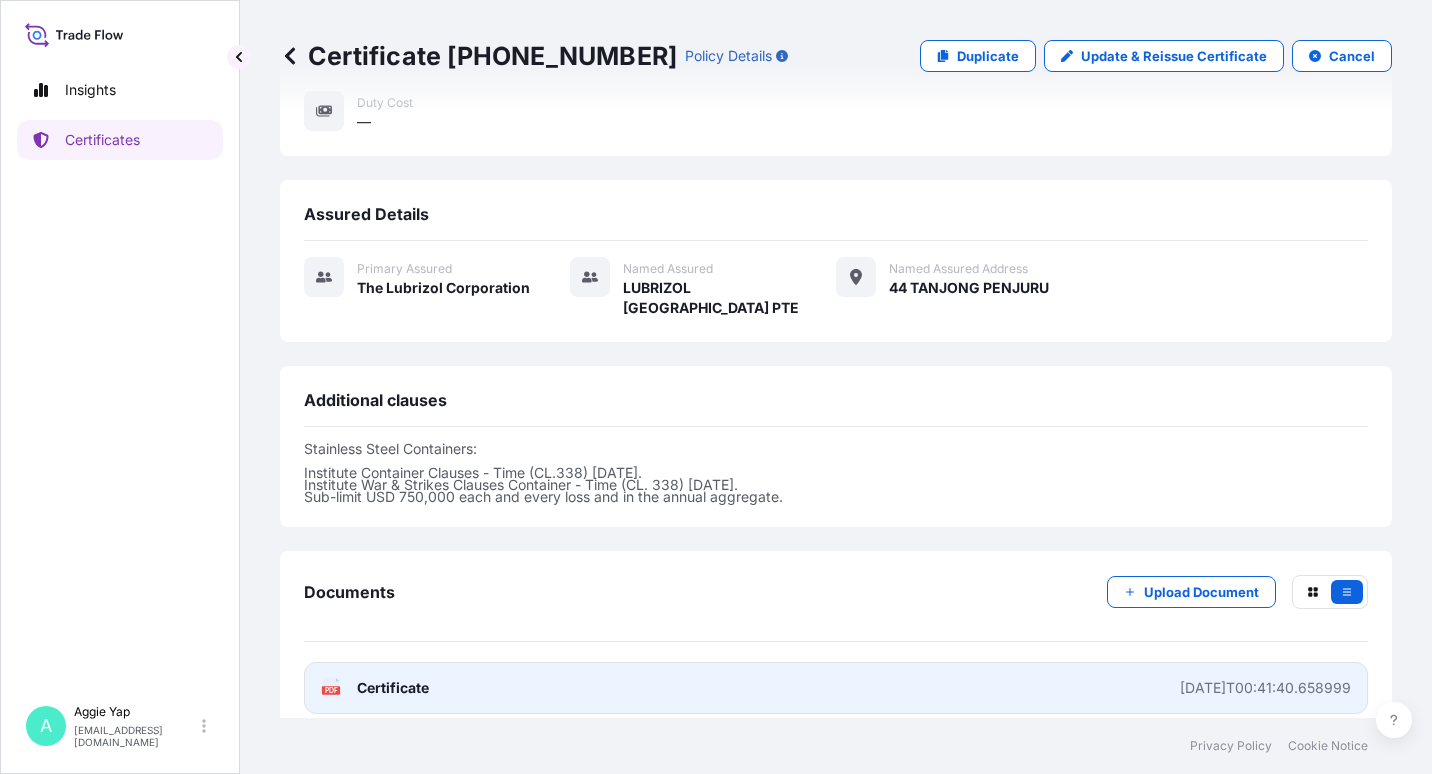 click on "PDF Certificate 2025-07-01T00:41:40.658999" at bounding box center (836, 688) 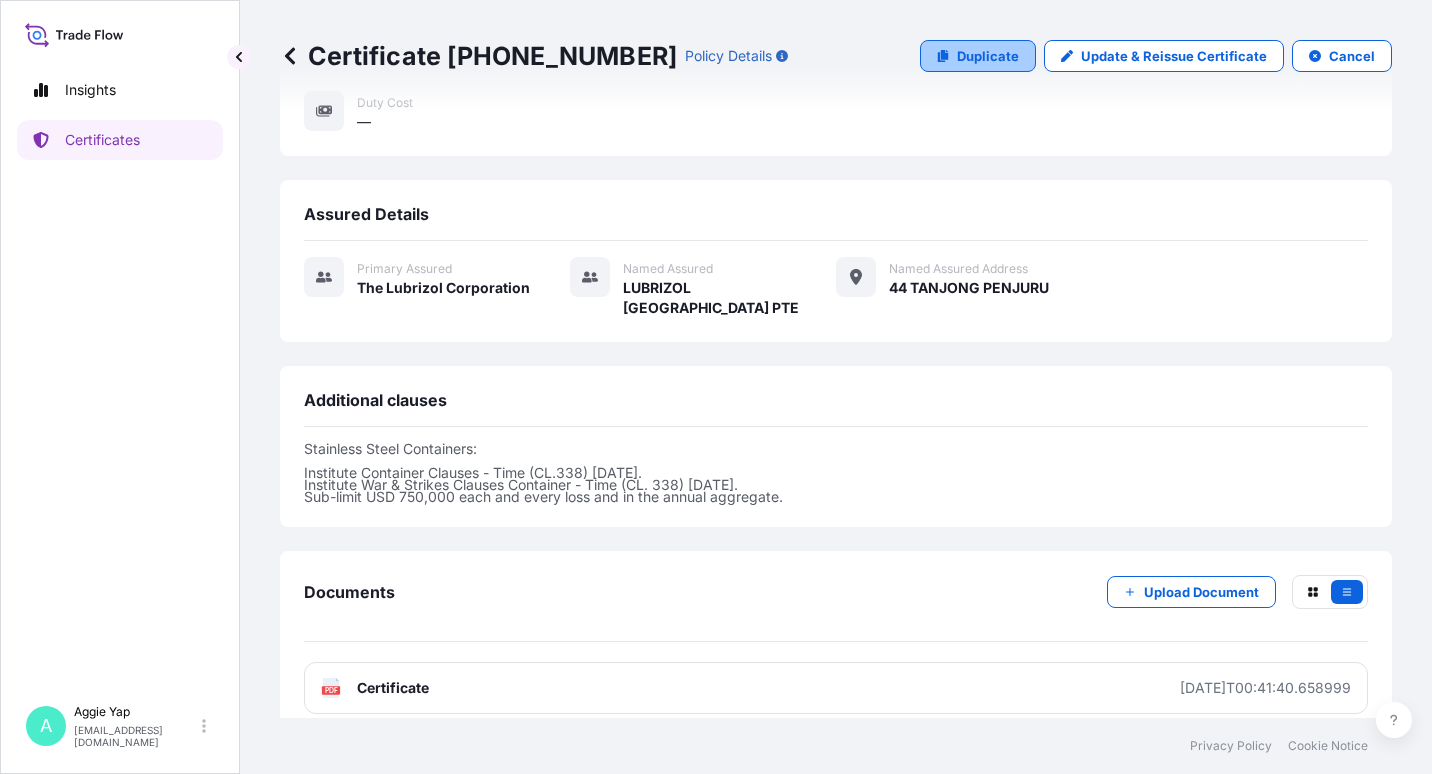 click on "Duplicate" at bounding box center [988, 56] 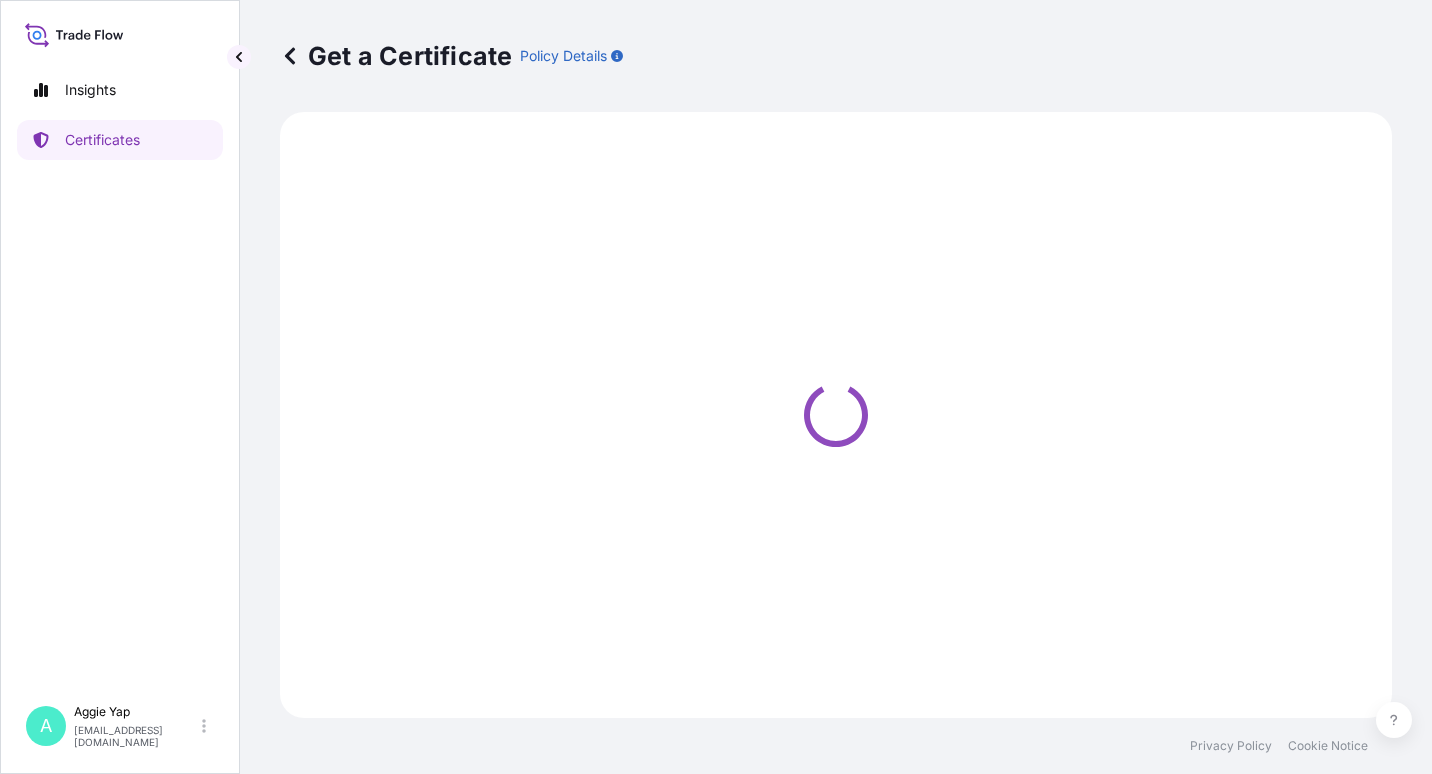 select on "Ocean Vessel" 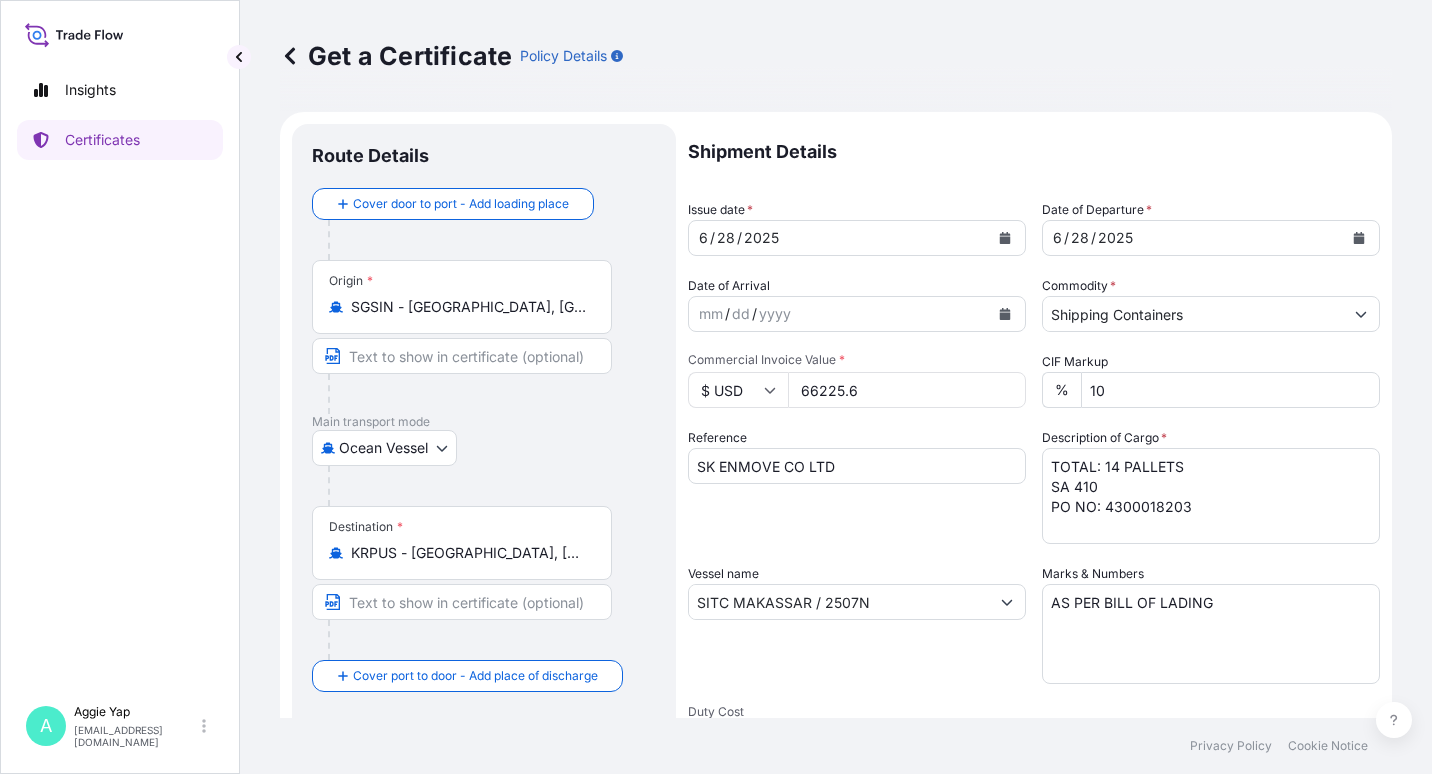 click 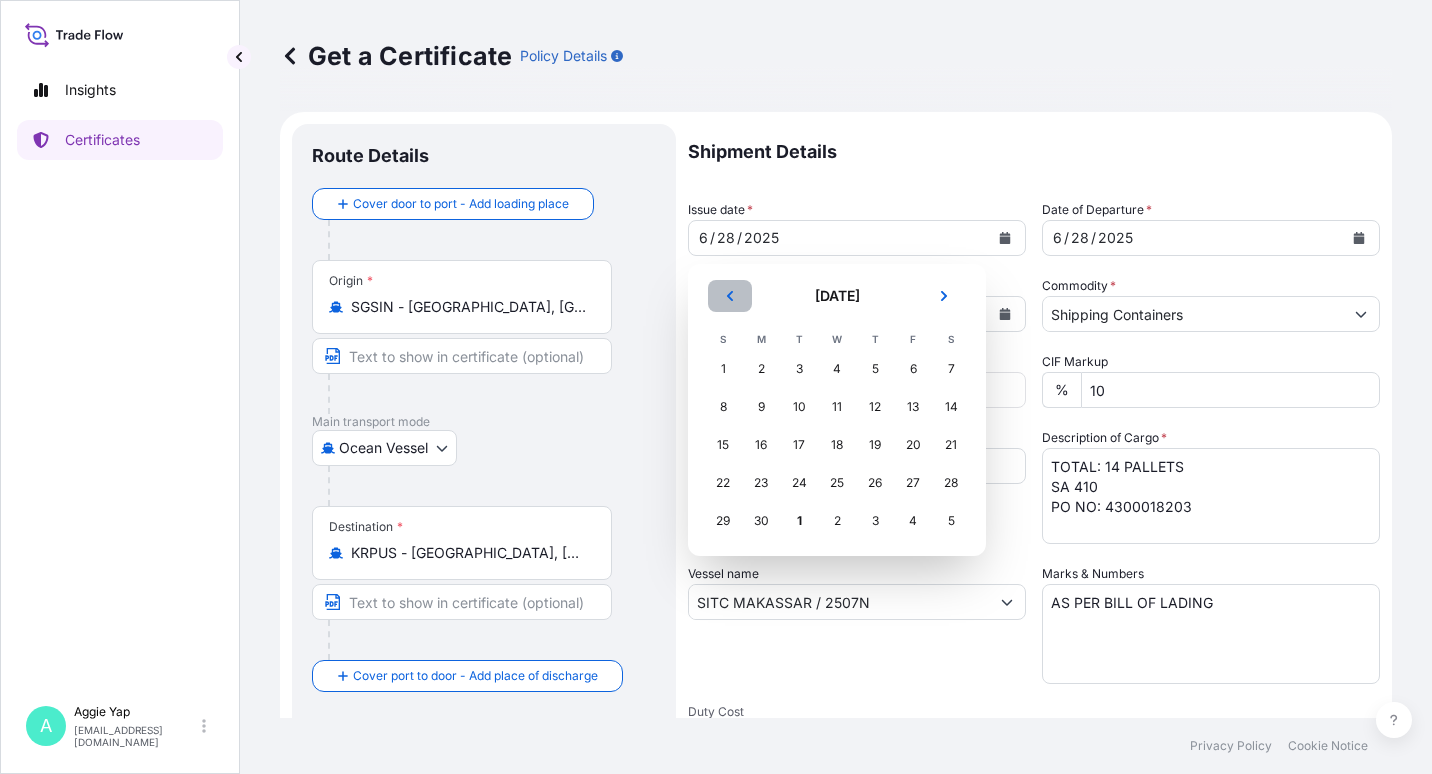 click at bounding box center [730, 296] 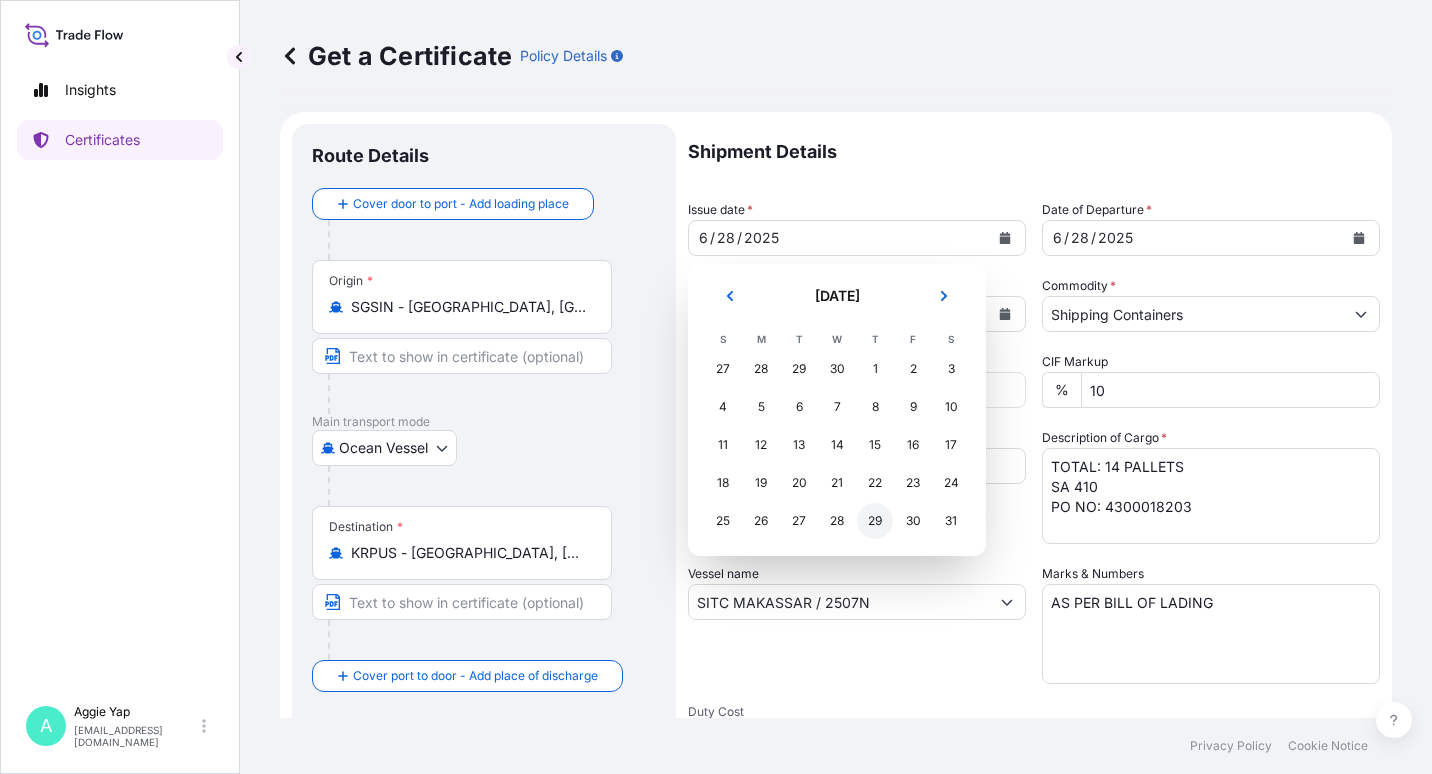 click on "29" at bounding box center [875, 521] 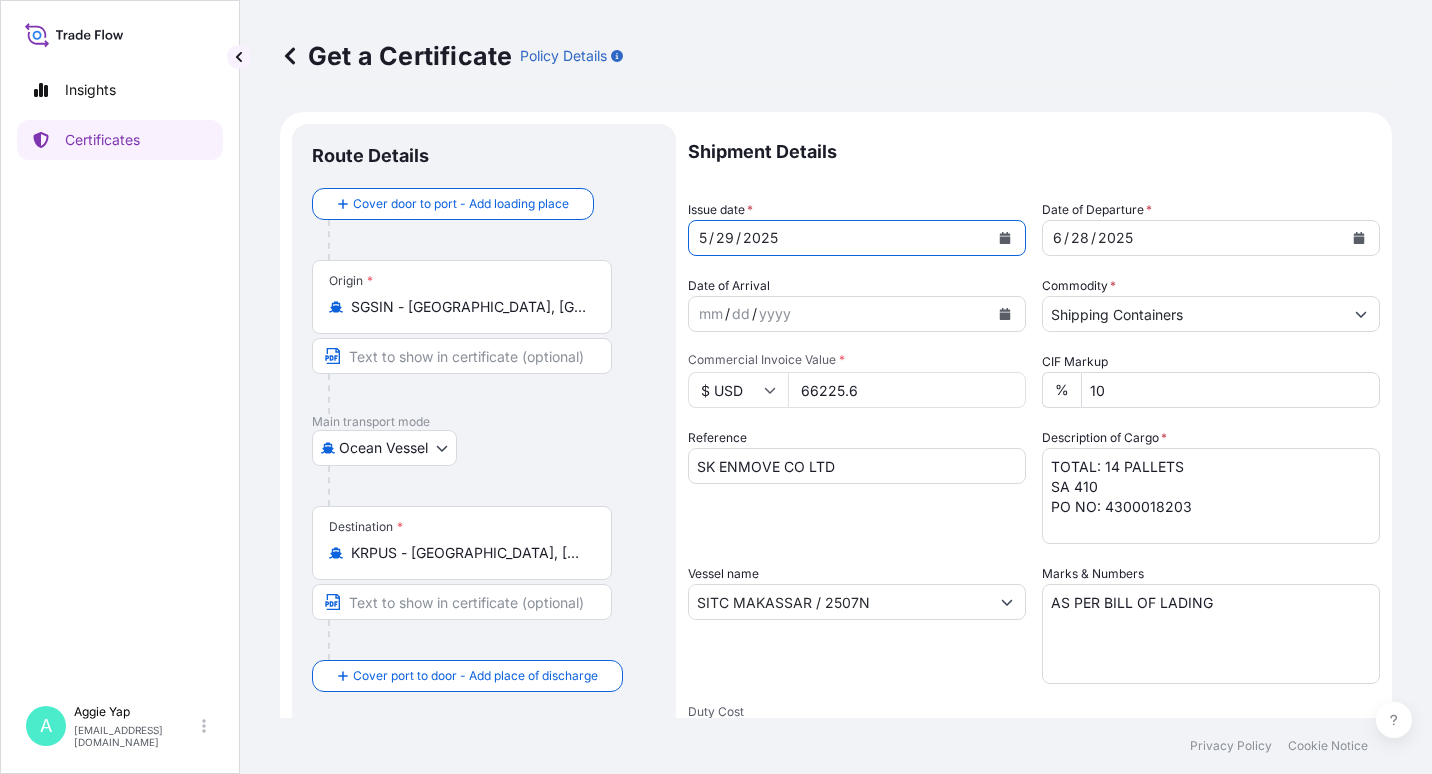 click at bounding box center (1005, 238) 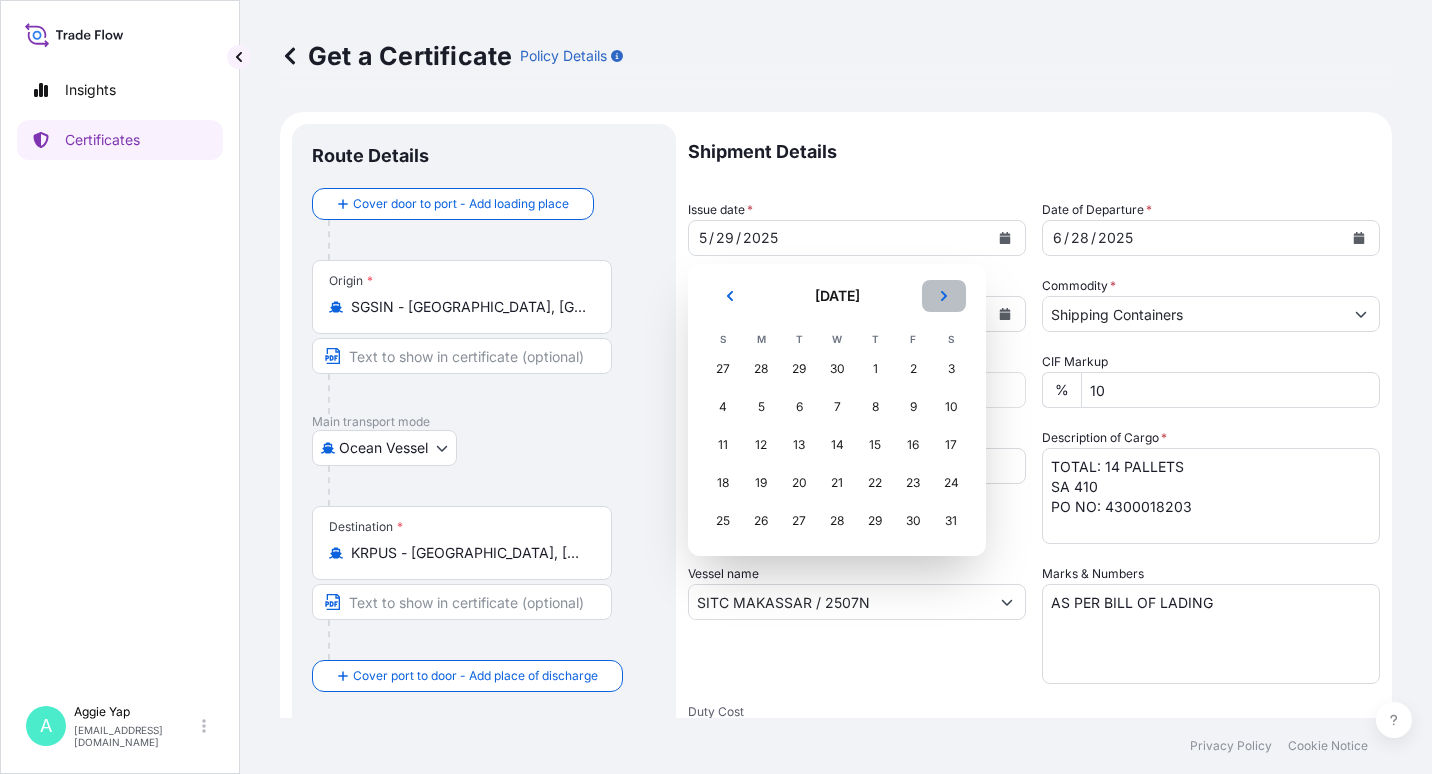 click at bounding box center (944, 296) 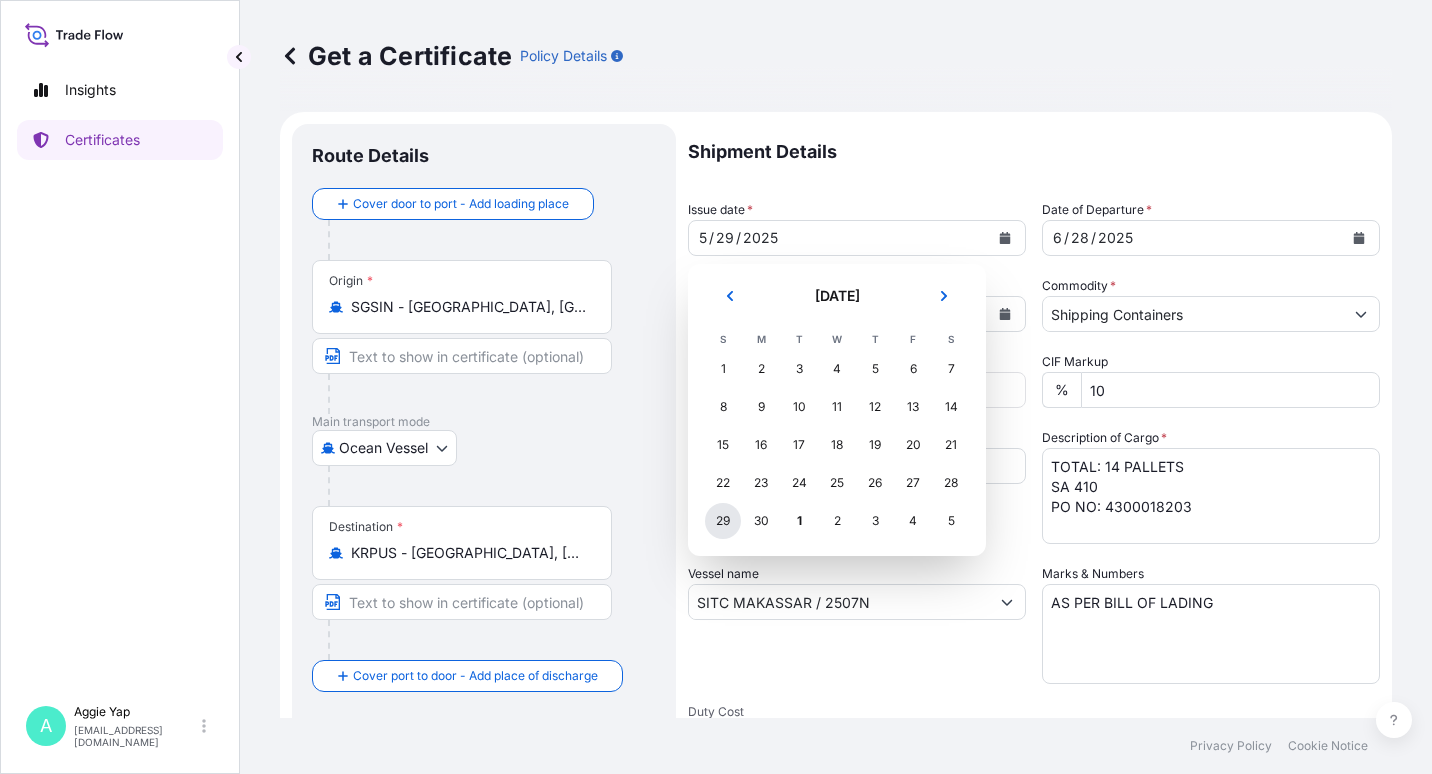 click on "29" at bounding box center [723, 521] 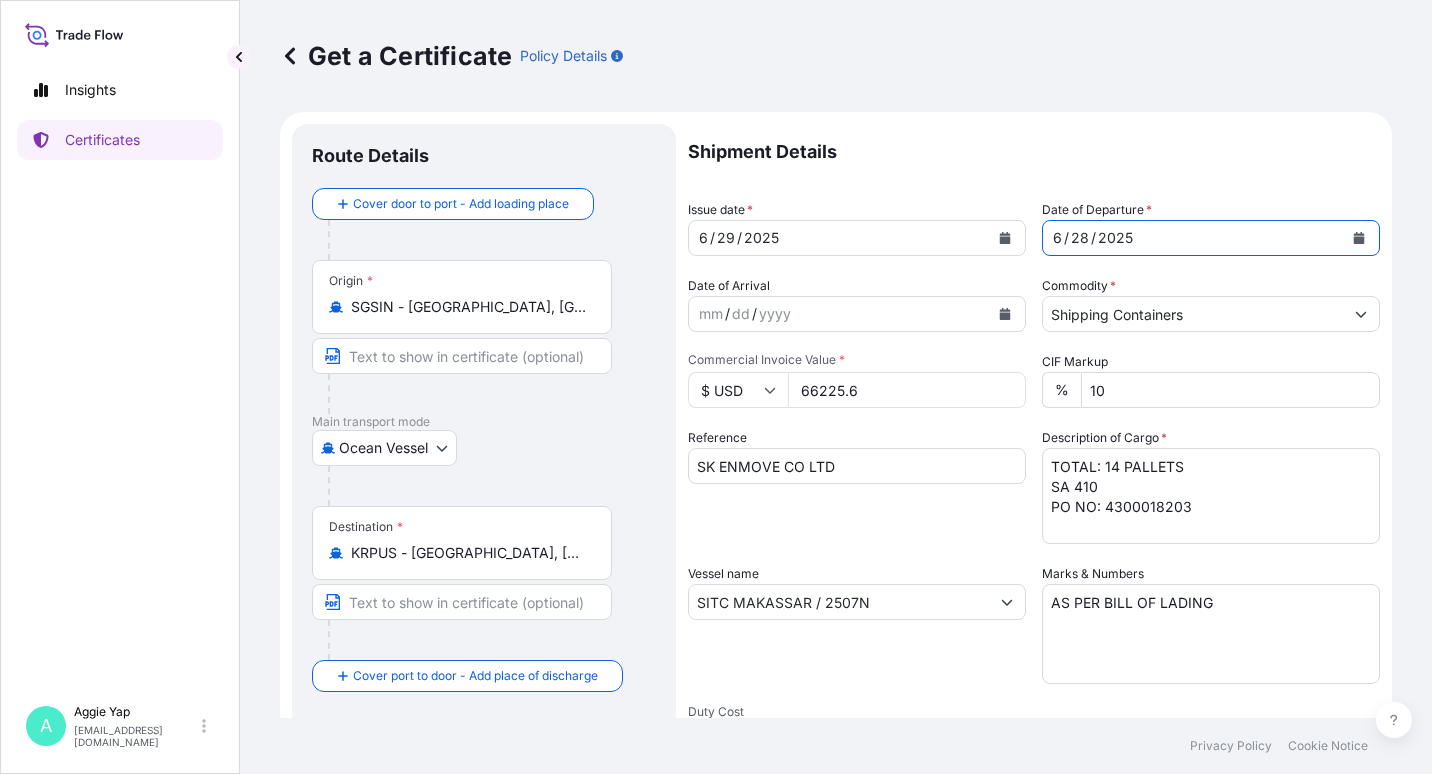 click at bounding box center (1359, 238) 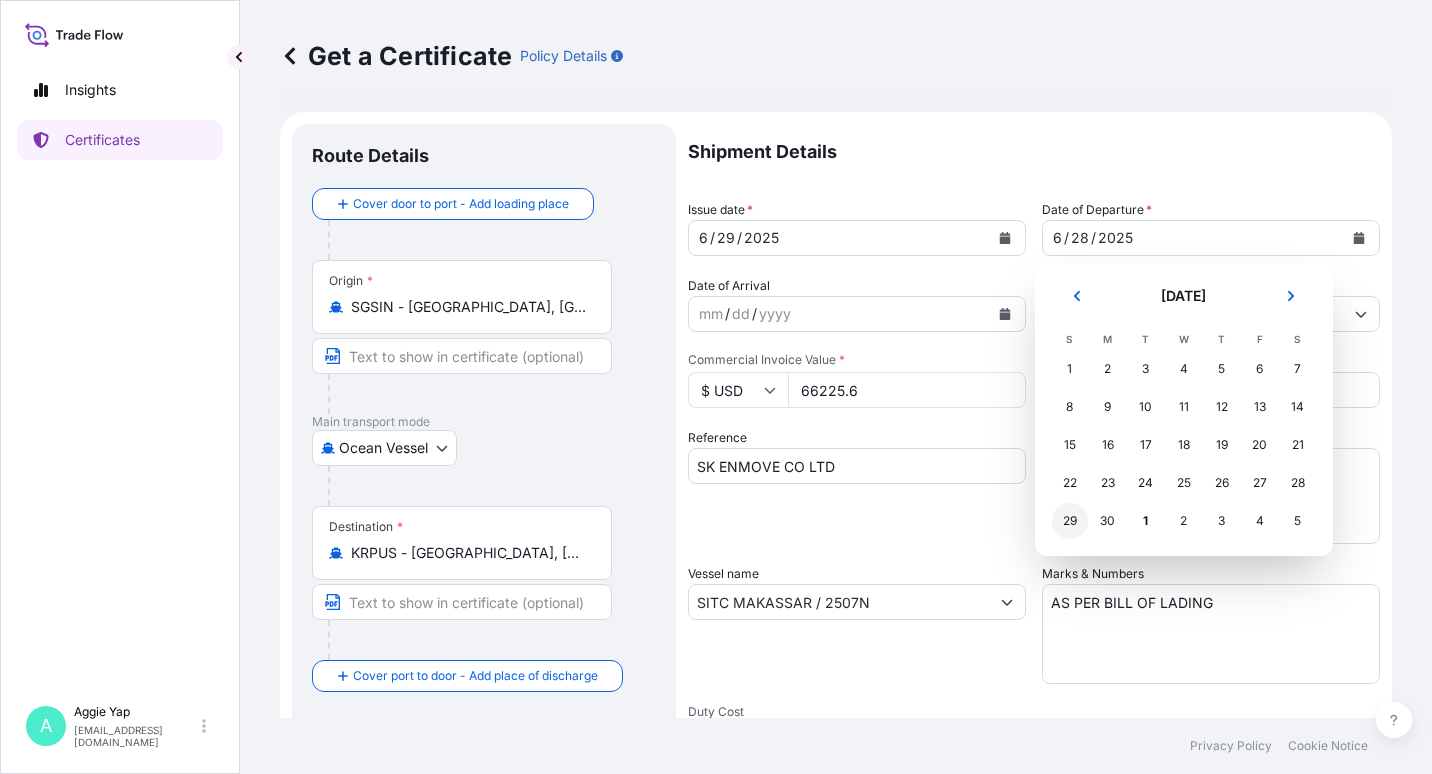click on "29" at bounding box center (1070, 521) 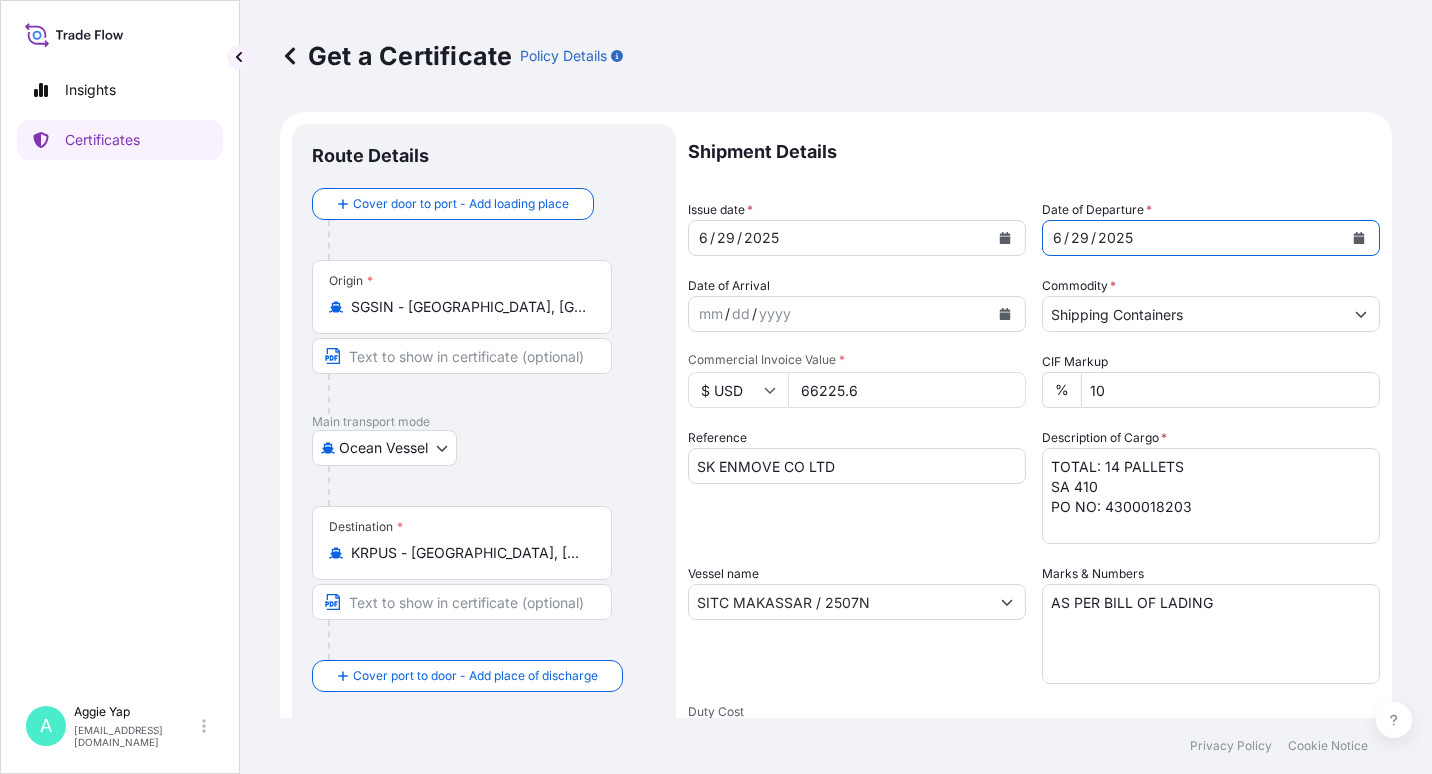 click on "66225.6" at bounding box center [907, 390] 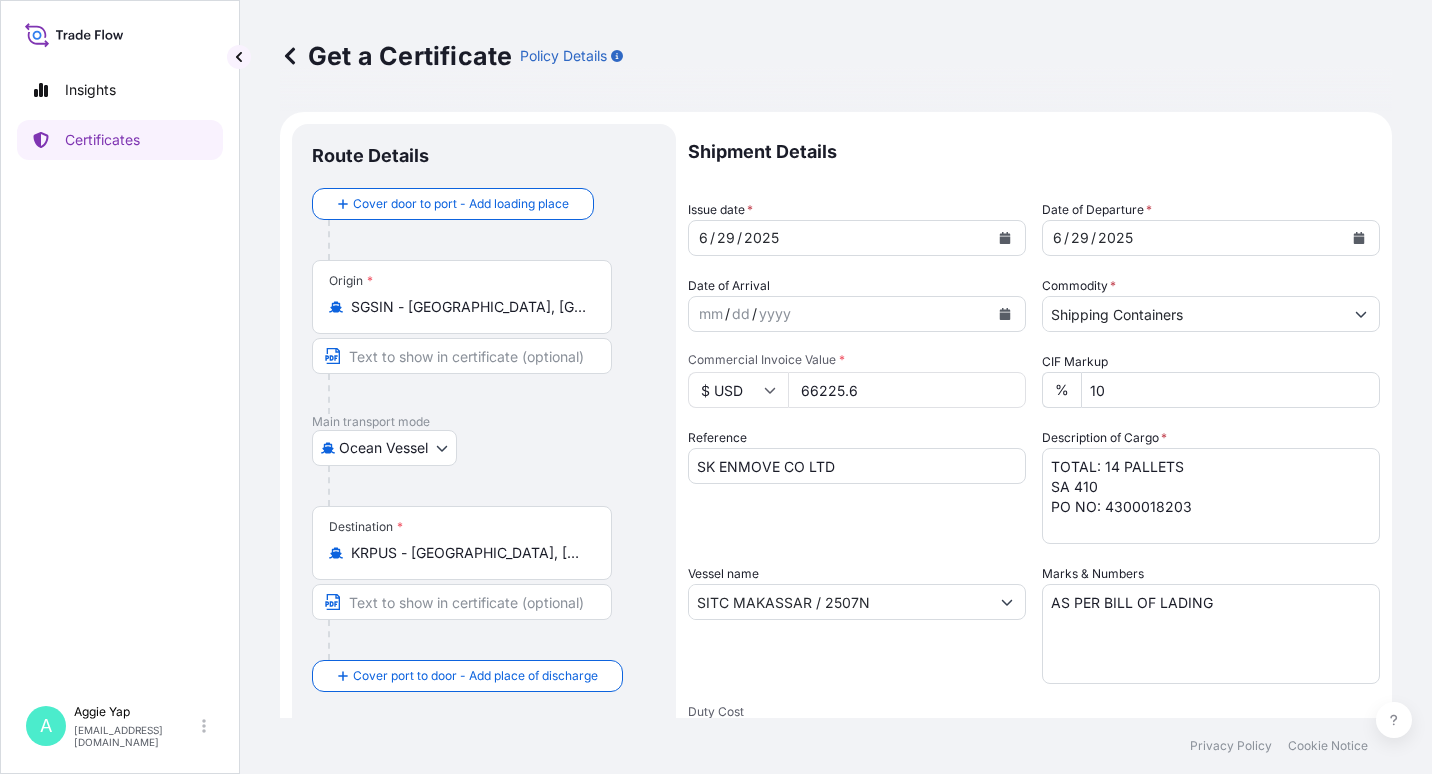 drag, startPoint x: 696, startPoint y: 408, endPoint x: 572, endPoint y: 419, distance: 124.486946 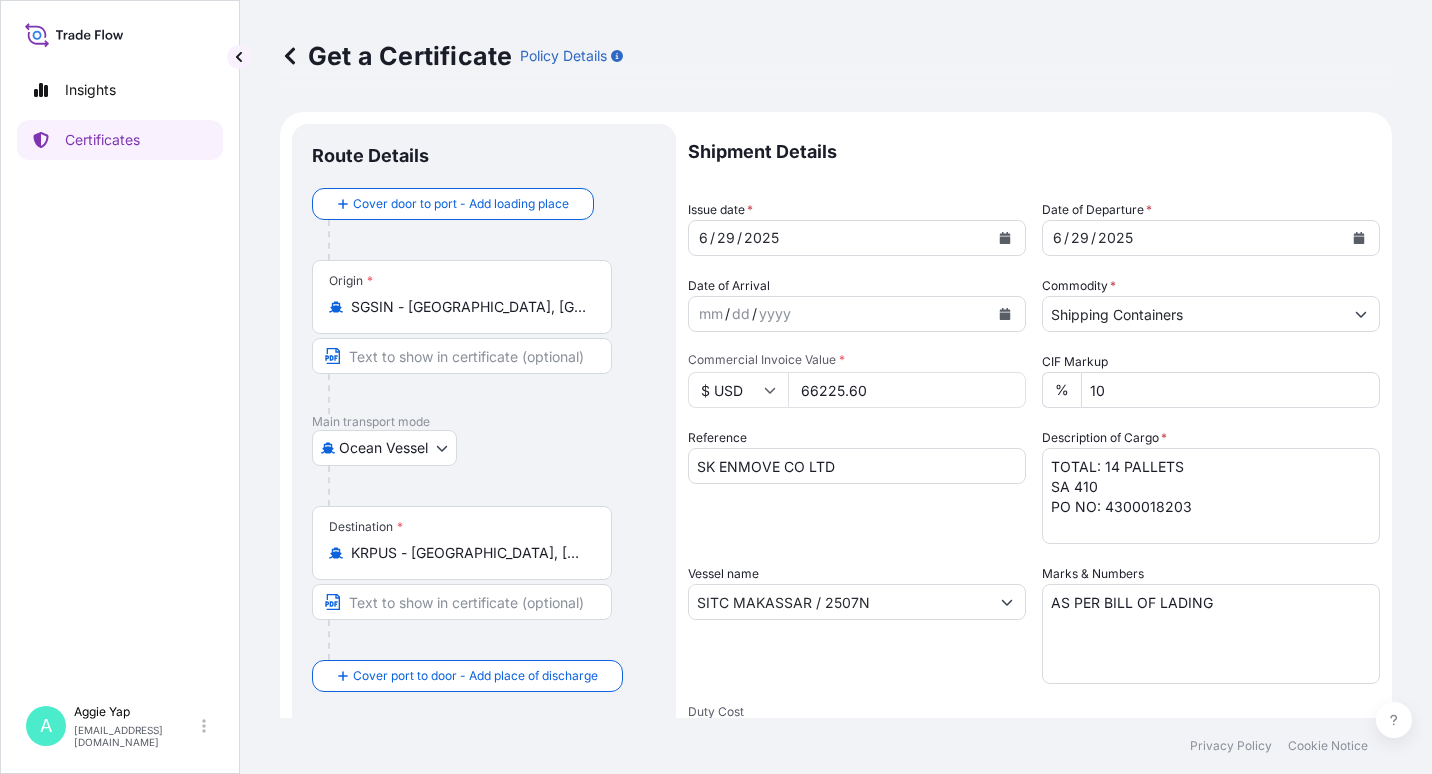 type on "66225.60" 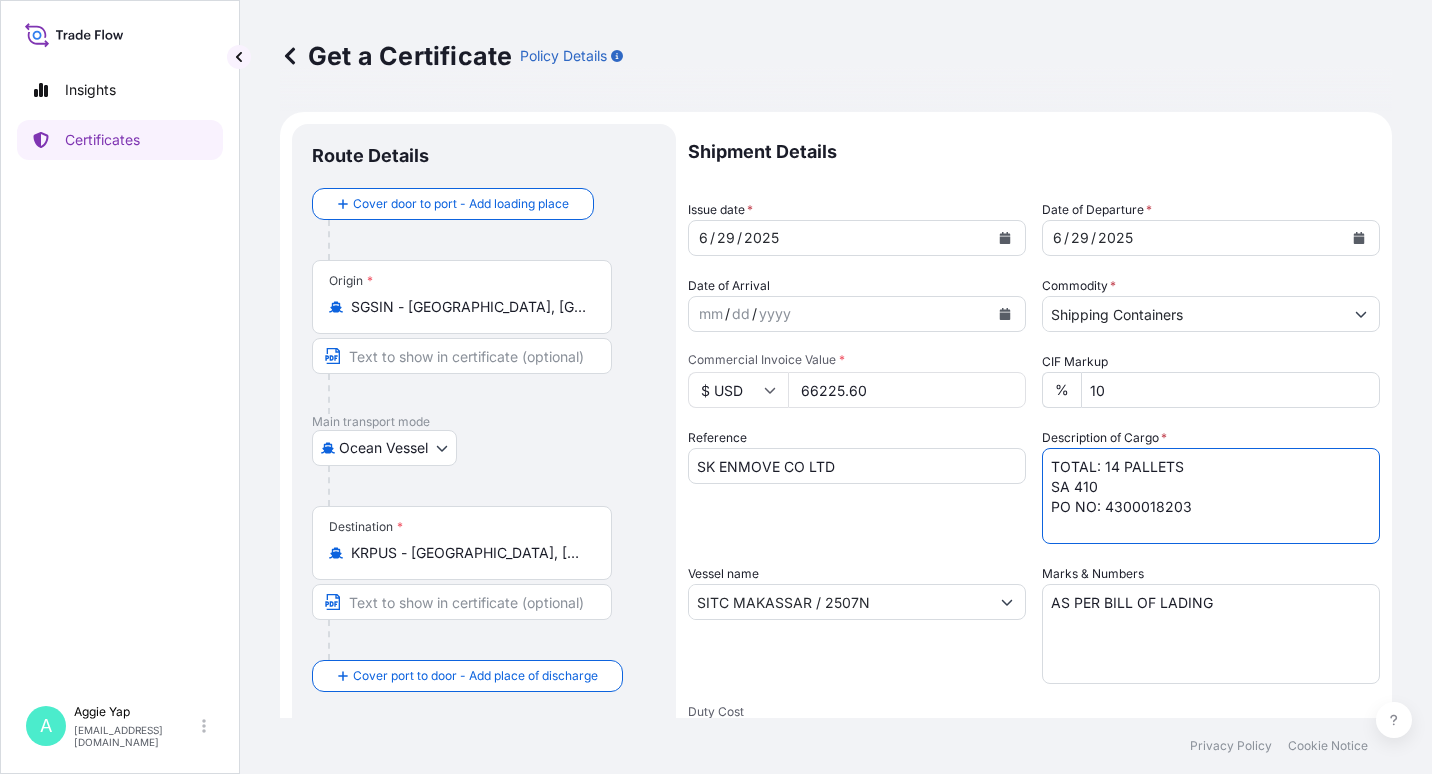drag, startPoint x: 1183, startPoint y: 510, endPoint x: 1098, endPoint y: 521, distance: 85.70881 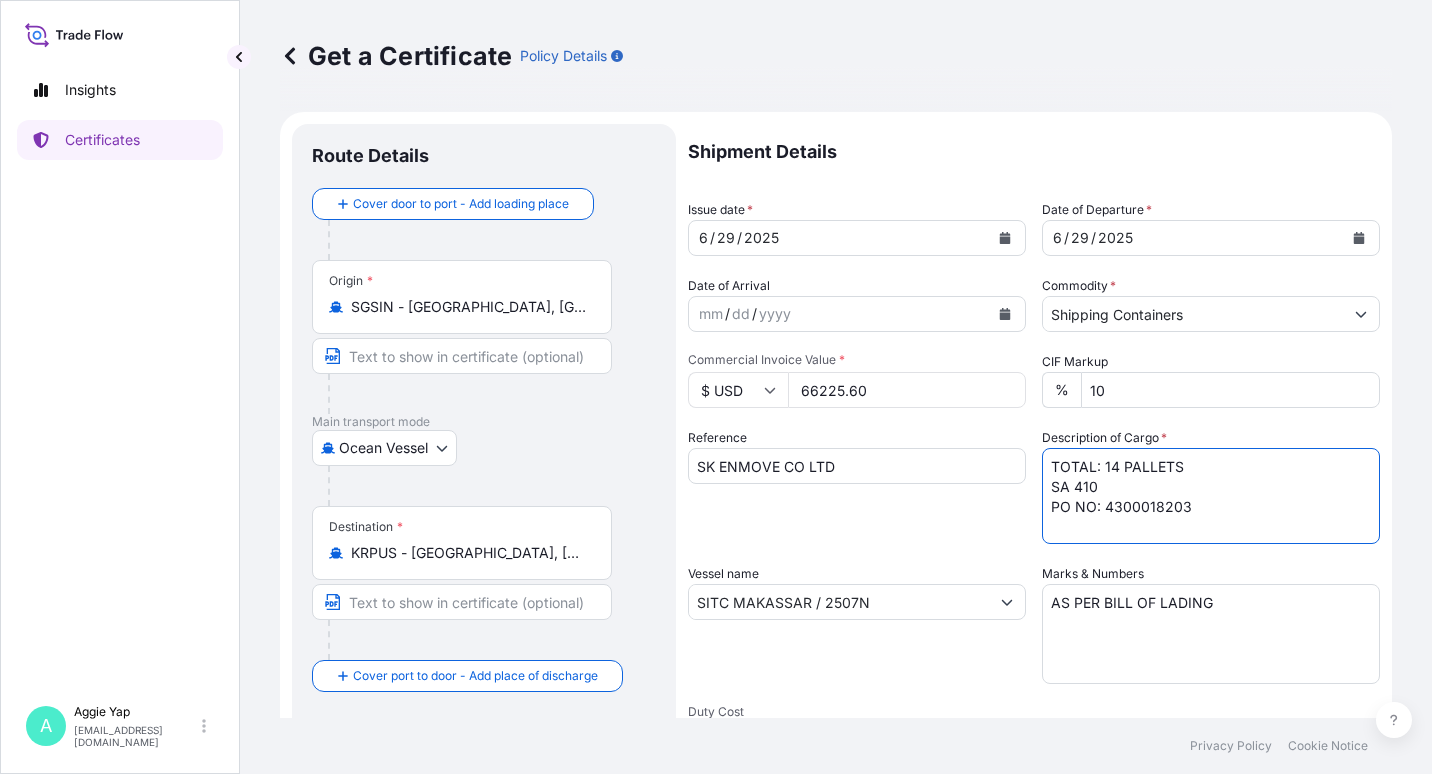 click on "TOTAL: 14 PALLETS
SA 410
PO NO: 4300018203" at bounding box center [1211, 496] 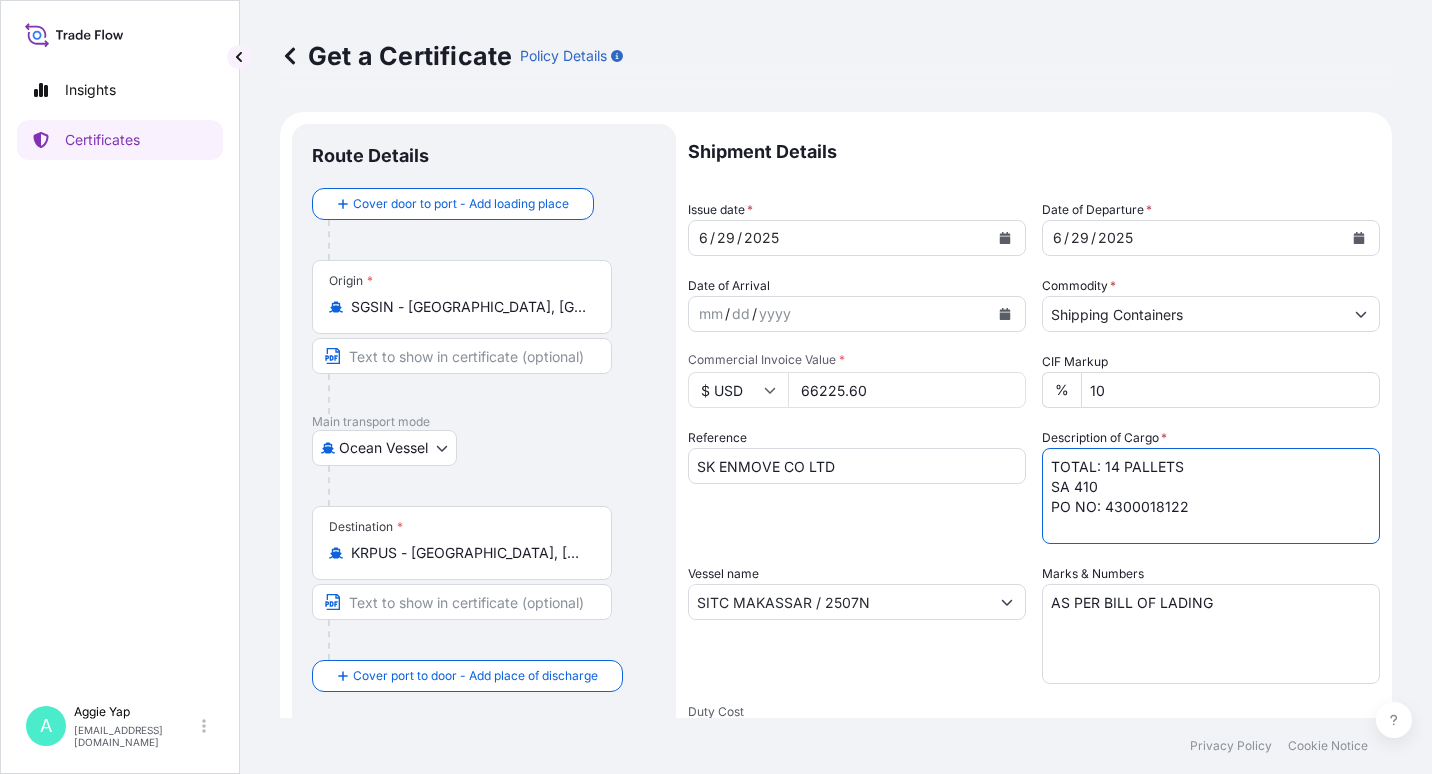 type on "TOTAL: 14 PALLETS
SA 410
PO NO: 4300018122" 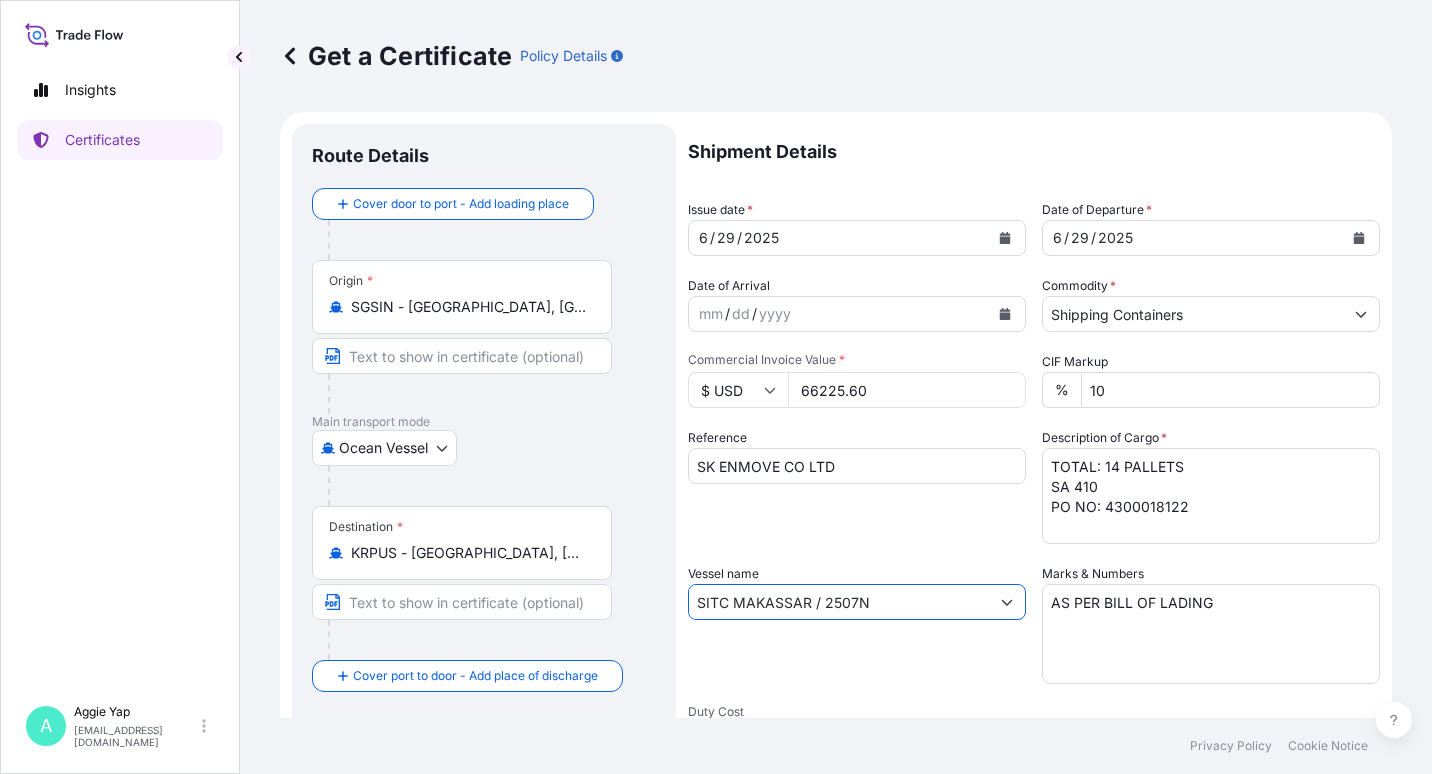 drag, startPoint x: 914, startPoint y: 610, endPoint x: 551, endPoint y: 600, distance: 363.13773 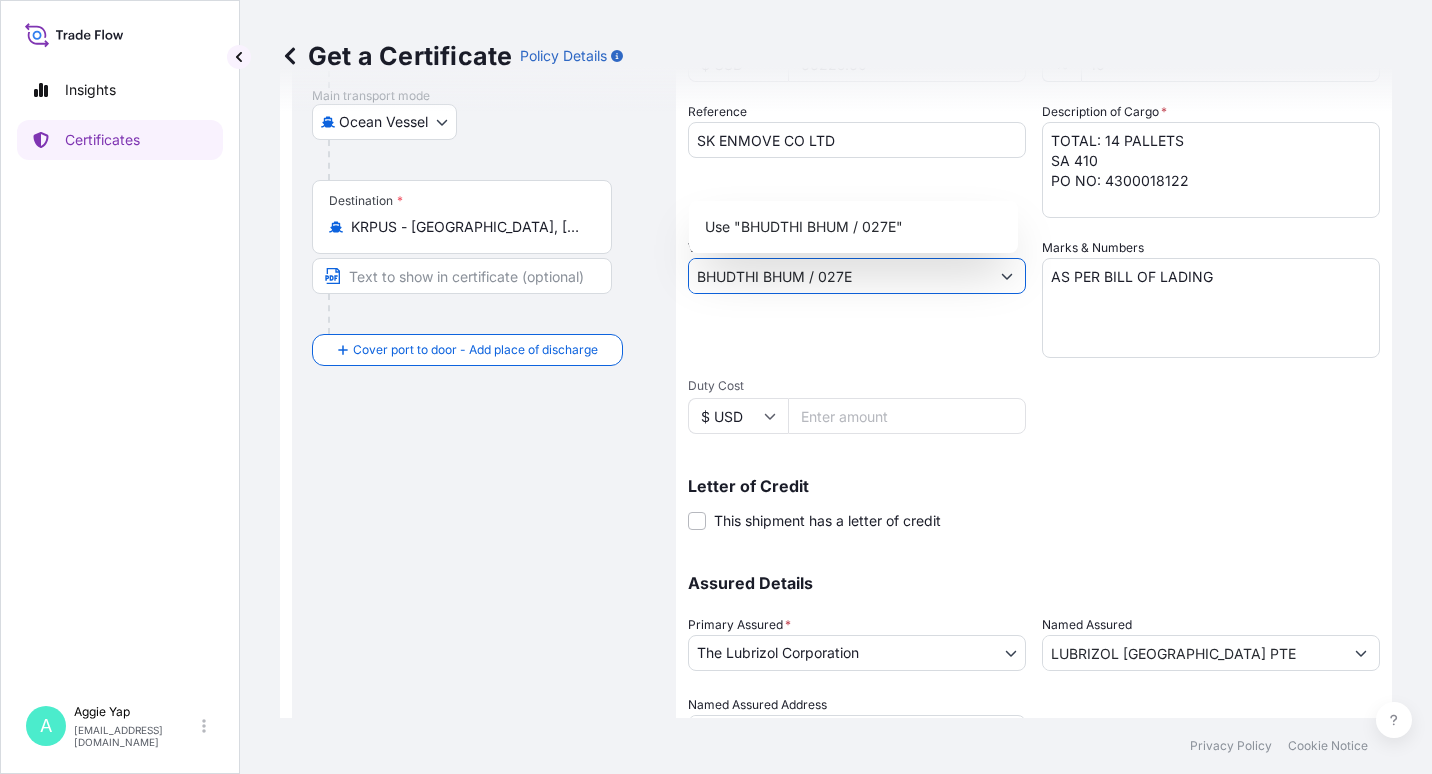 scroll, scrollTop: 427, scrollLeft: 0, axis: vertical 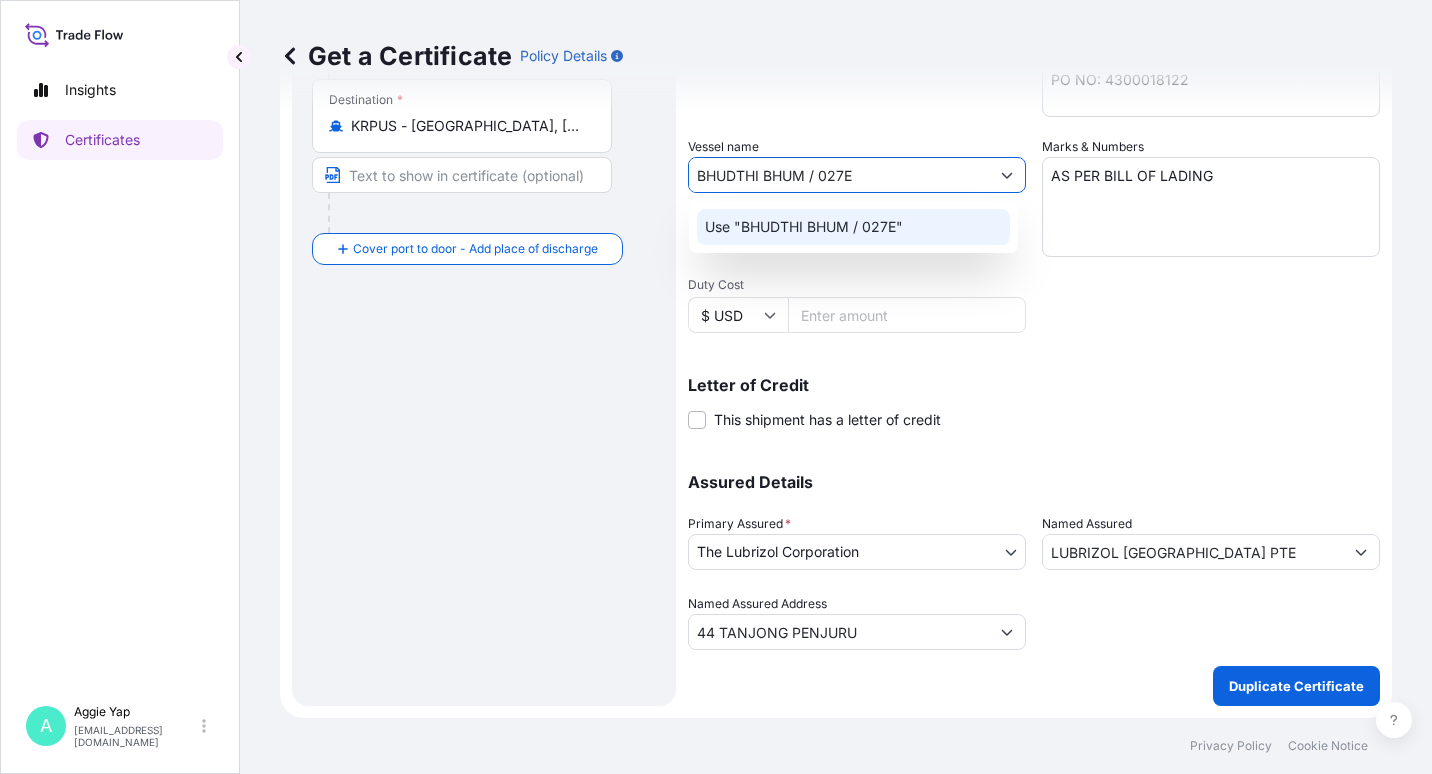 click on "Use "BHUDTHI BHUM / 027E"" 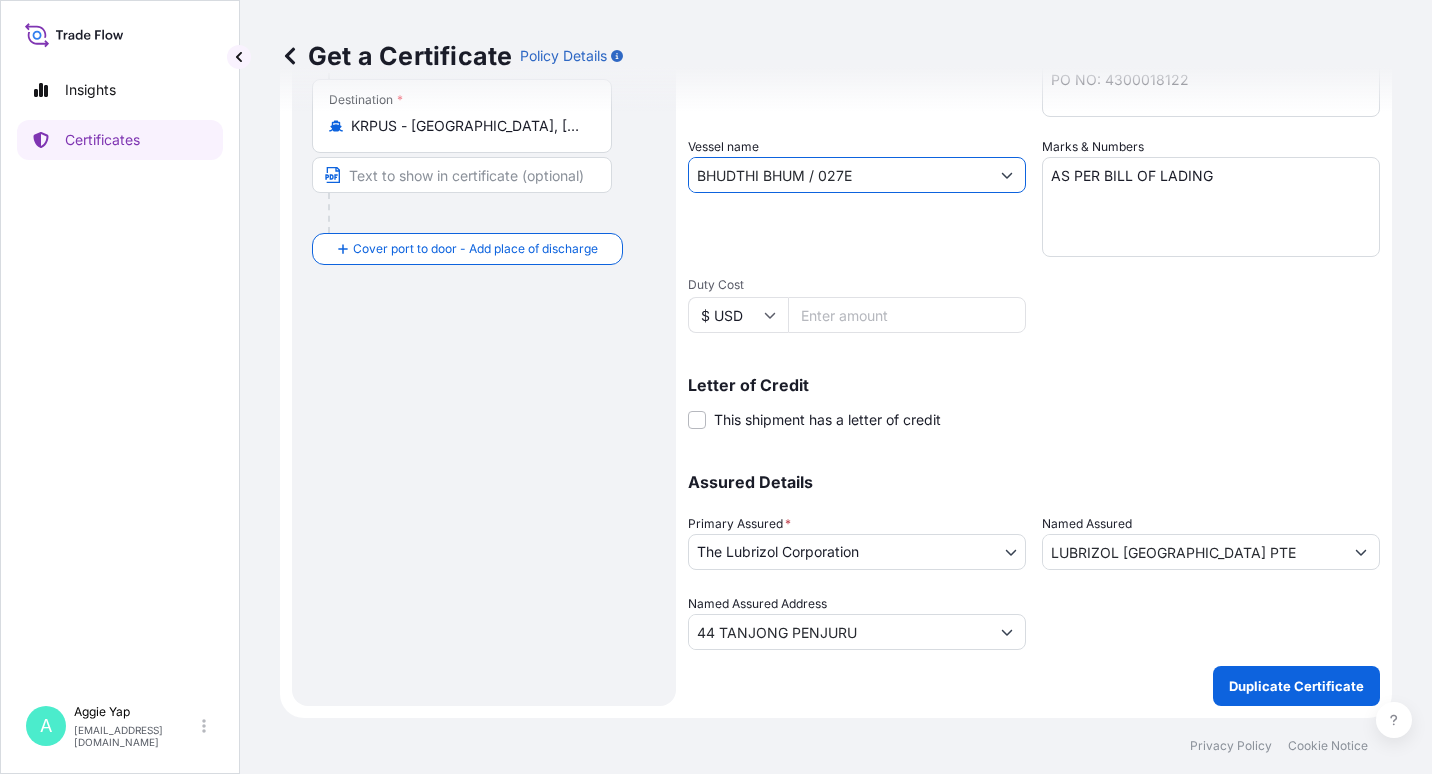 type on "BHUDTHI BHUM / 027E" 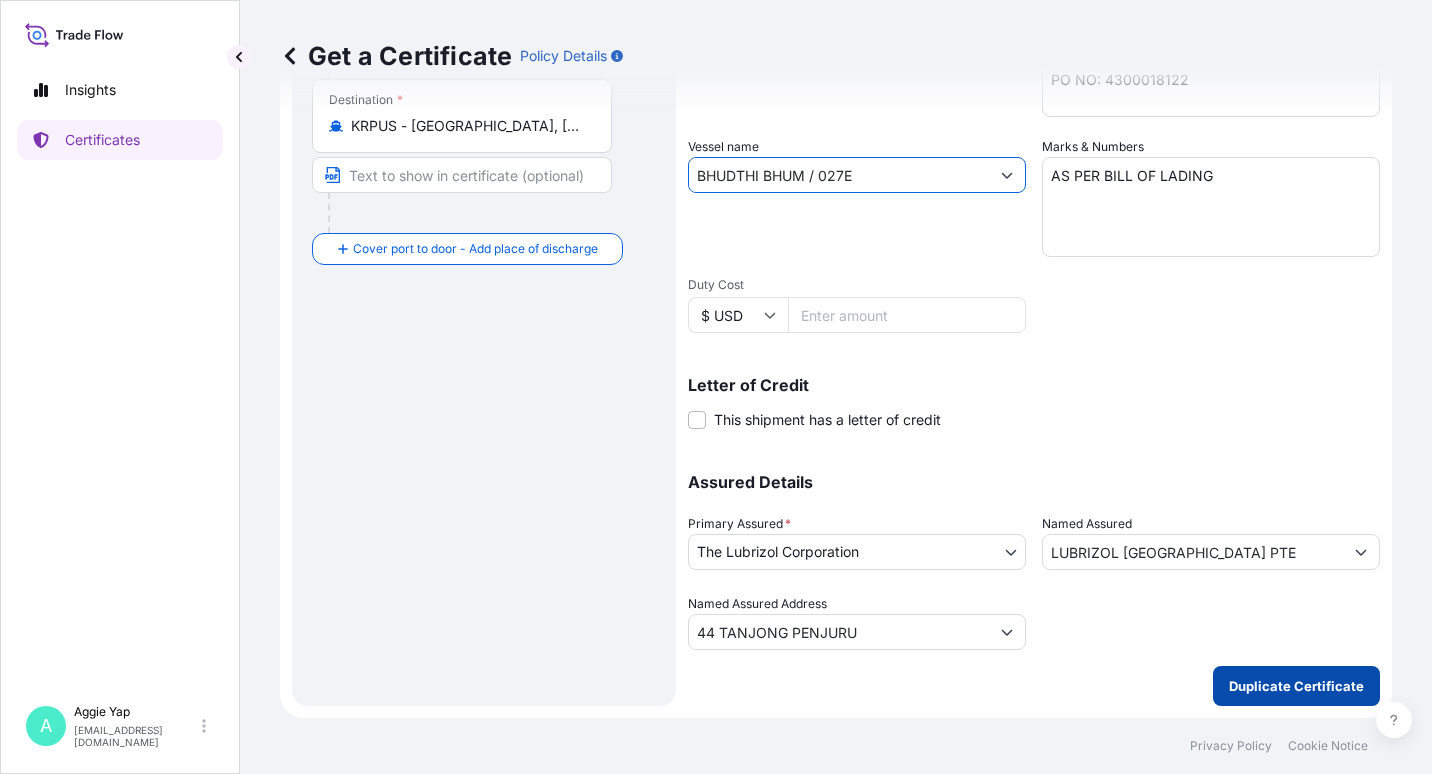 click on "Duplicate Certificate" at bounding box center [1296, 686] 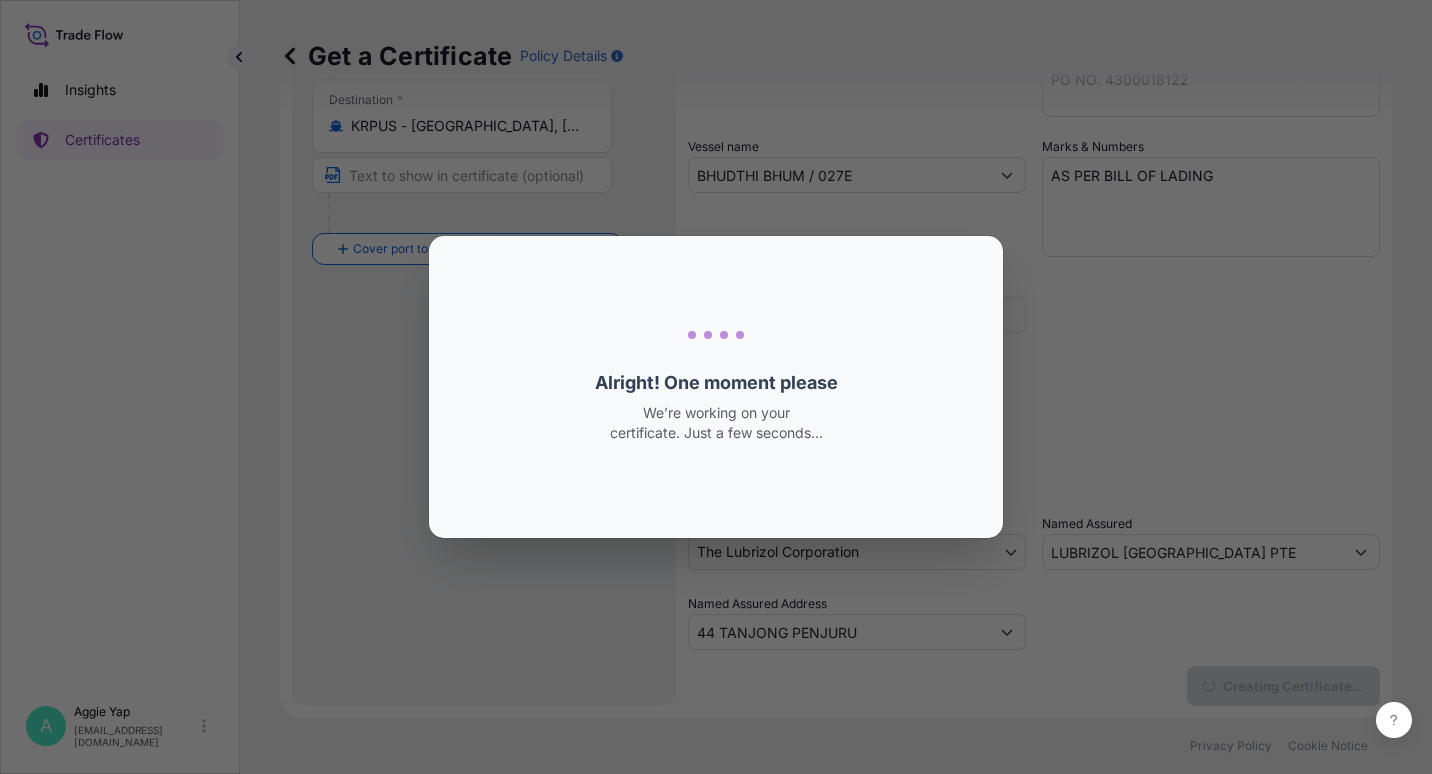 scroll, scrollTop: 0, scrollLeft: 0, axis: both 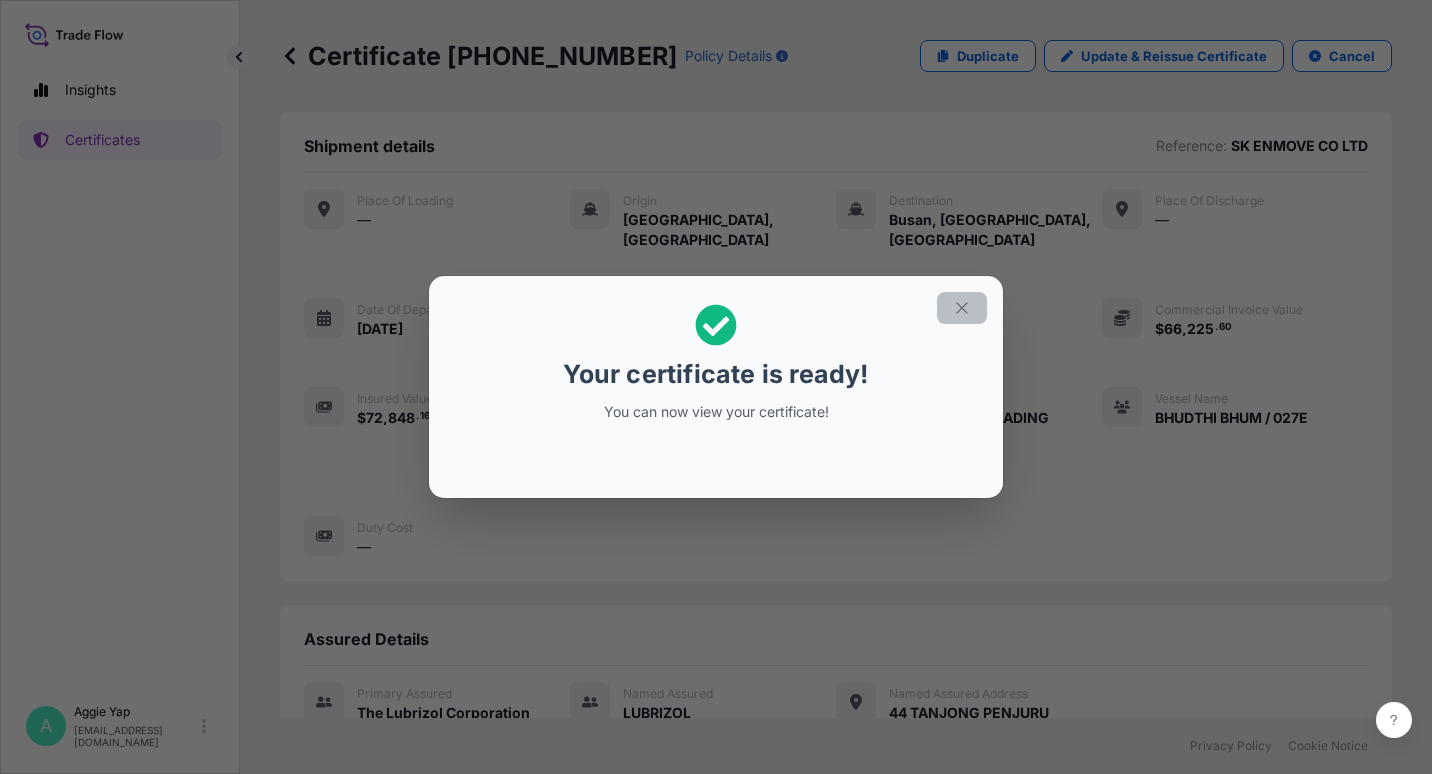 click at bounding box center [962, 308] 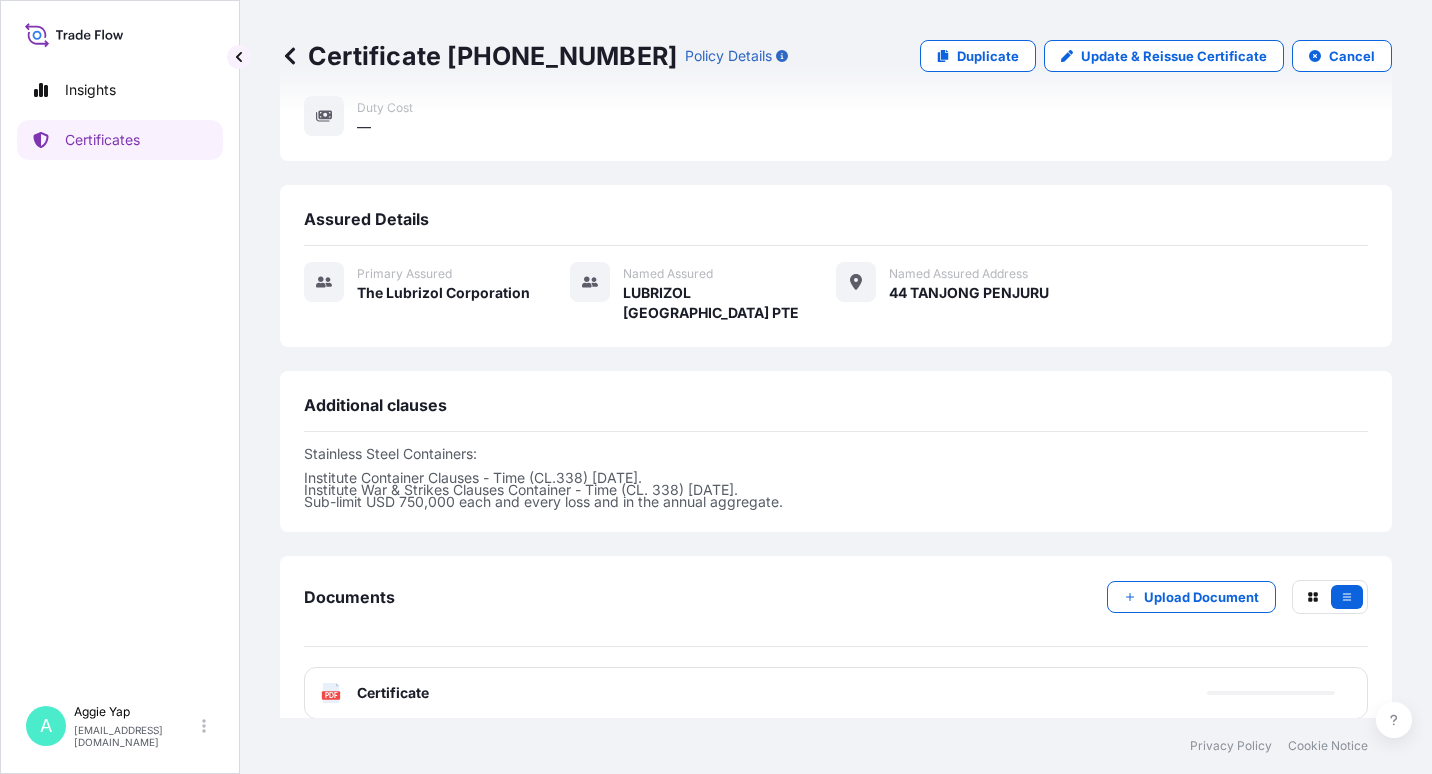 scroll, scrollTop: 425, scrollLeft: 0, axis: vertical 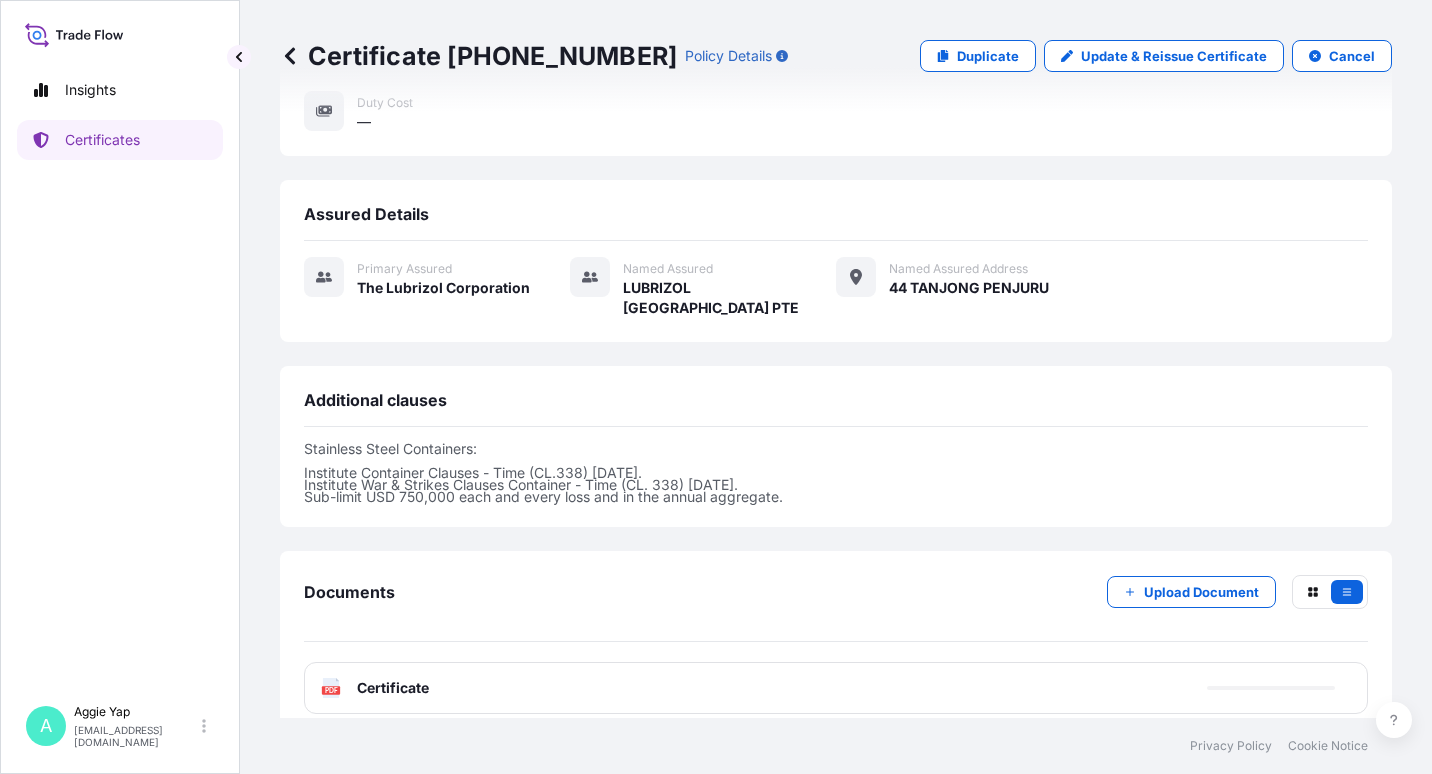 click on "Certificate" at bounding box center [393, 688] 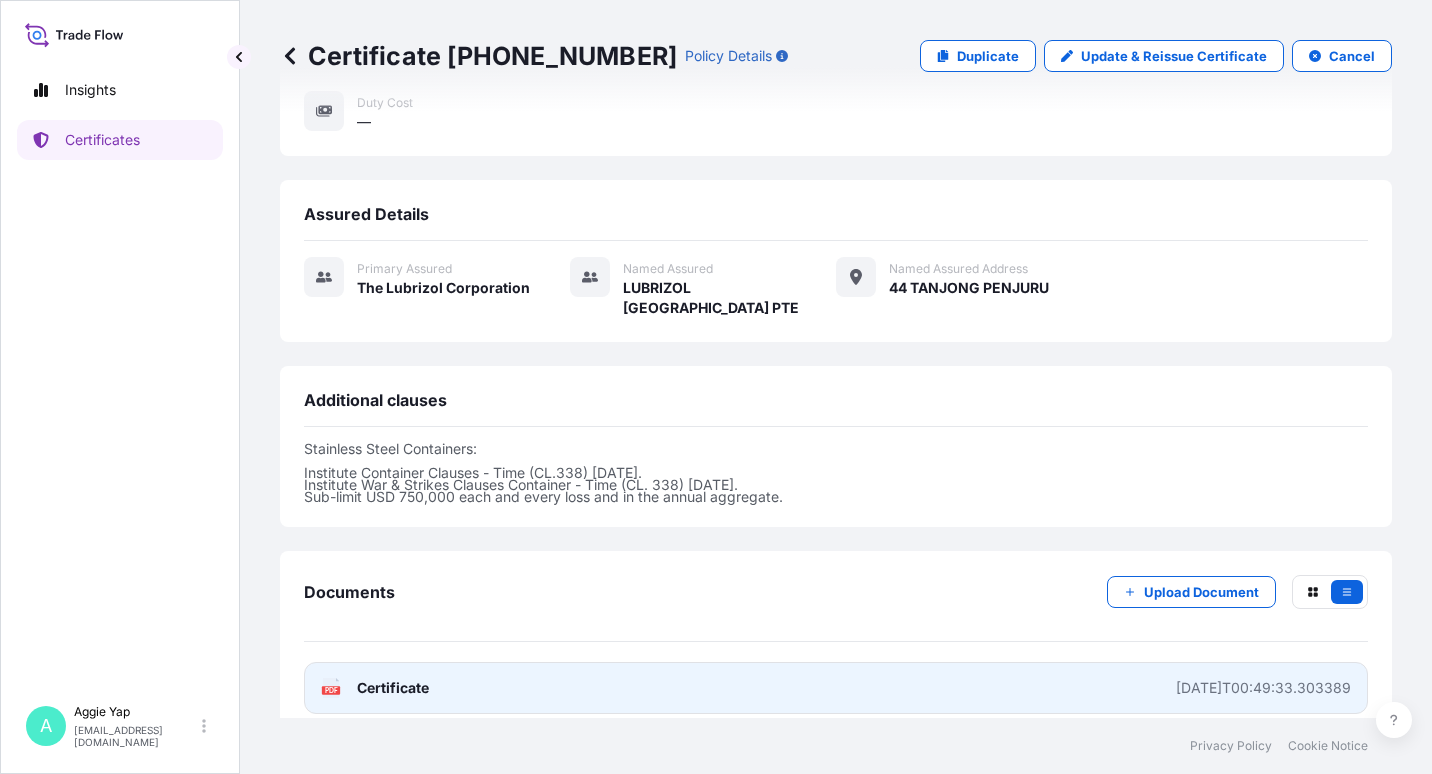 click on "PDF Certificate 2025-07-01T00:49:33.303389" at bounding box center [836, 688] 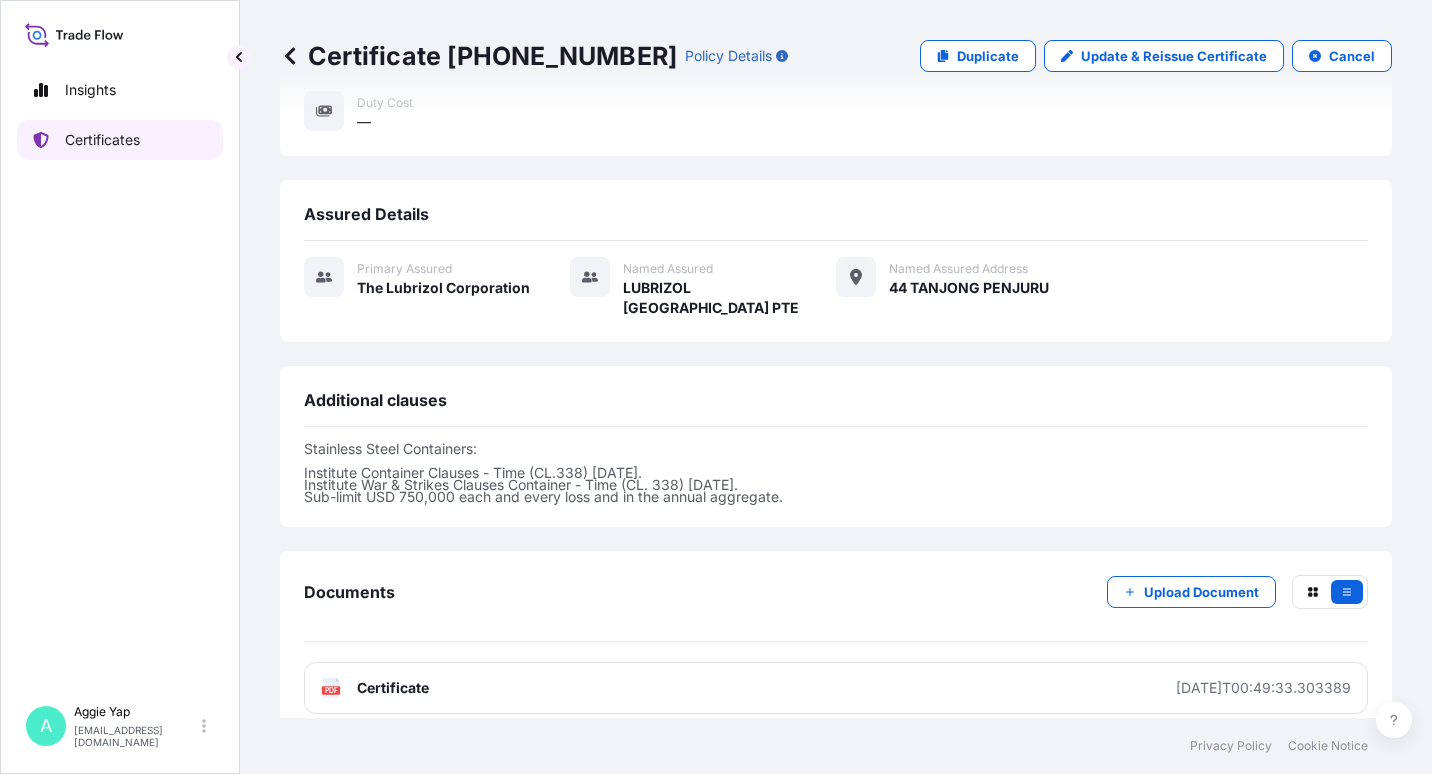 click on "Certificates" at bounding box center [120, 140] 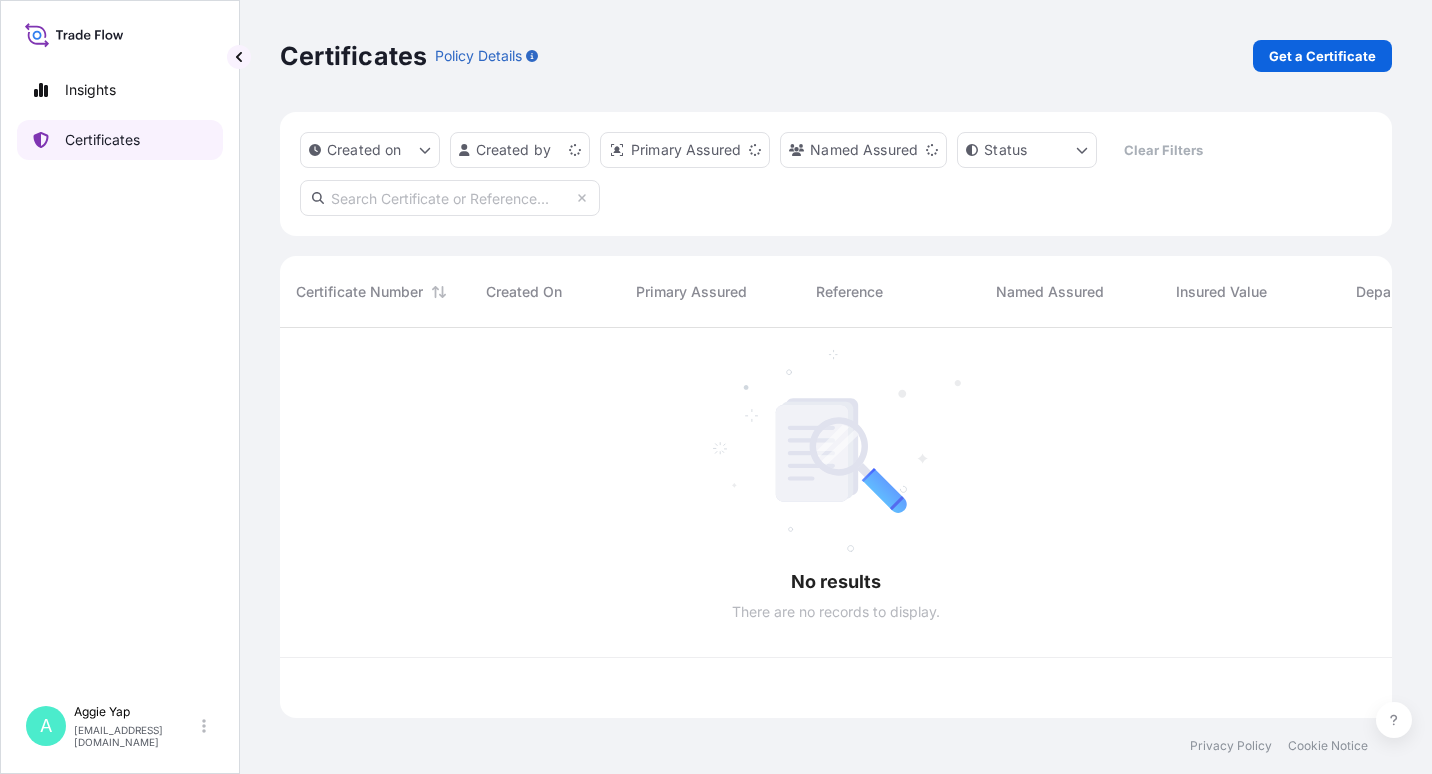 scroll, scrollTop: 0, scrollLeft: 0, axis: both 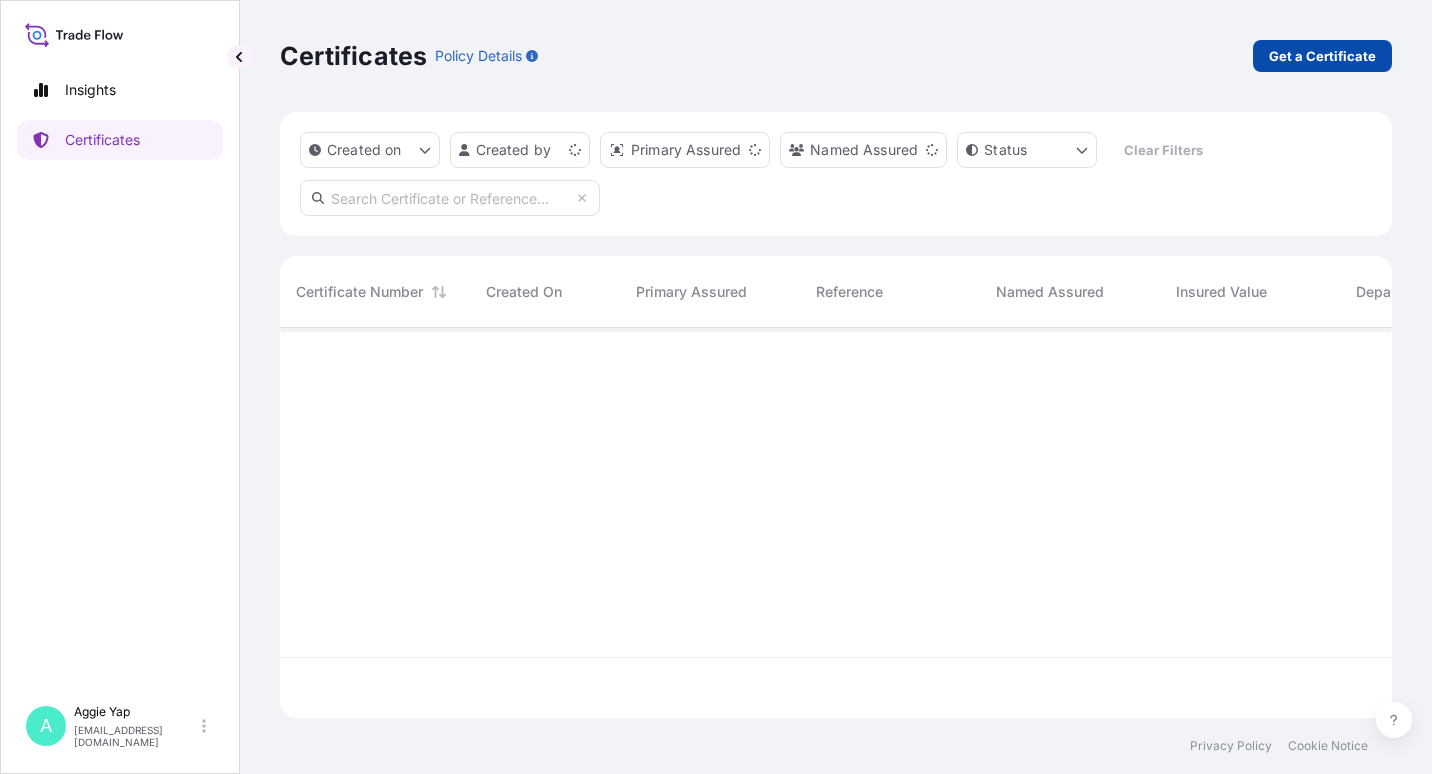 click on "Get a Certificate" at bounding box center [1322, 56] 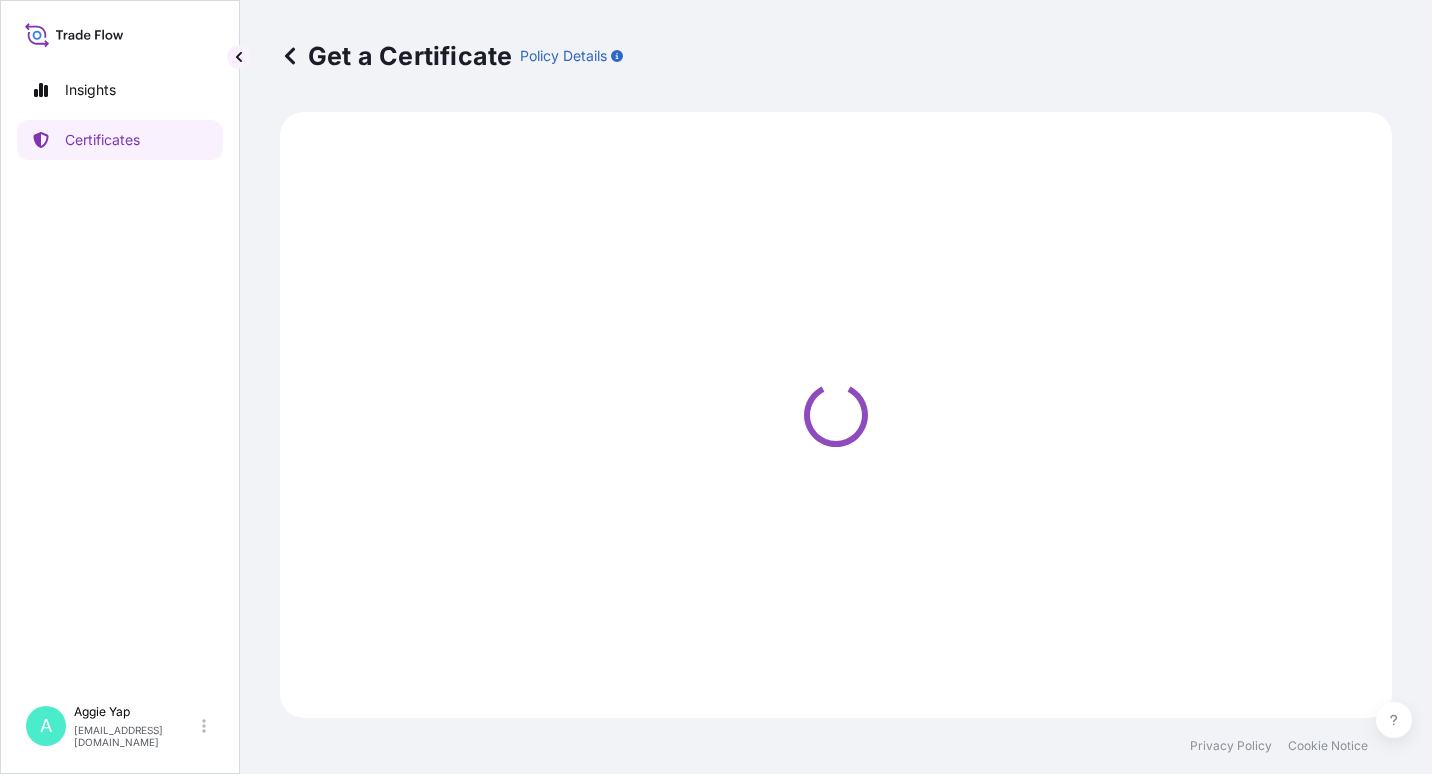 select on "Barge" 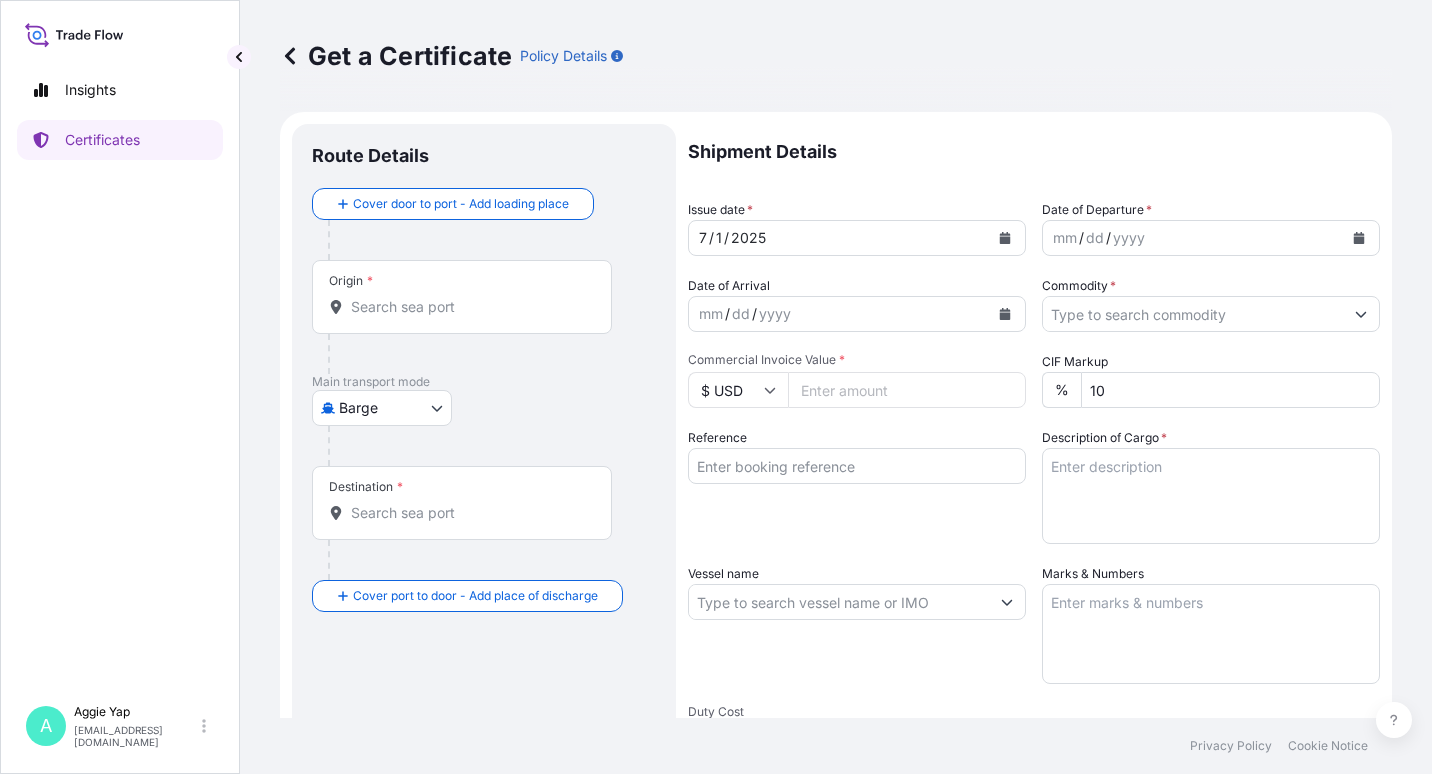 click on "Insights Certificates A Aggie   Yap sg.lubrizolbdp@bdpint.com Get a Certificate Policy Details Route Details   Cover door to port - Add loading place Place of loading Road / Inland Road / Inland Origin * Main transport mode Barge Air Barge Road Ocean Vessel Rail Barge in Tow Destination * Cover port to door - Add place of discharge Road / Inland Road / Inland Place of Discharge Shipment Details Issue date * 7 / 1 / 2025 Date of Departure * mm / dd / yyyy Date of Arrival mm / dd / yyyy Commodity * Packing Category Commercial Invoice Value    * $ USD CIF Markup % 10 Reference Description of Cargo * Vessel name Marks & Numbers Duty Cost   $ USD Letter of Credit This shipment has a letter of credit Letter of credit * Letter of credit may not exceed 12000 characters Assured Details Primary Assured * Select a primary assured Named Assured Named Assured Address Create Certificate Privacy Policy Cookie Notice
0 Selected Date: July 1, 2025" at bounding box center (716, 387) 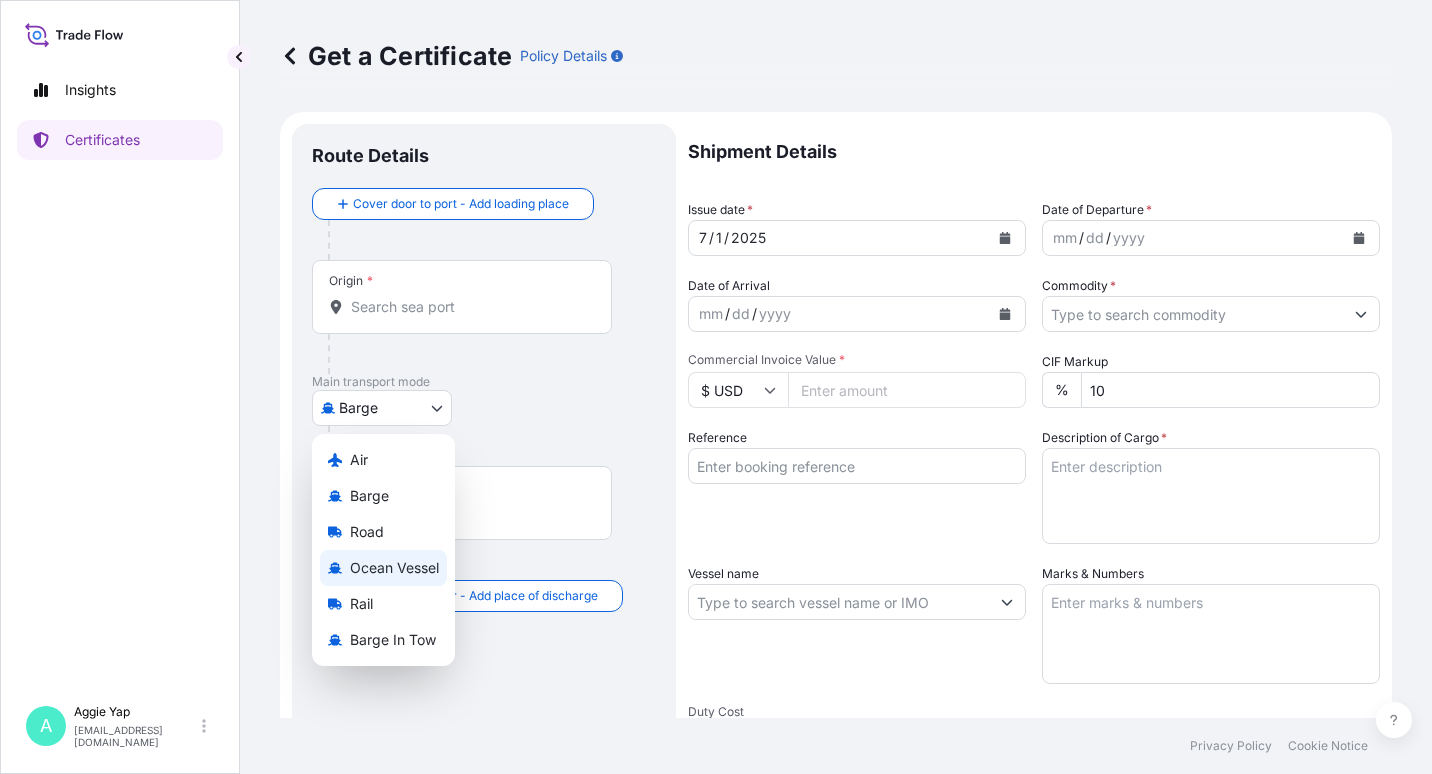 click on "Ocean Vessel" at bounding box center (394, 568) 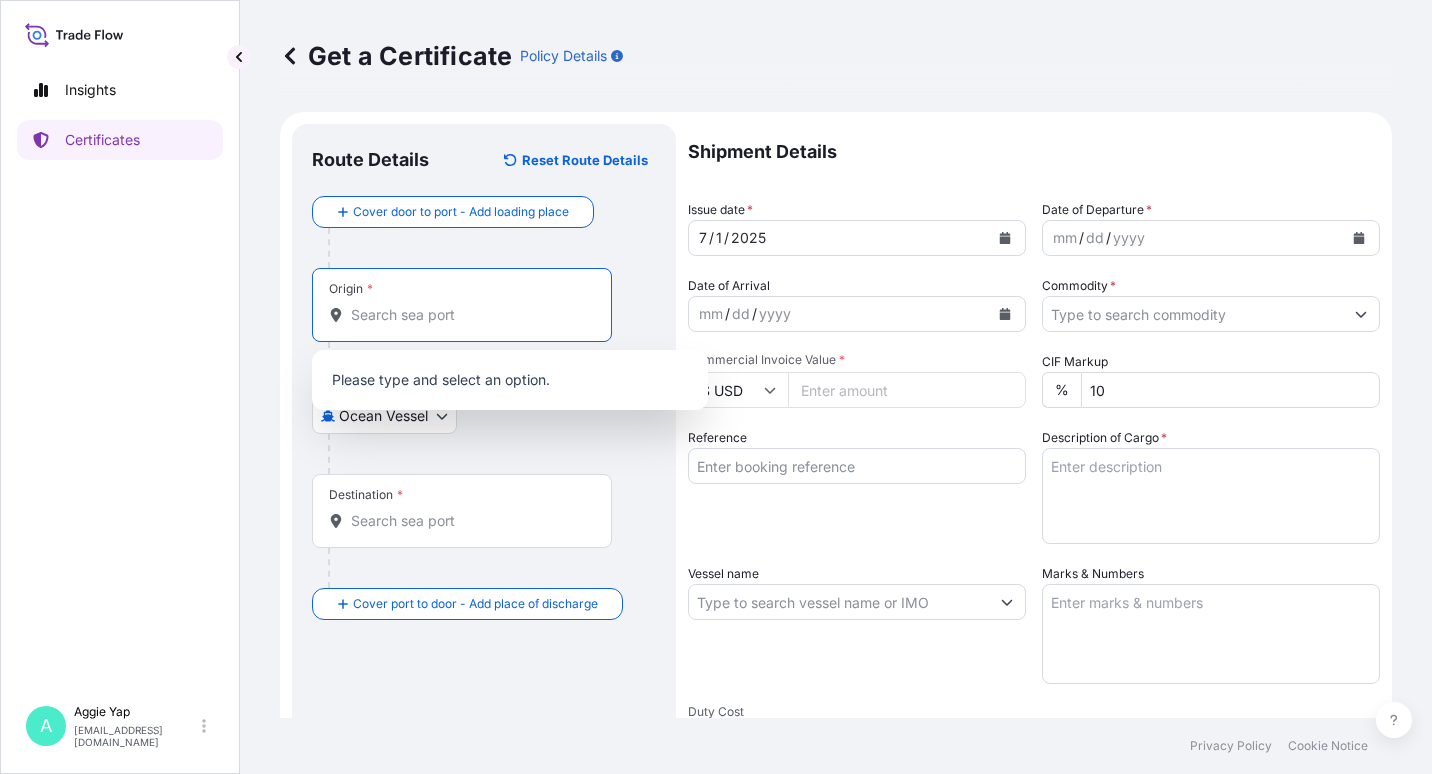 click on "Origin *" at bounding box center [469, 315] 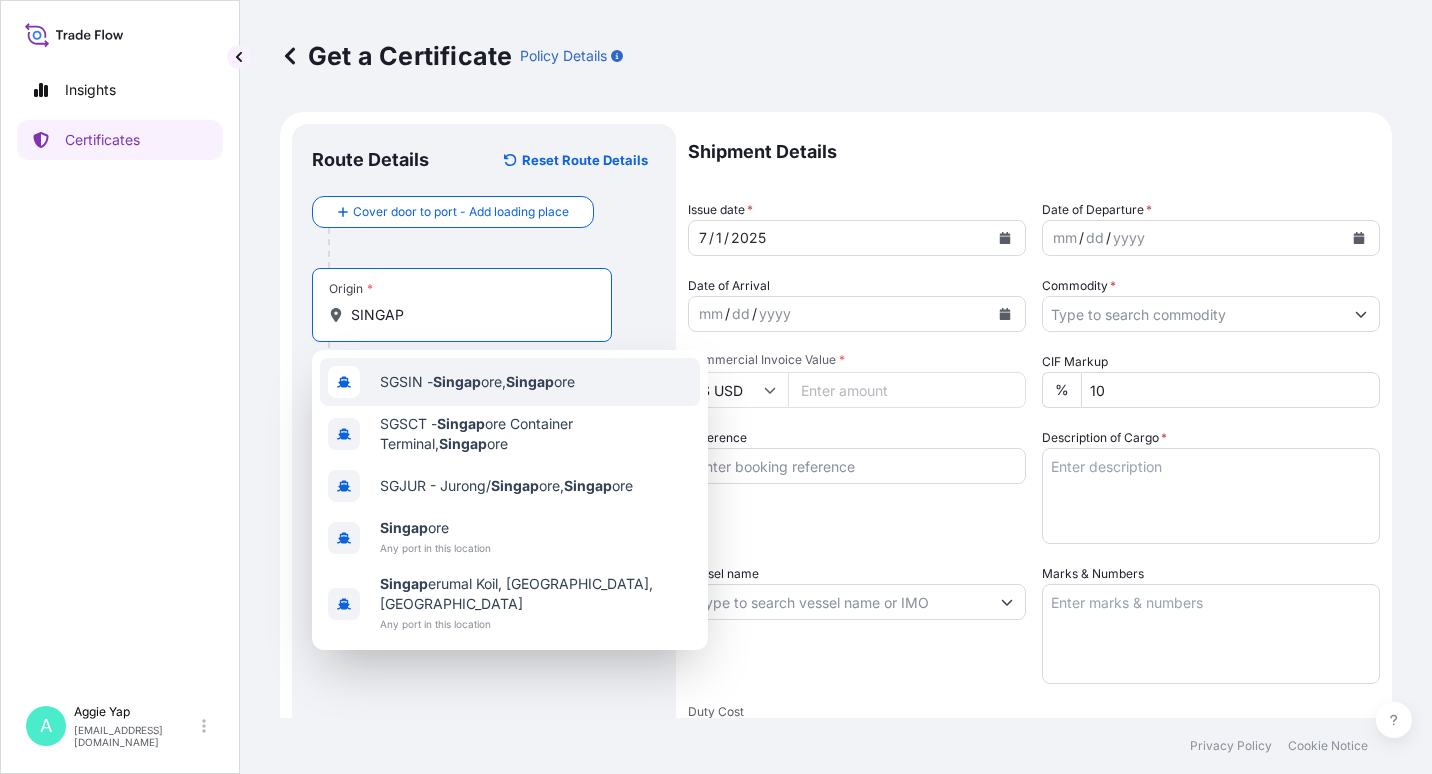 click on "SGSIN -  Singap ore,  Singap ore" at bounding box center [510, 382] 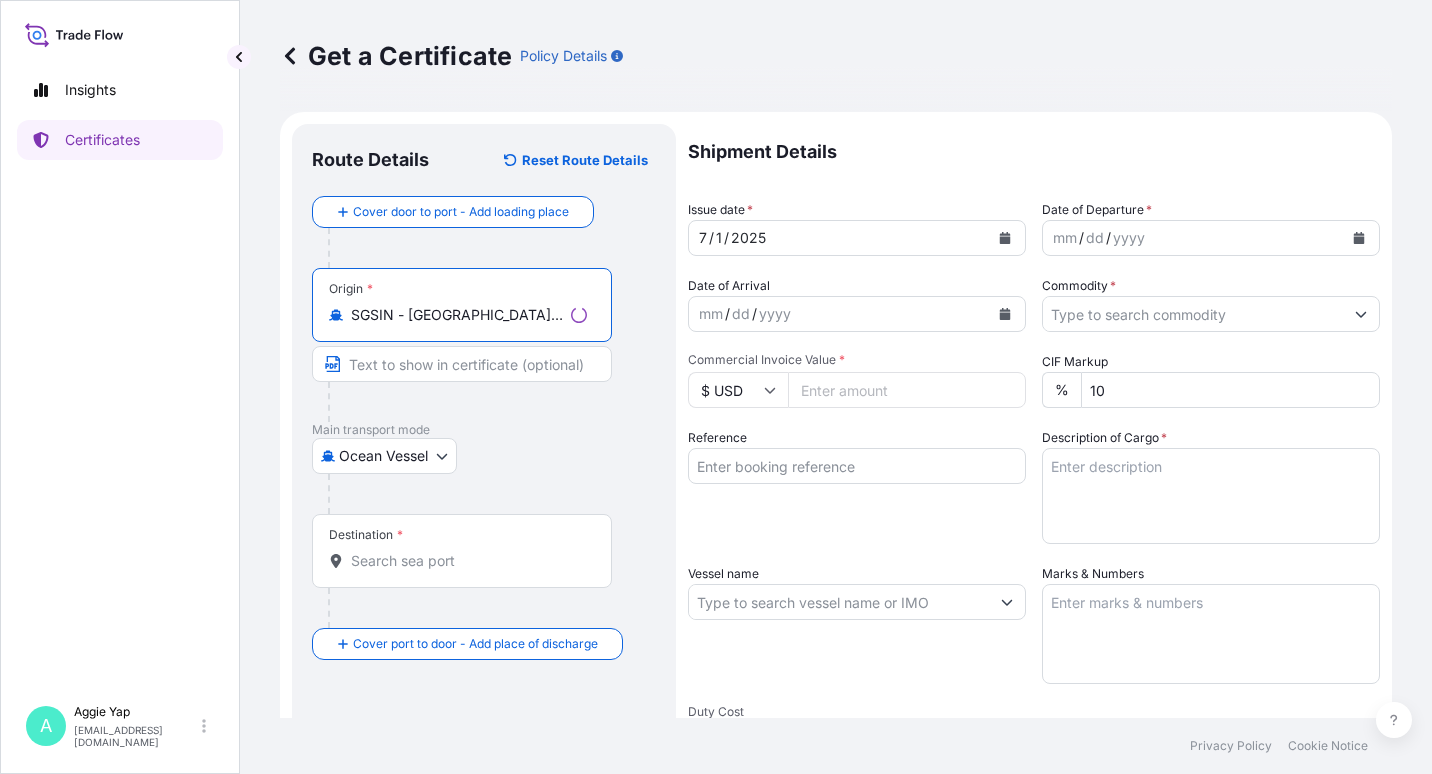 type on "SGSIN - Singapore, Singapore" 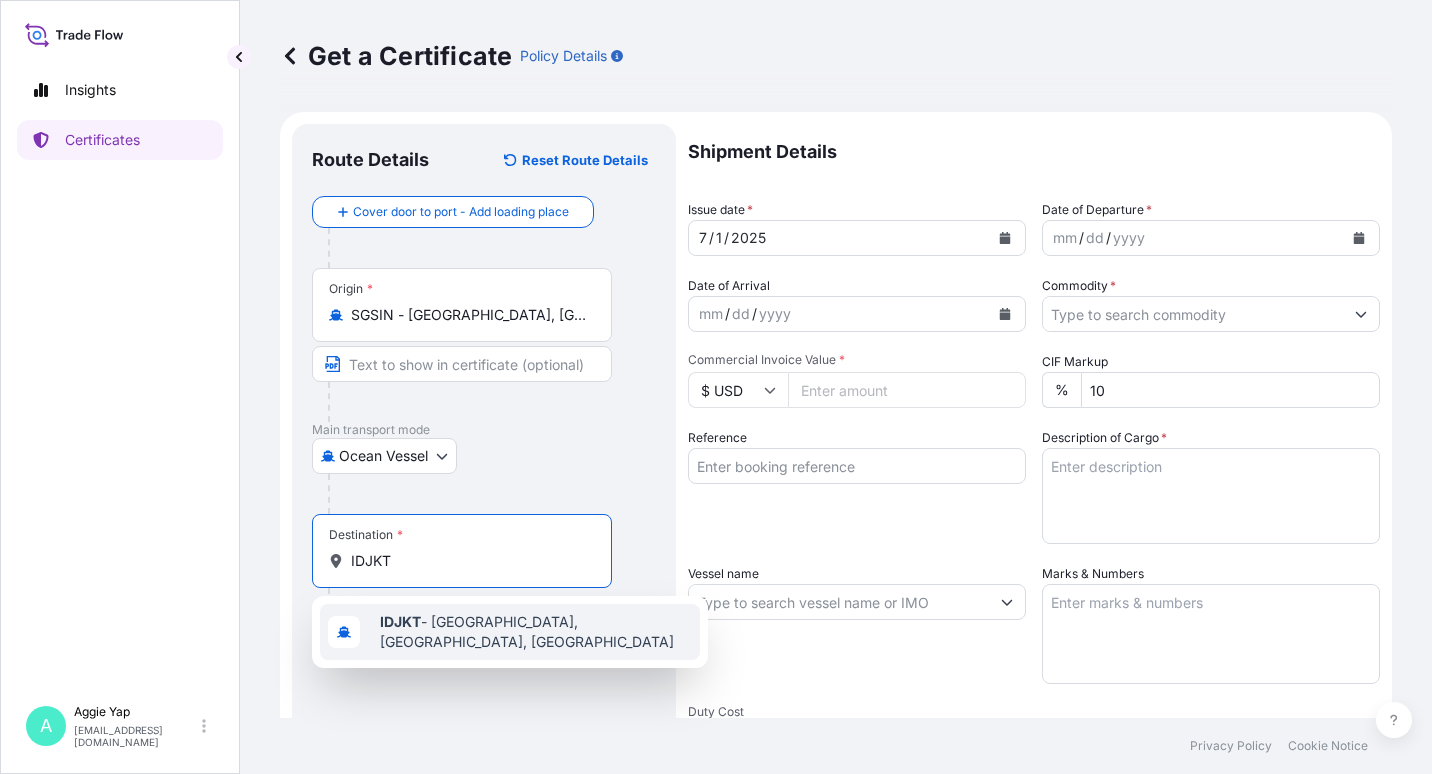 click on "IDJKT  - Jakarta, Java, Indonesia" at bounding box center (536, 632) 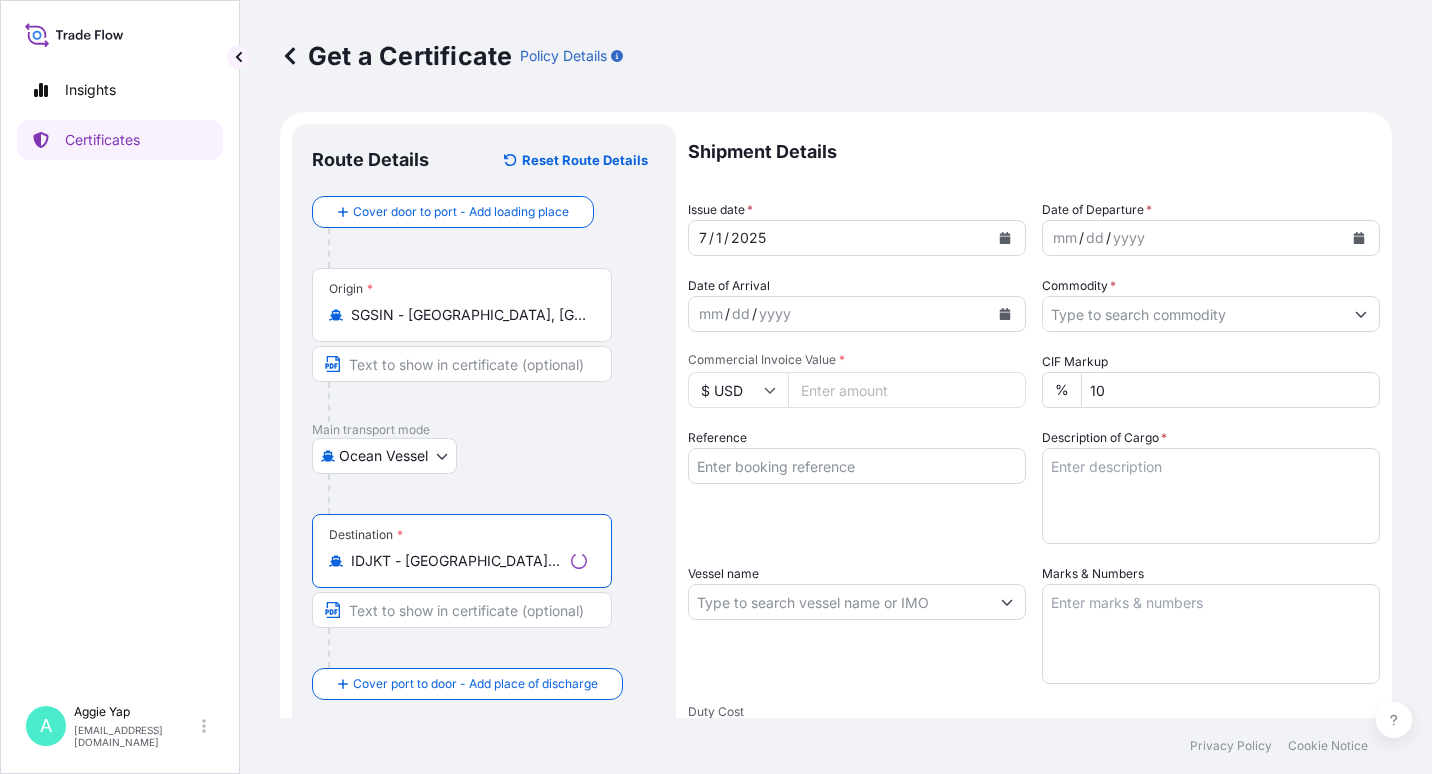 type on "IDJKT - Jakarta, Java, Indonesia" 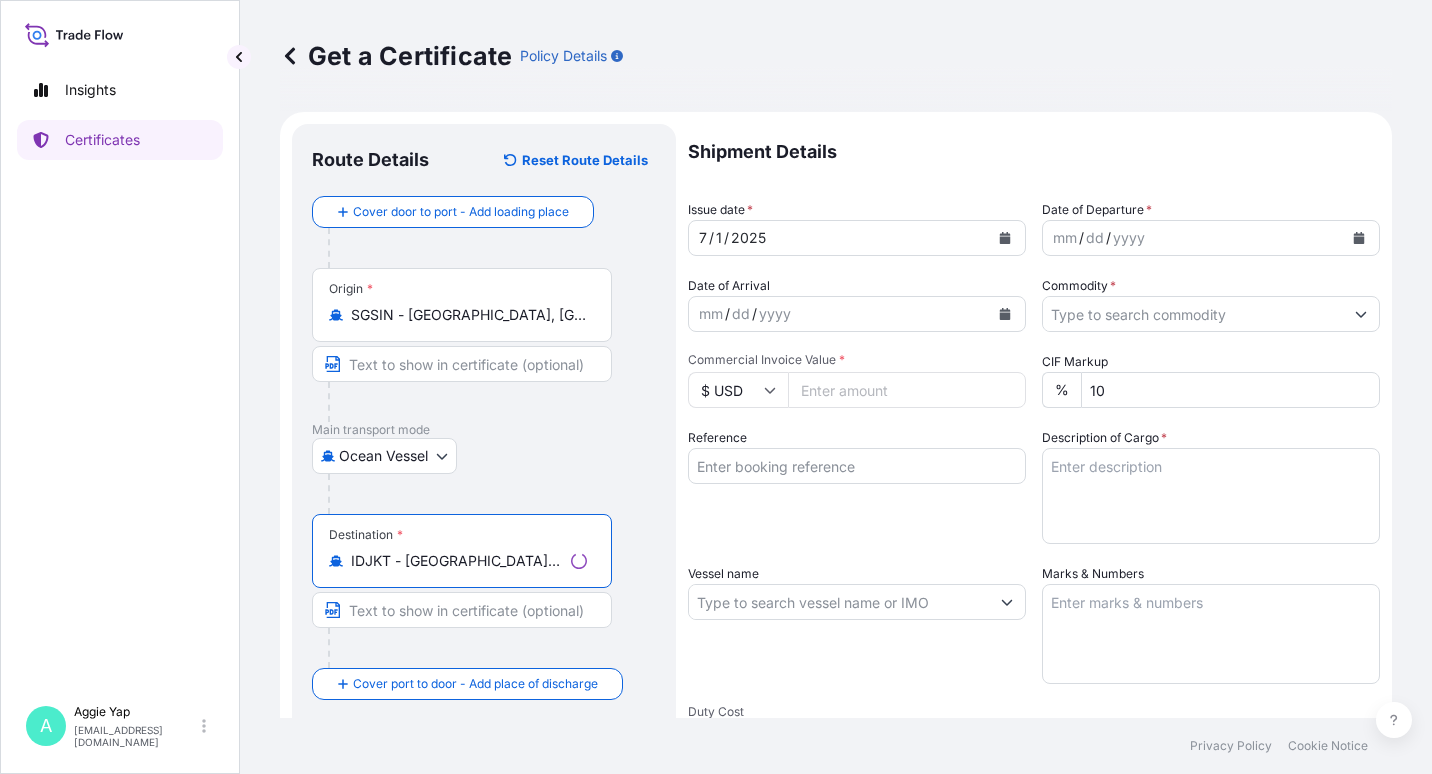 click on "Origin * SGSIN - Singapore, Singapore" at bounding box center [484, 345] 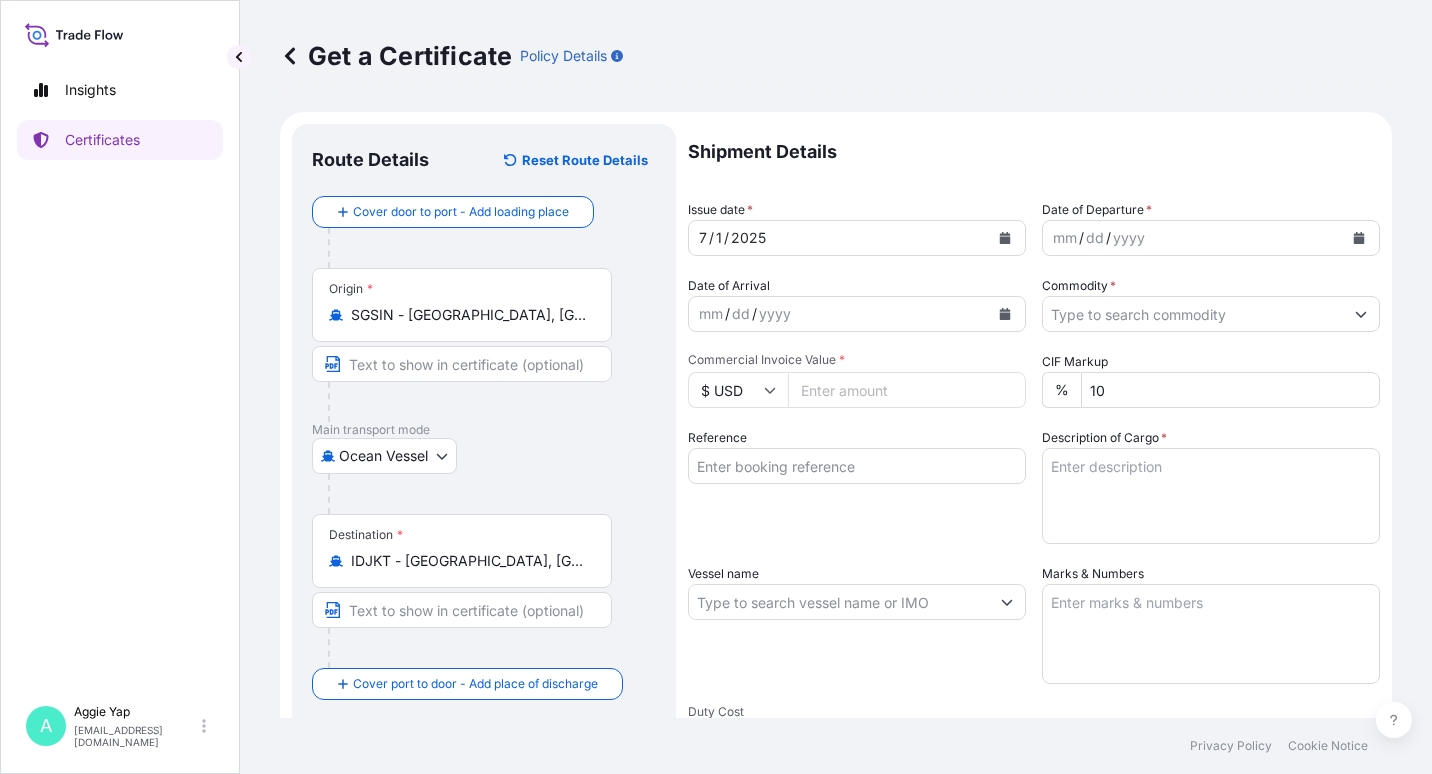 click at bounding box center (1005, 238) 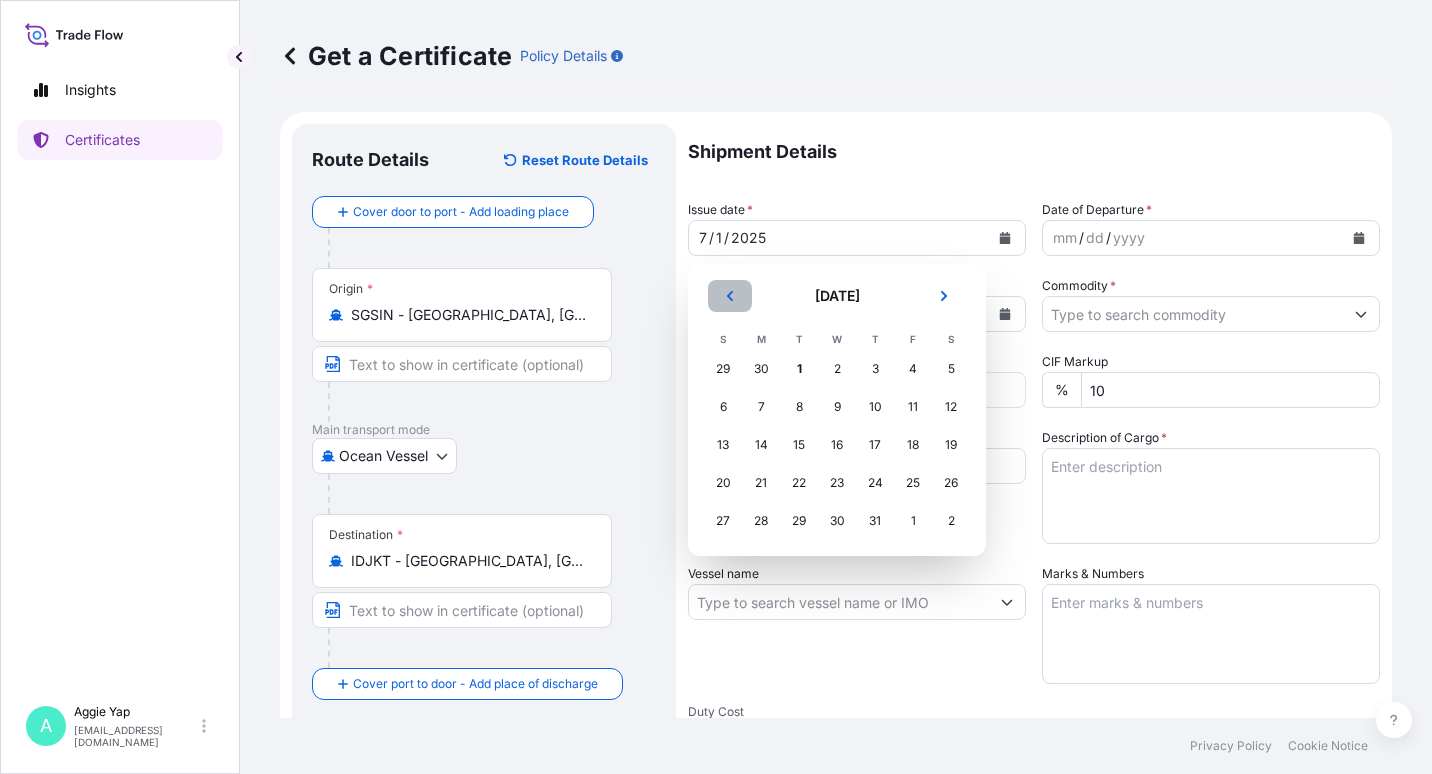 click 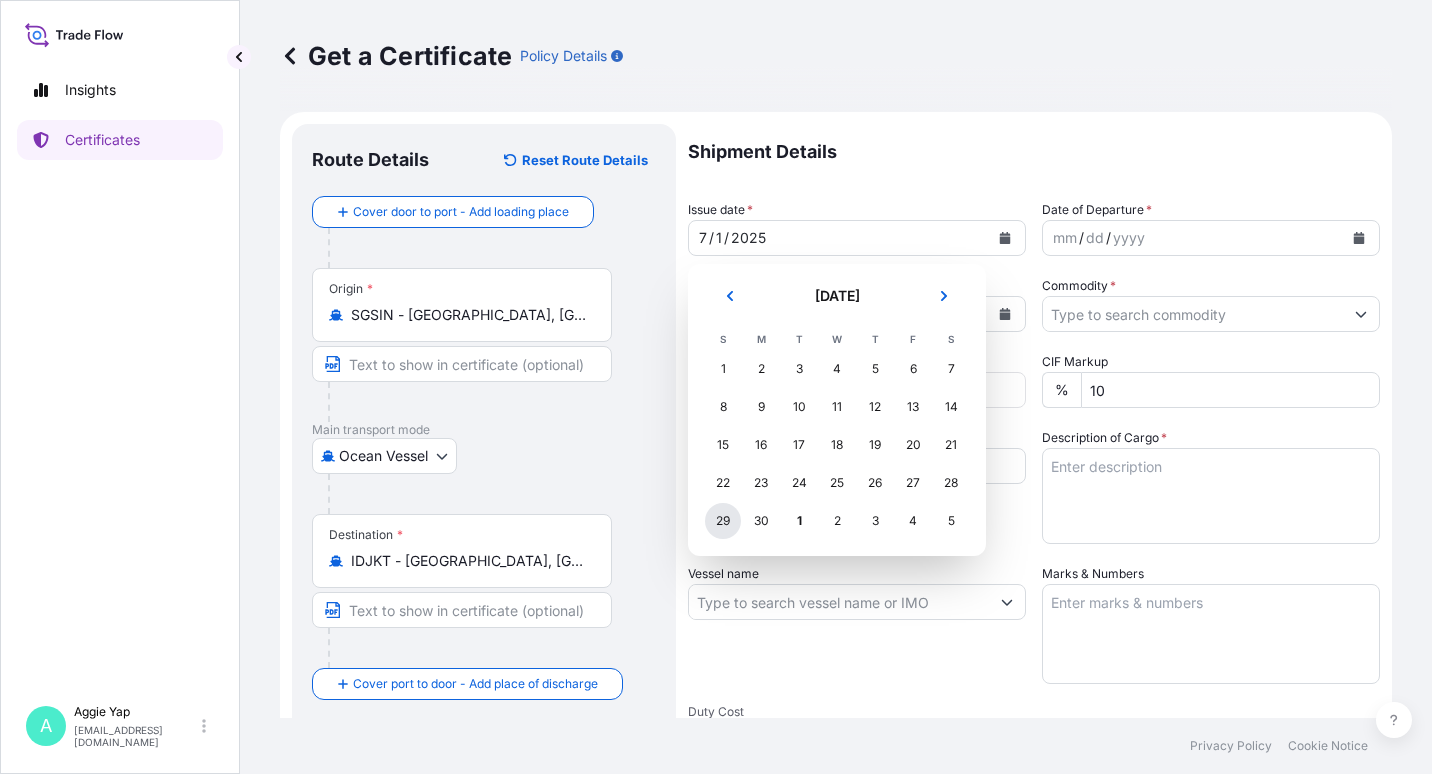 click on "29" at bounding box center [723, 521] 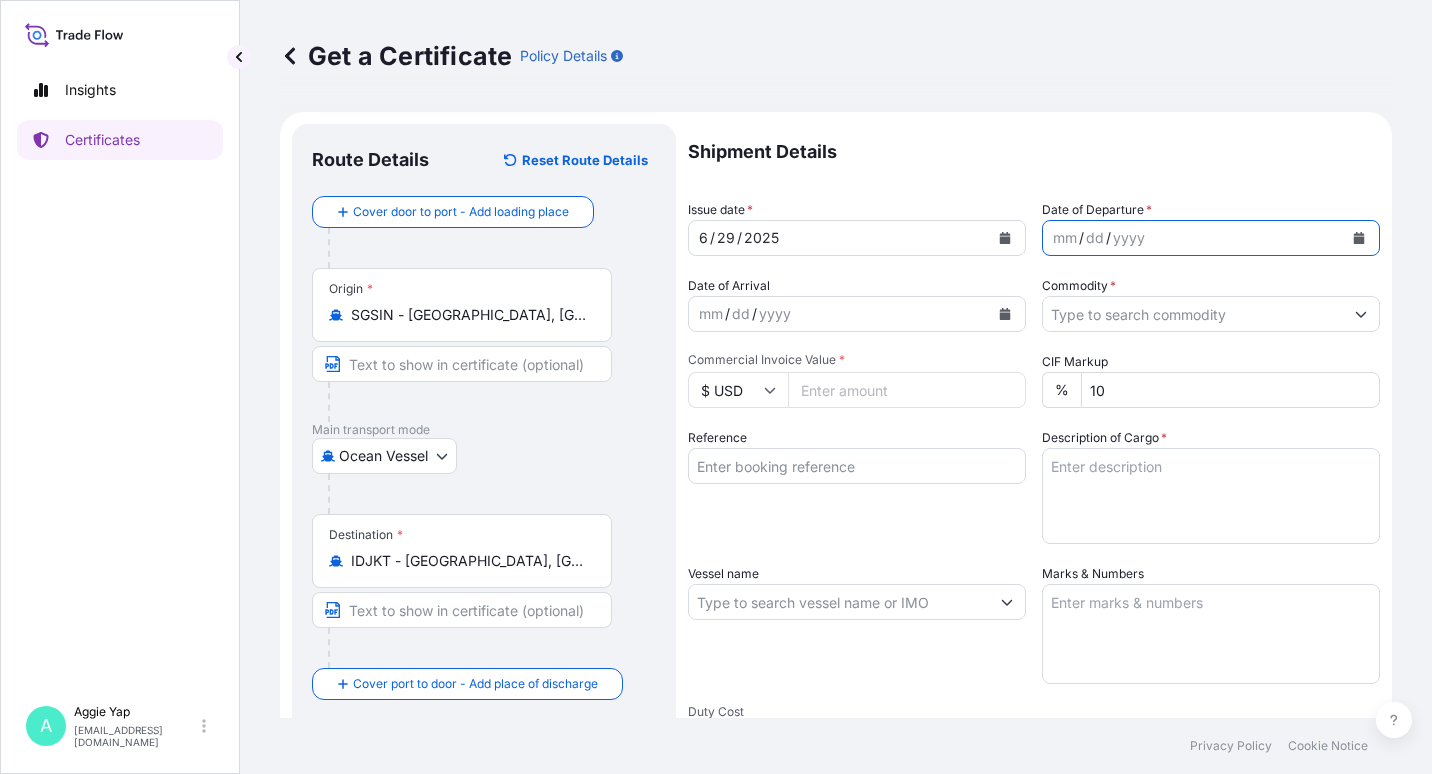 click at bounding box center (1359, 238) 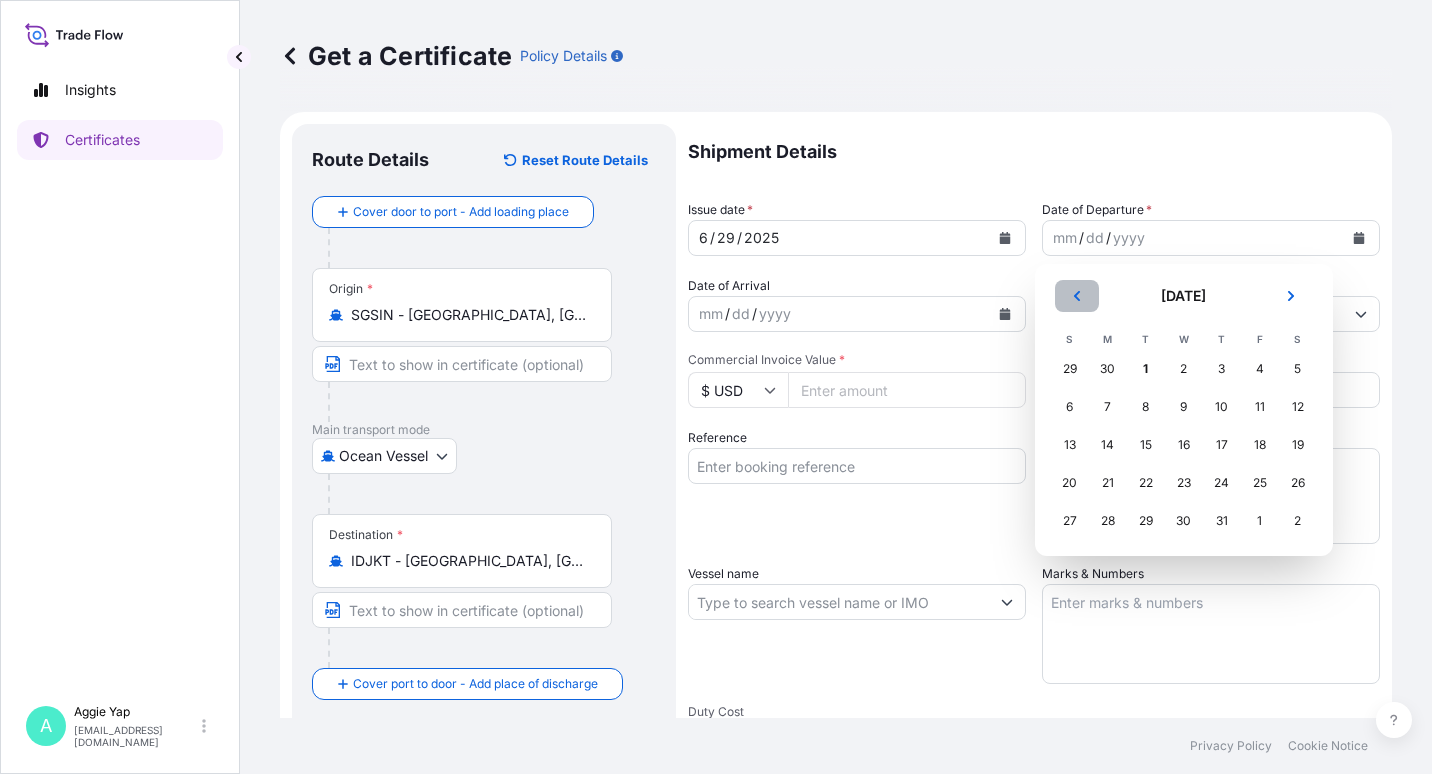 click at bounding box center [1077, 296] 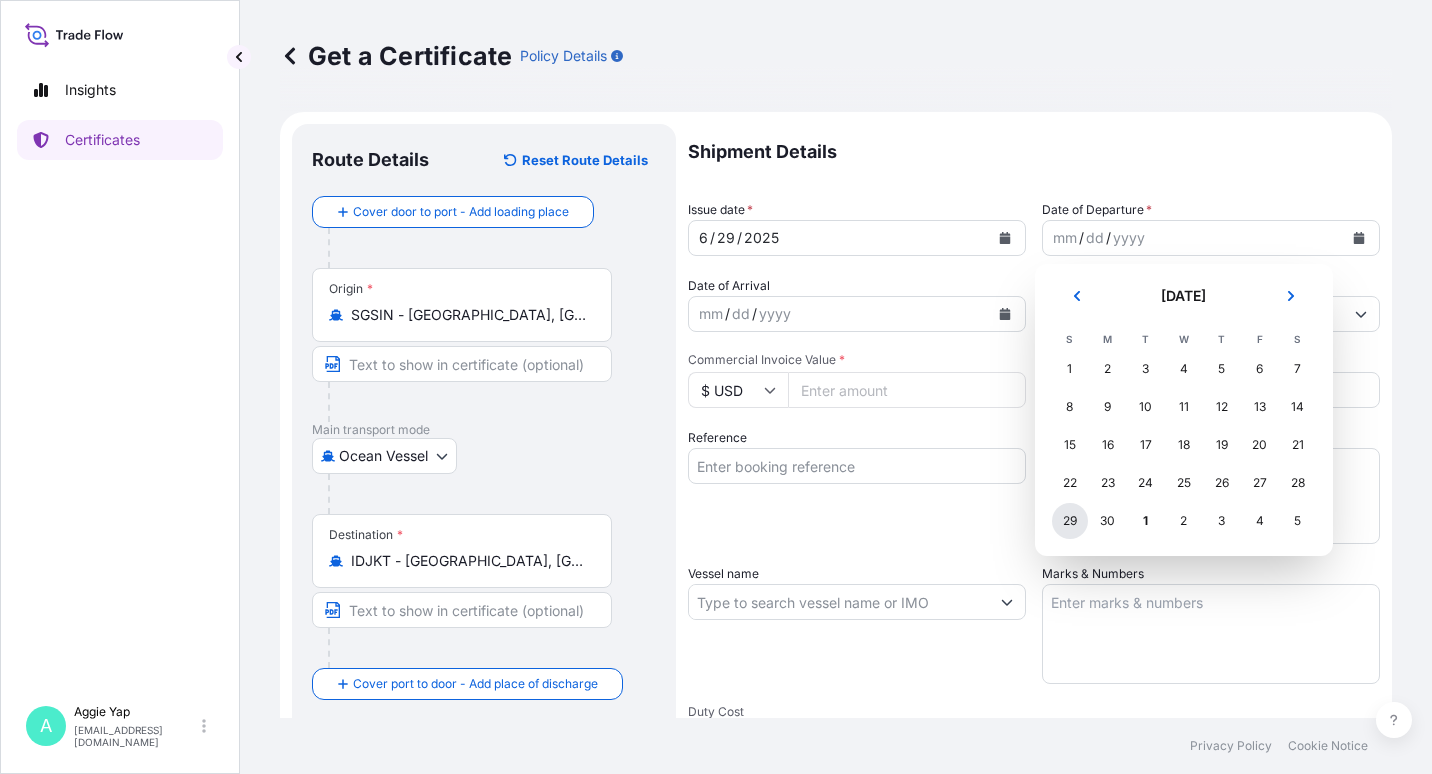 click on "29" at bounding box center (1070, 521) 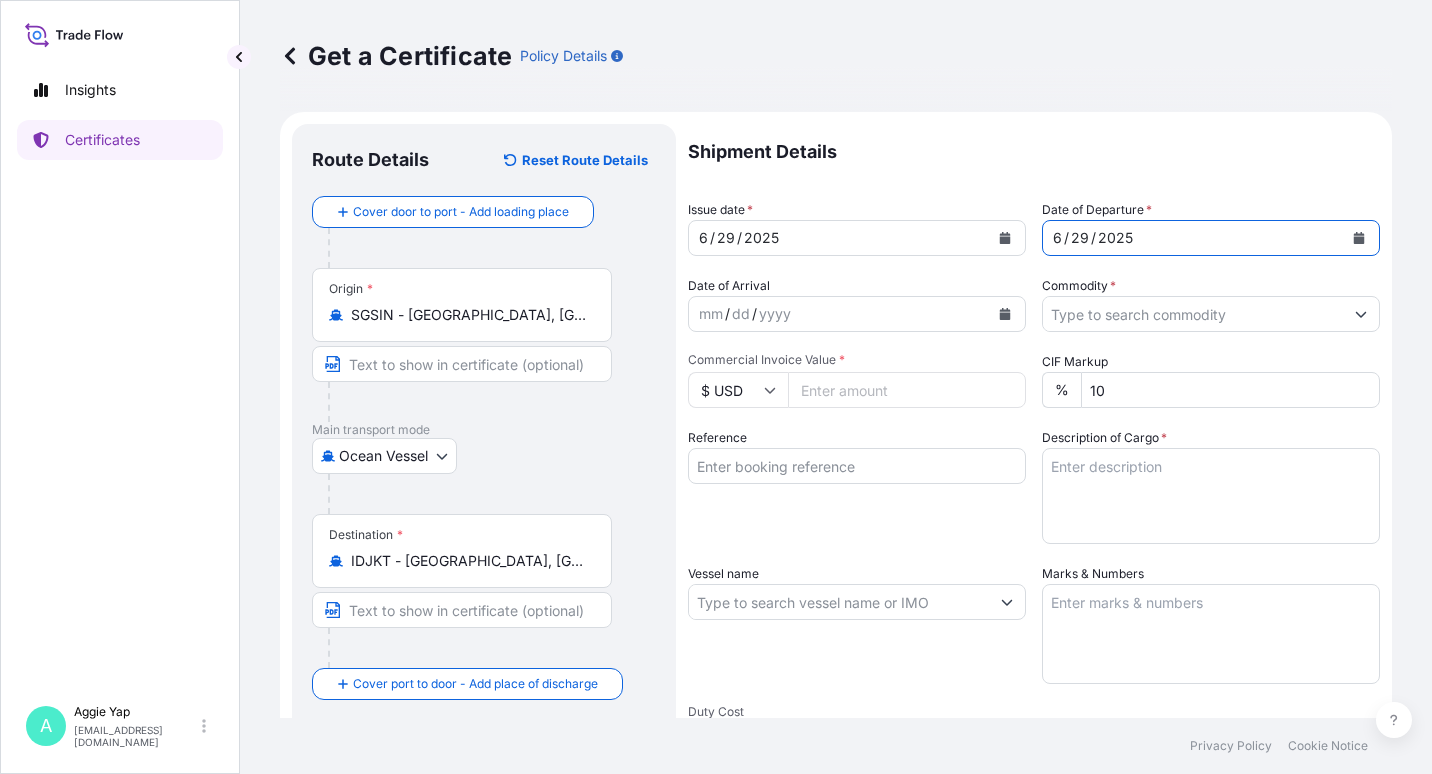 click on "Commodity *" at bounding box center [1193, 314] 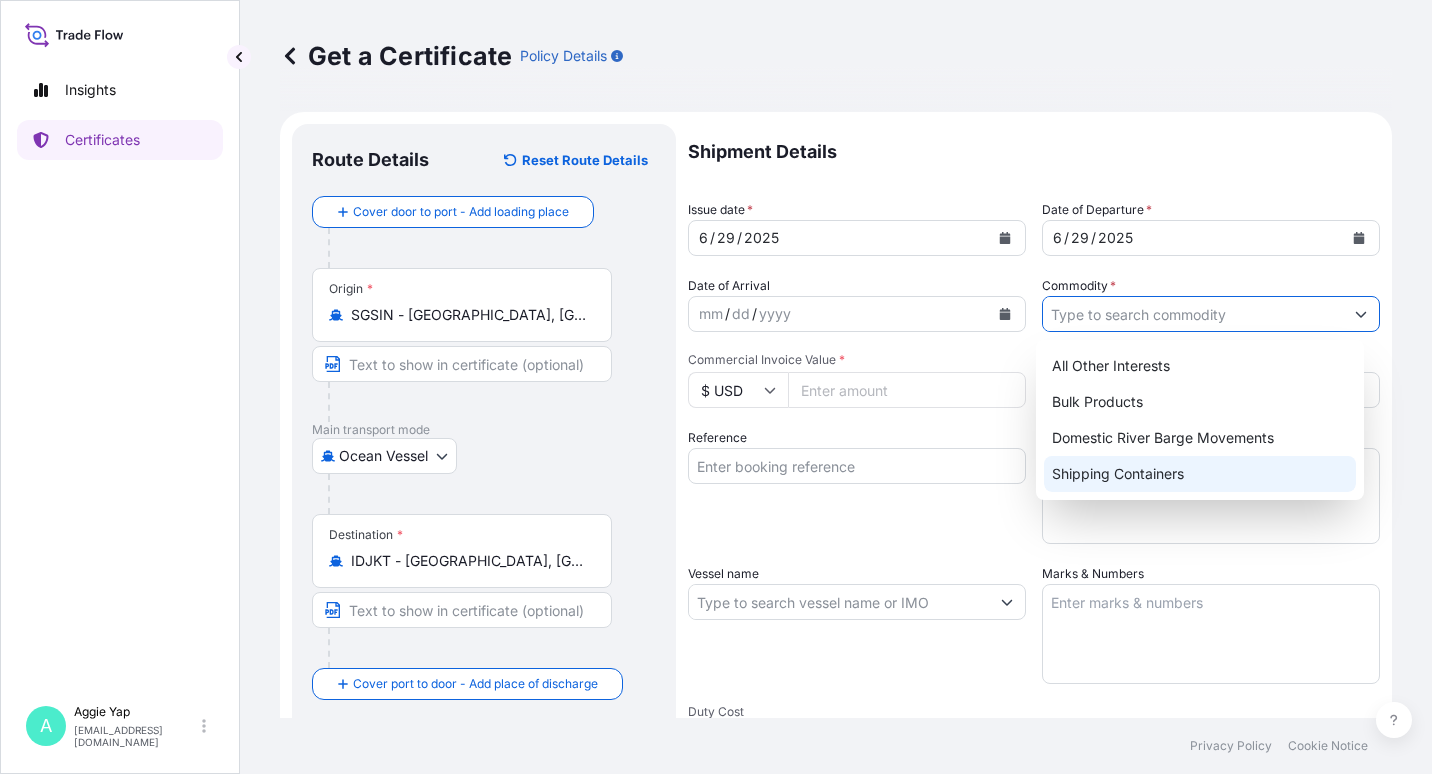 click on "Shipping Containers" at bounding box center [1200, 474] 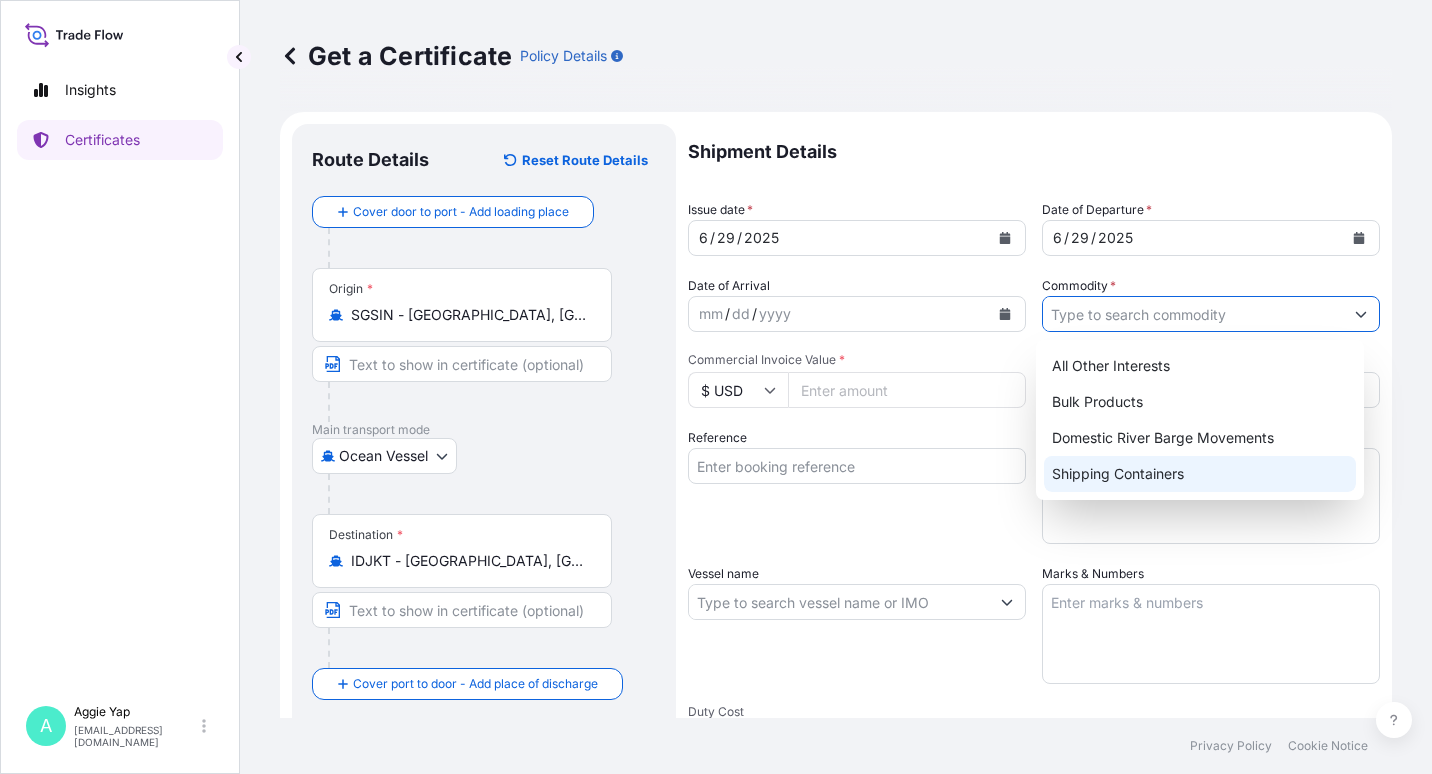 type on "Shipping Containers" 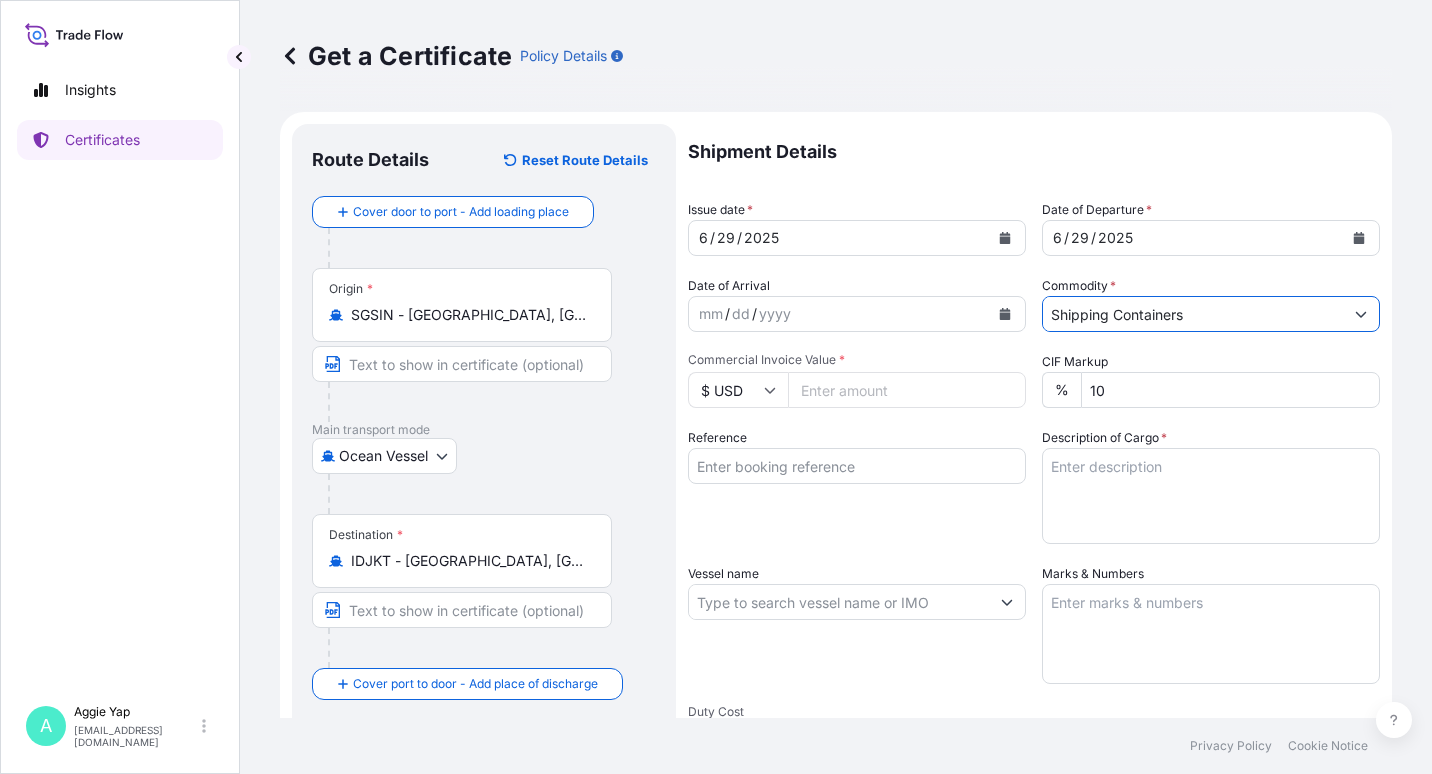 click on "Reference" at bounding box center (857, 466) 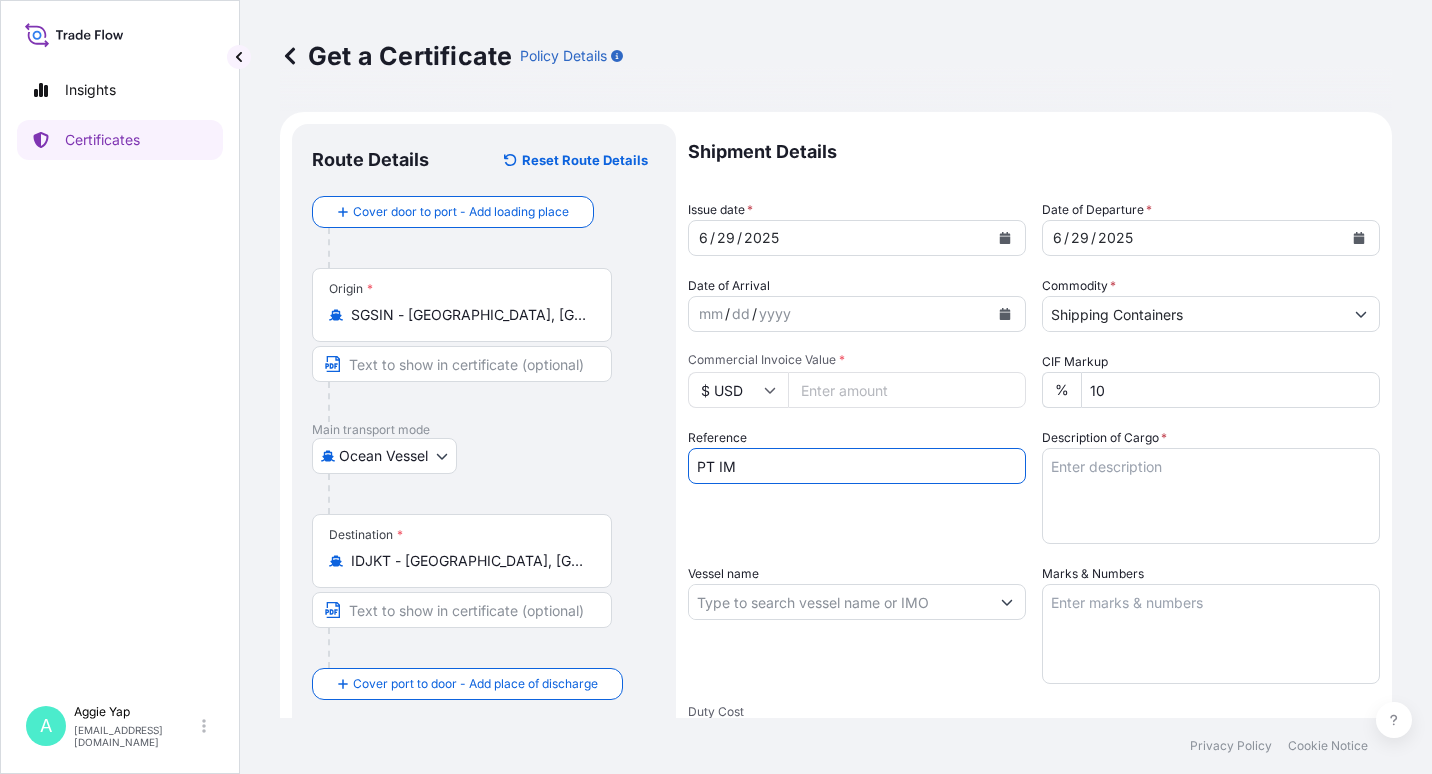 type on "PT IMCD INDONESIA" 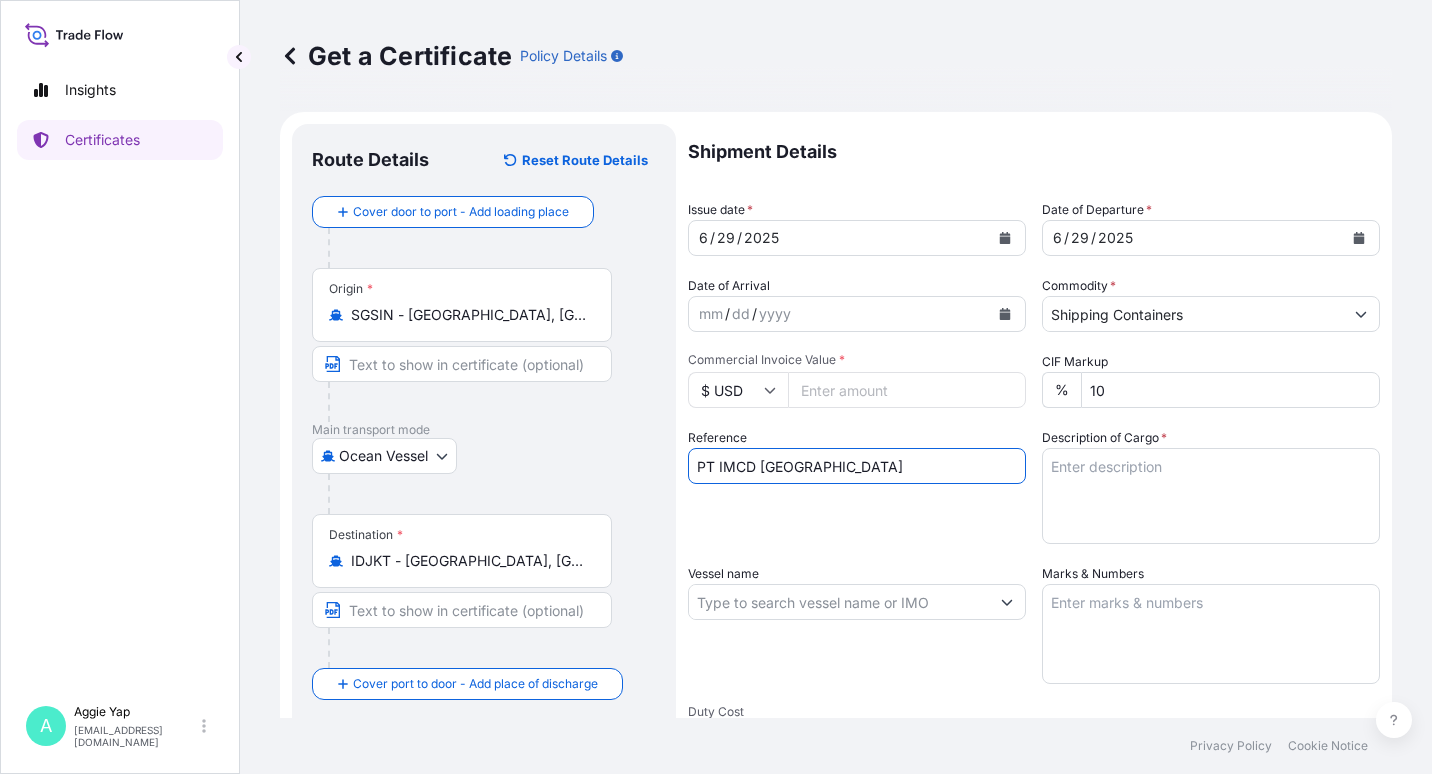 click on "Vessel name" at bounding box center [839, 602] 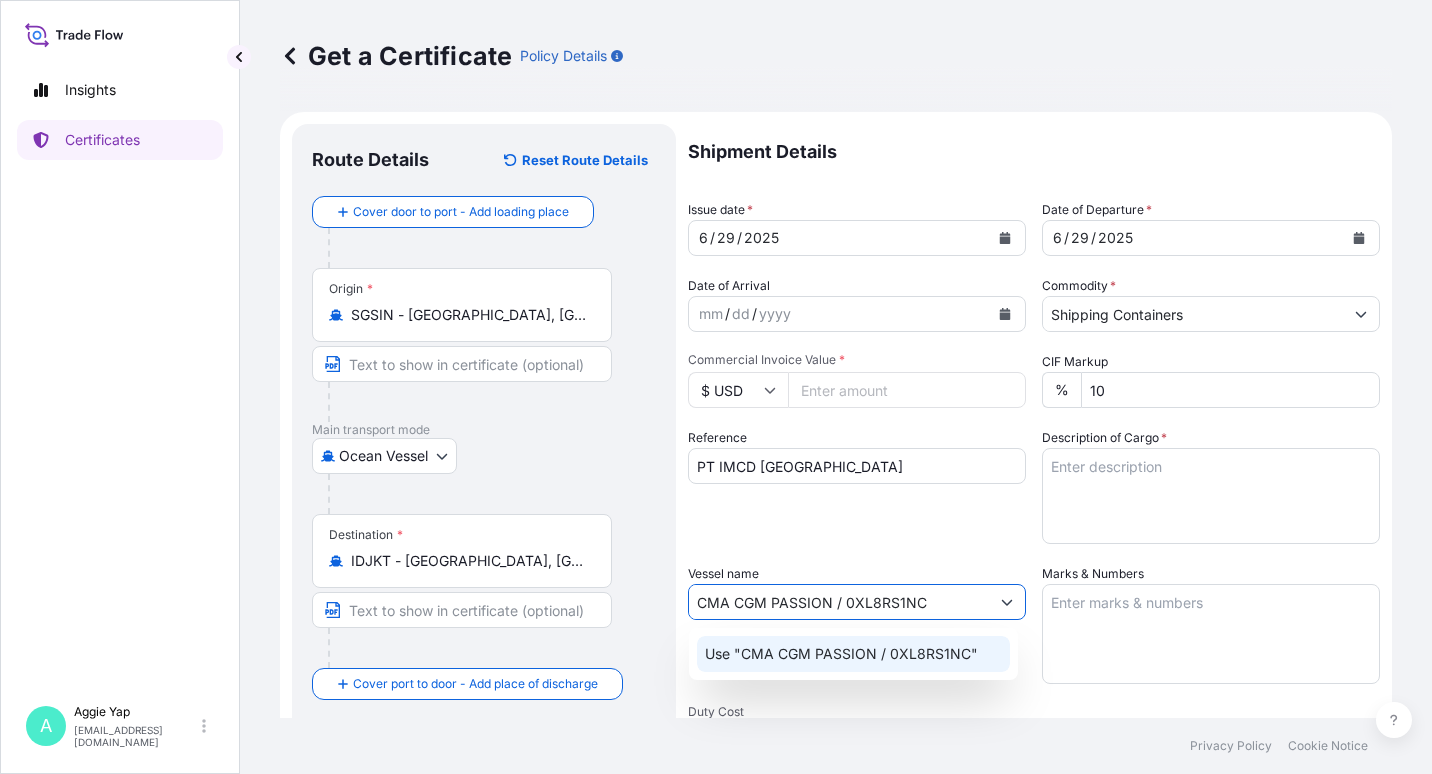 click on "Use "CMA CGM PASSION / 0XL8RS1NC"" 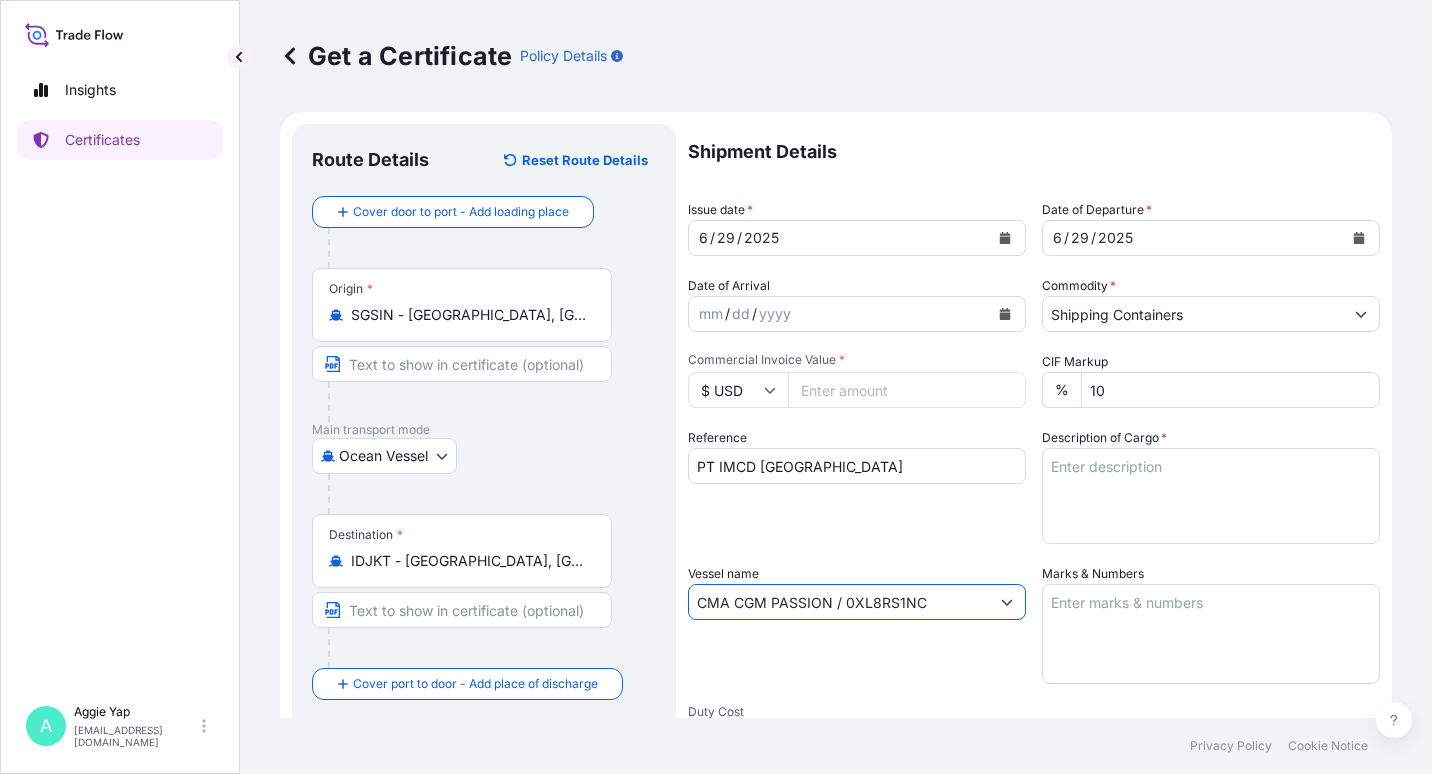 type on "CMA CGM PASSION / 0XL8RS1NC" 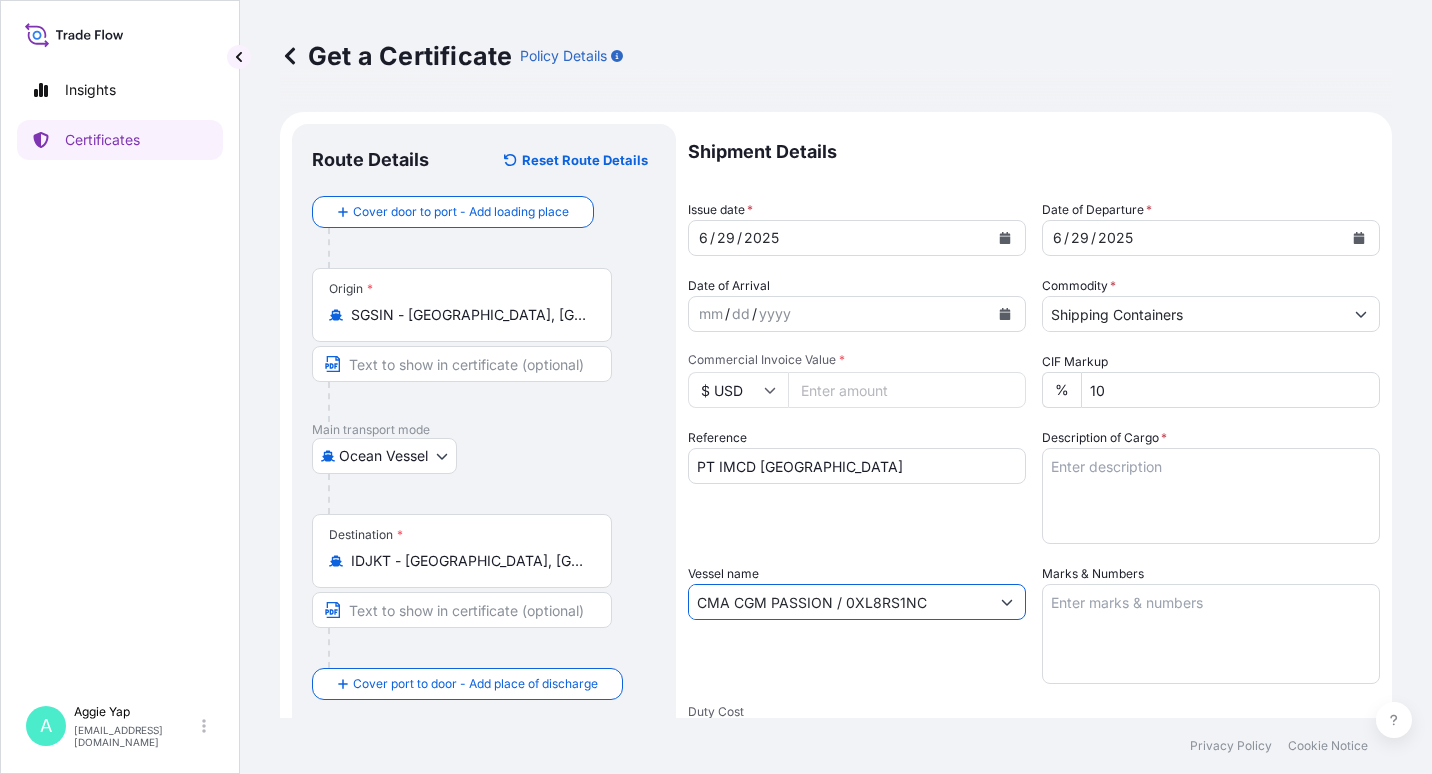 click on "Marks & Numbers" at bounding box center [1211, 634] 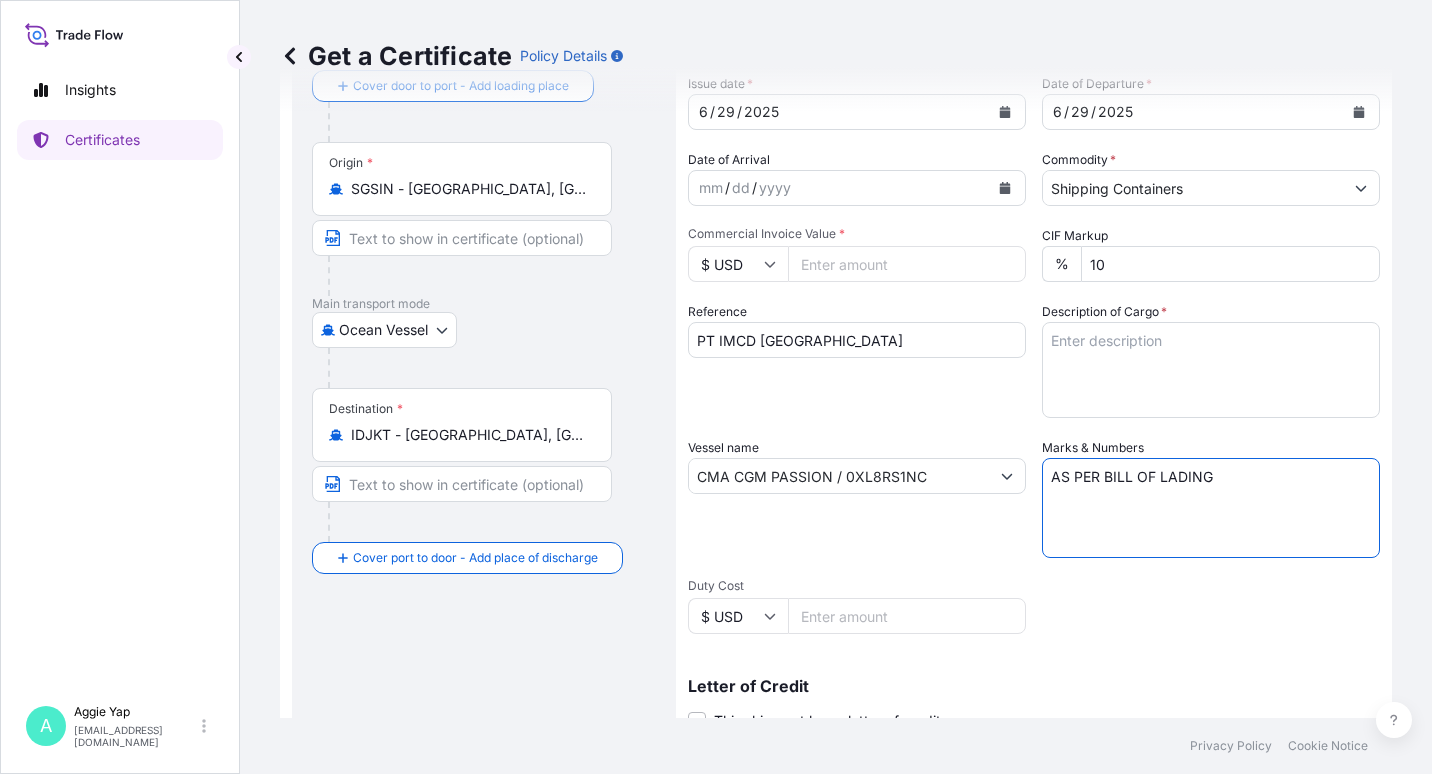 scroll, scrollTop: 300, scrollLeft: 0, axis: vertical 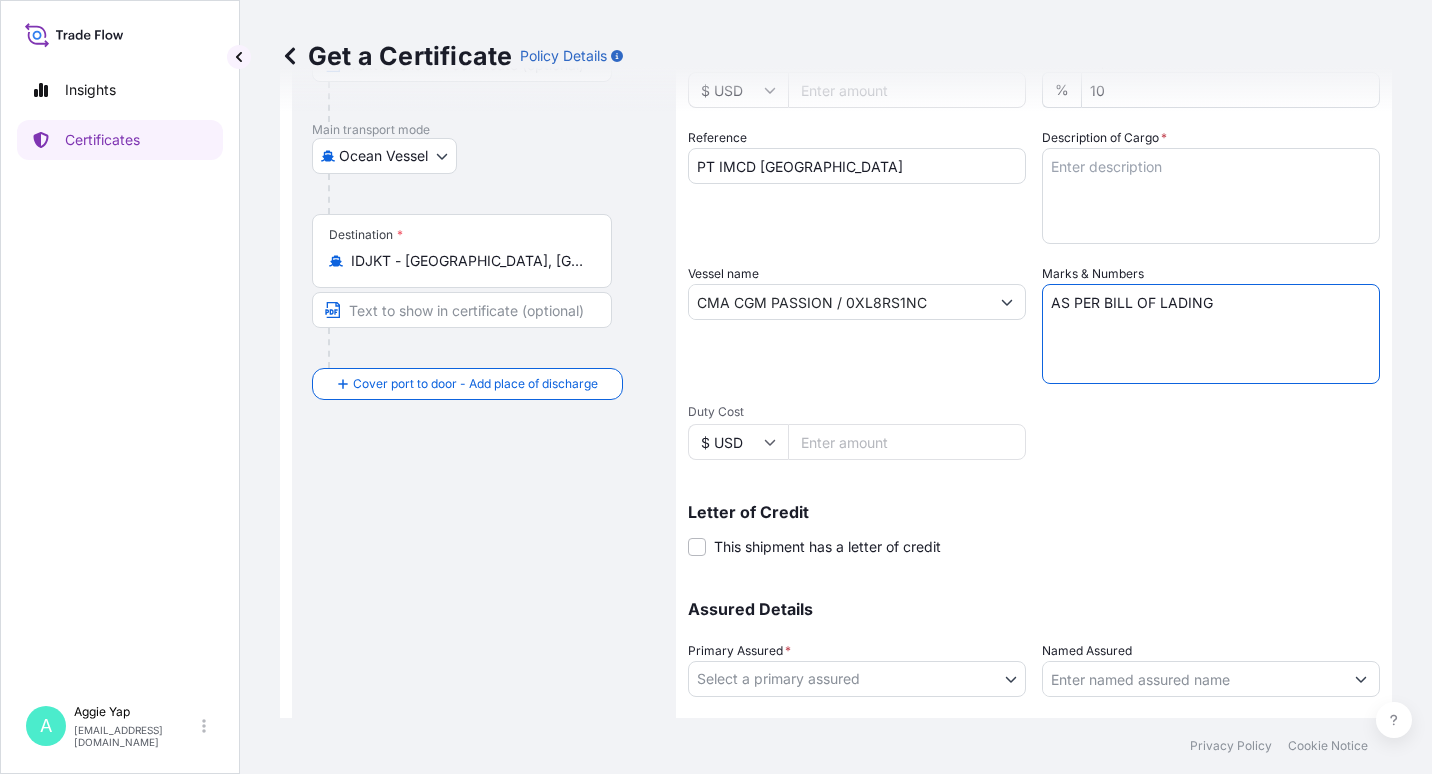 type on "AS PER BILL OF LADING" 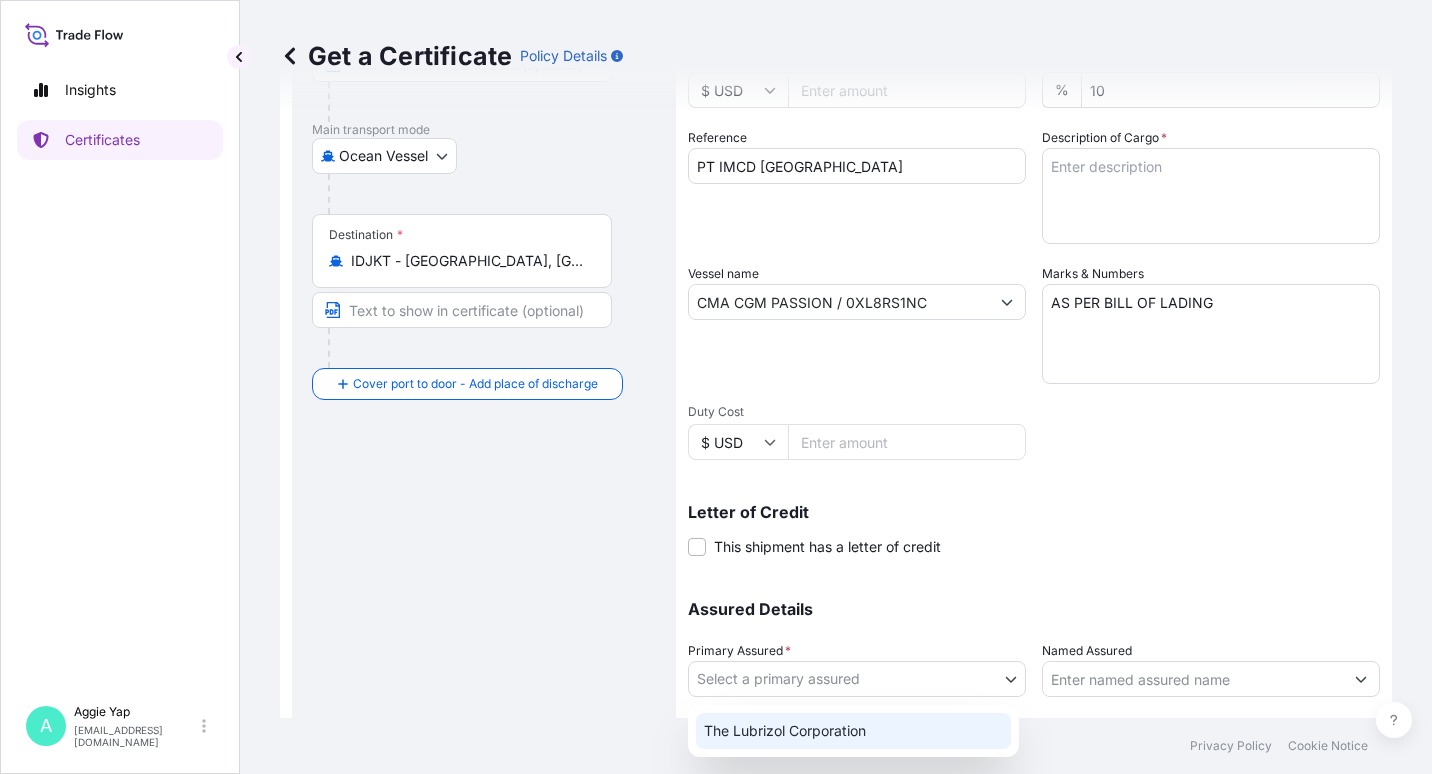 click on "The Lubrizol Corporation" at bounding box center [853, 731] 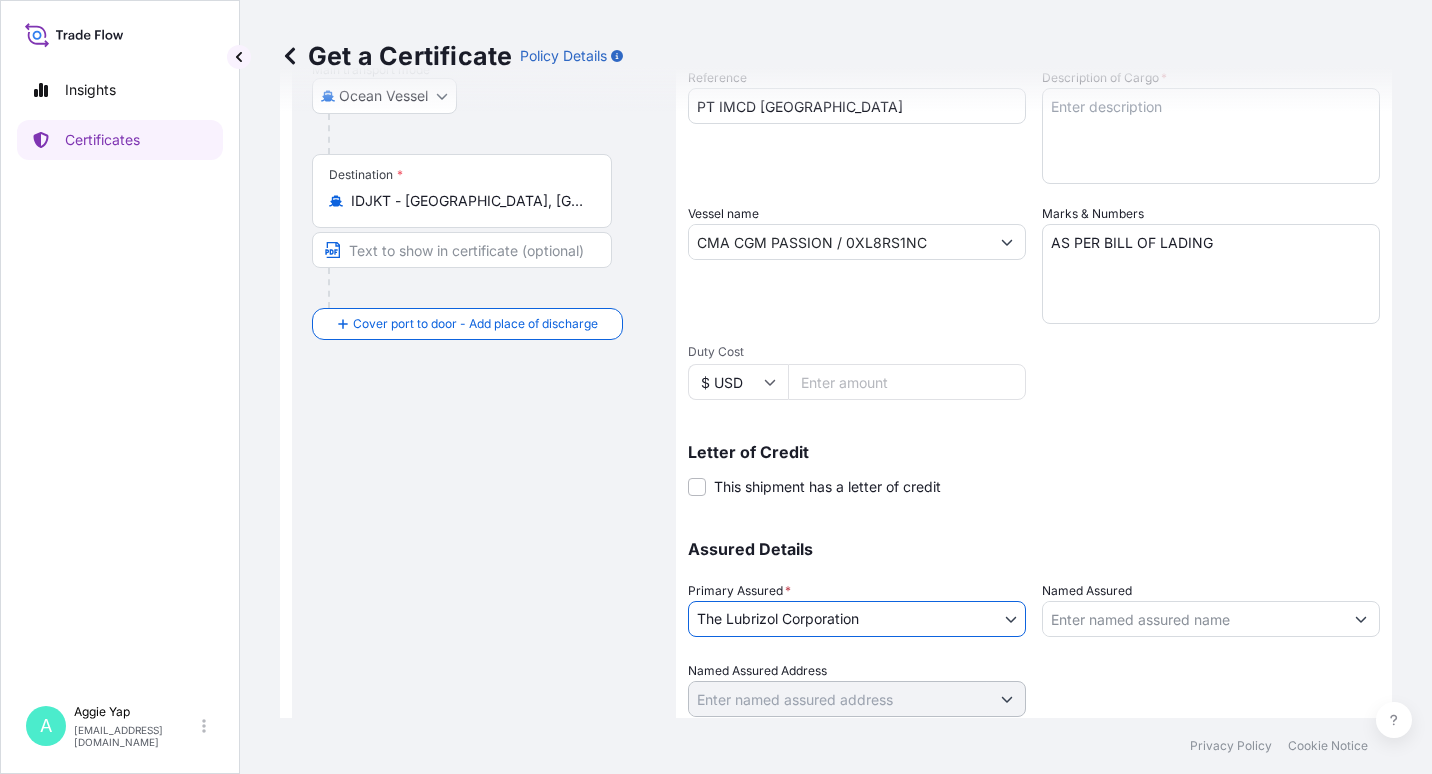 scroll, scrollTop: 427, scrollLeft: 0, axis: vertical 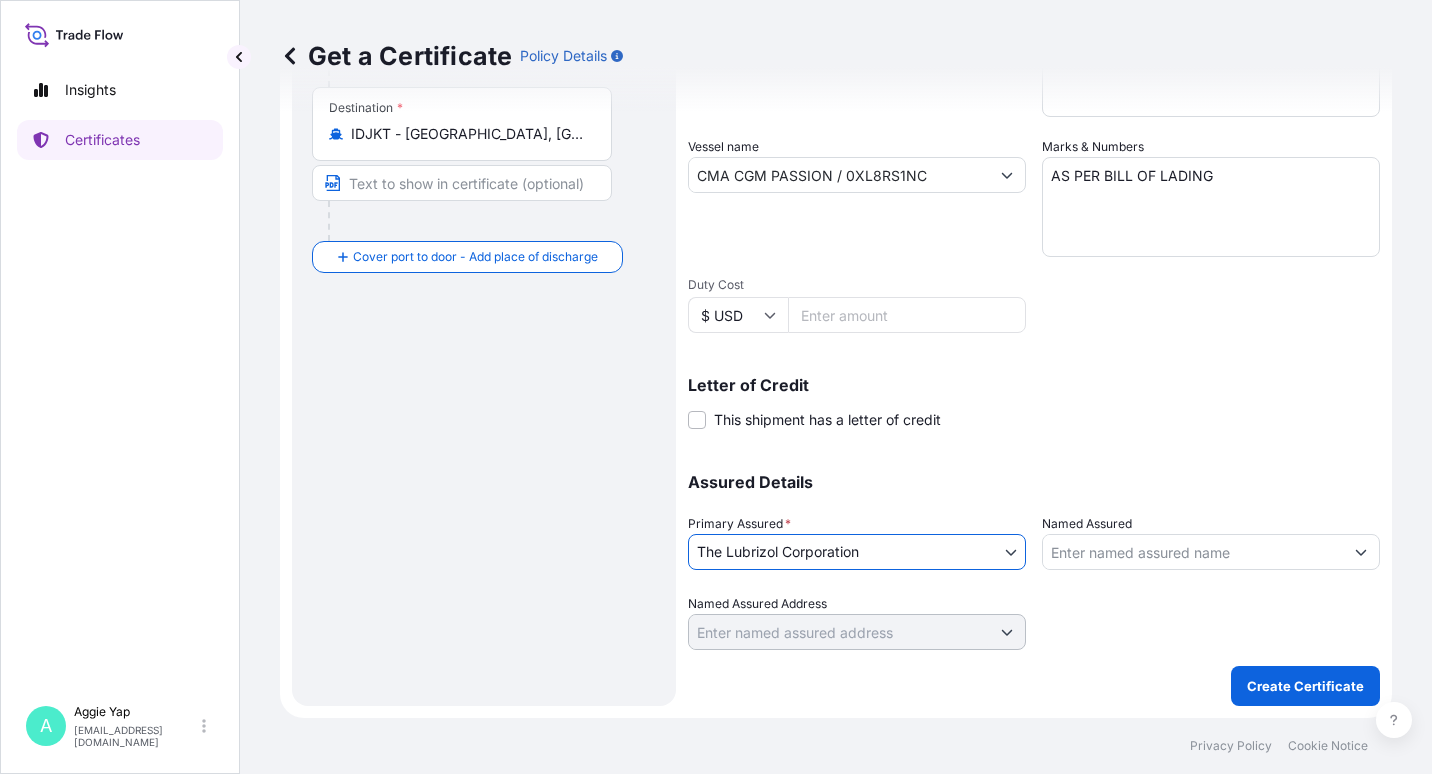 click on "Named Assured" at bounding box center [1193, 552] 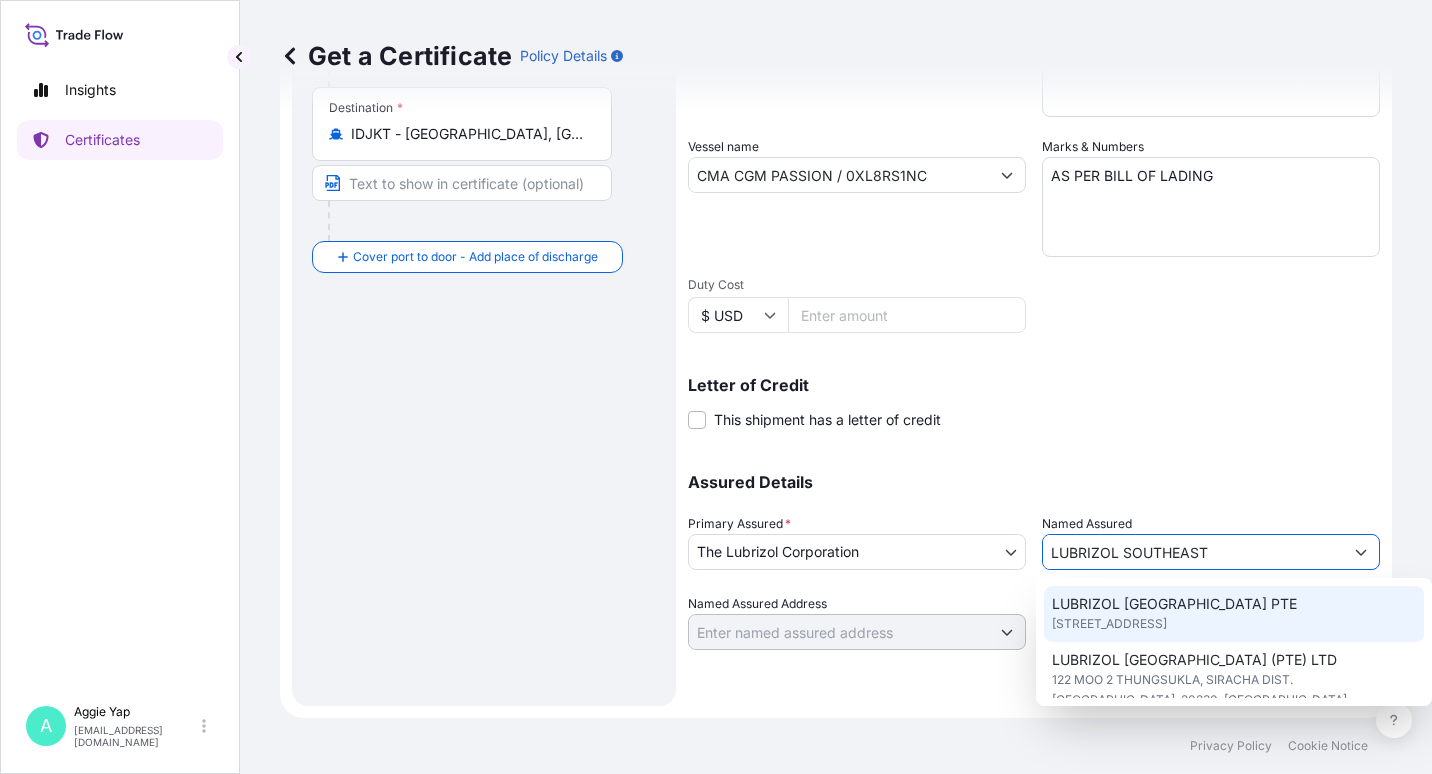 click on "LUBRIZOL SOUTHEAST ASIA PTE" at bounding box center (1174, 604) 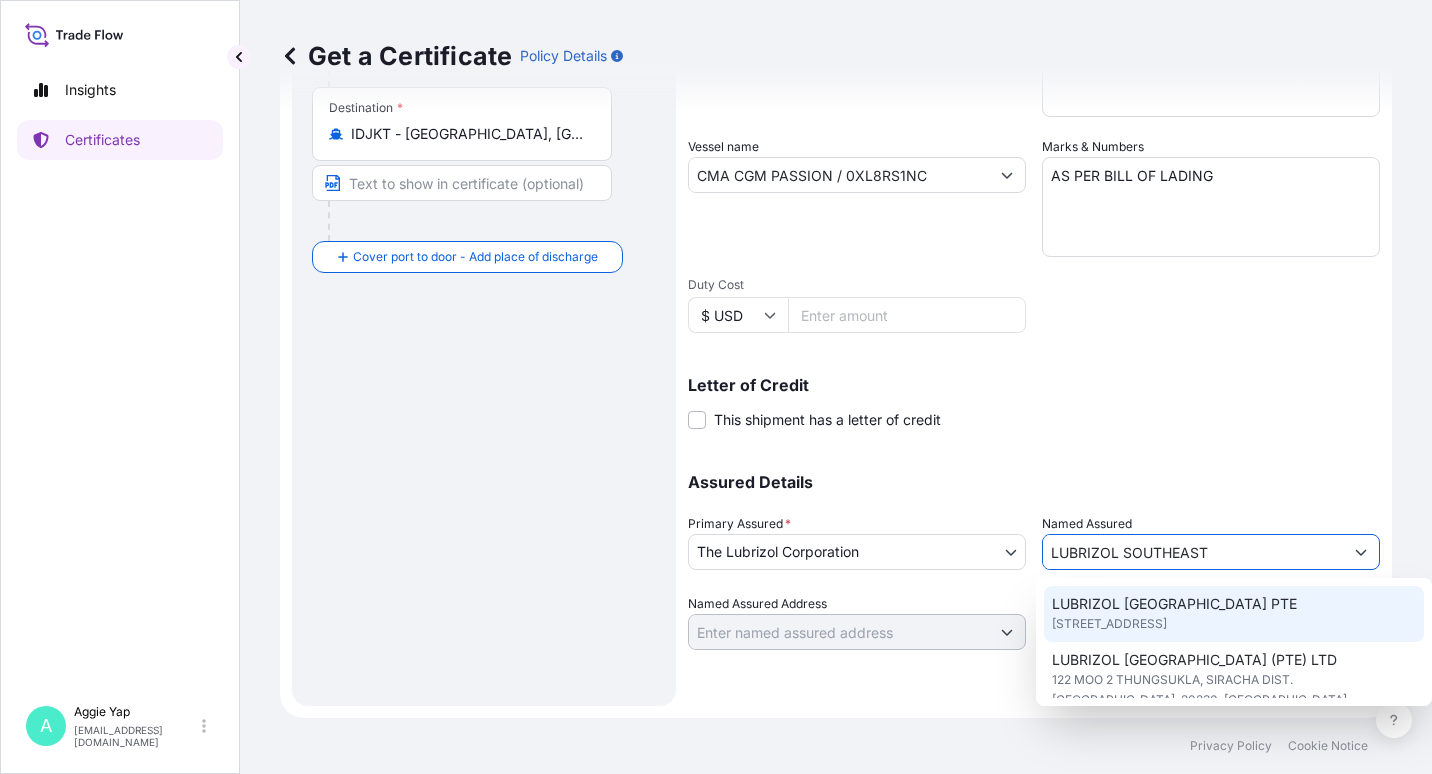 type on "LUBRIZOL SOUTHEAST ASIA PTE" 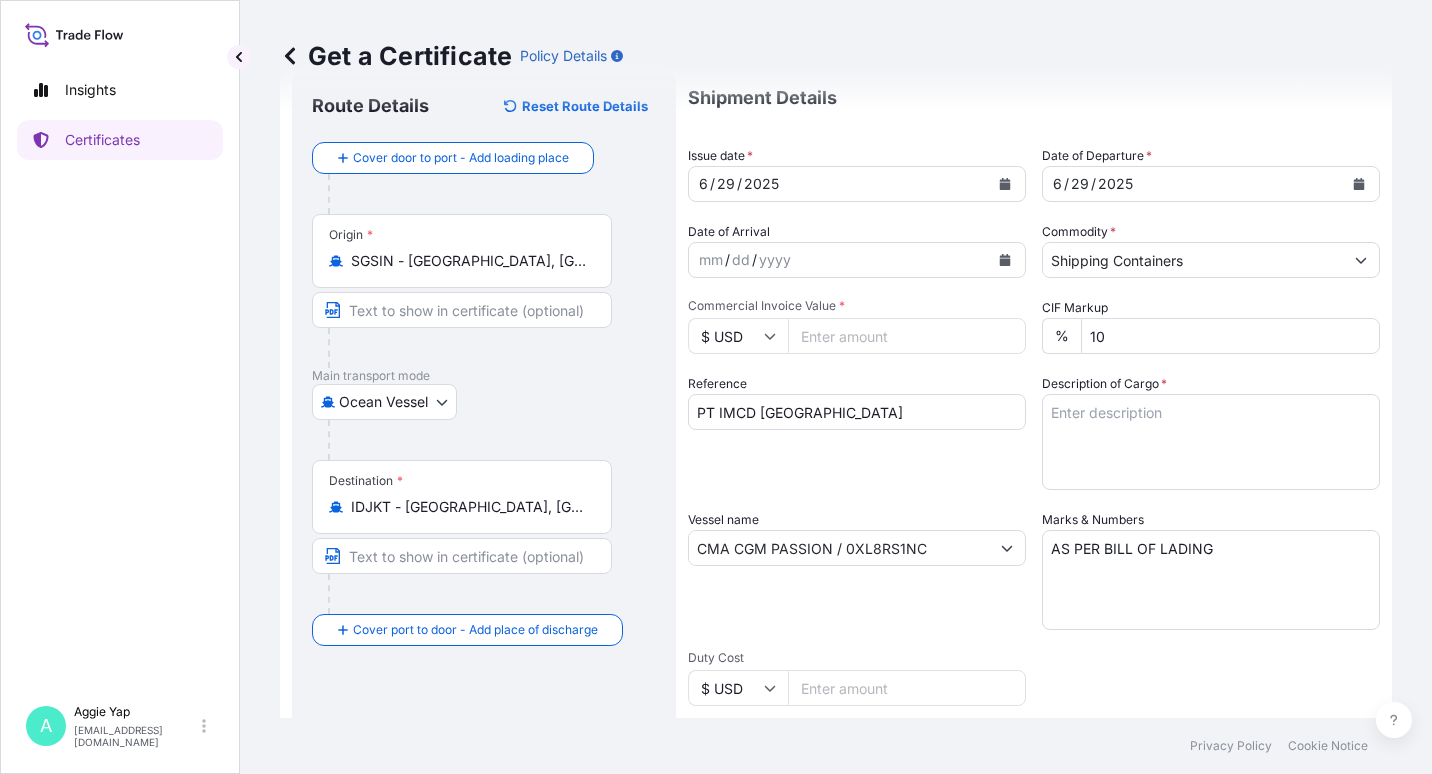 scroll, scrollTop: 0, scrollLeft: 0, axis: both 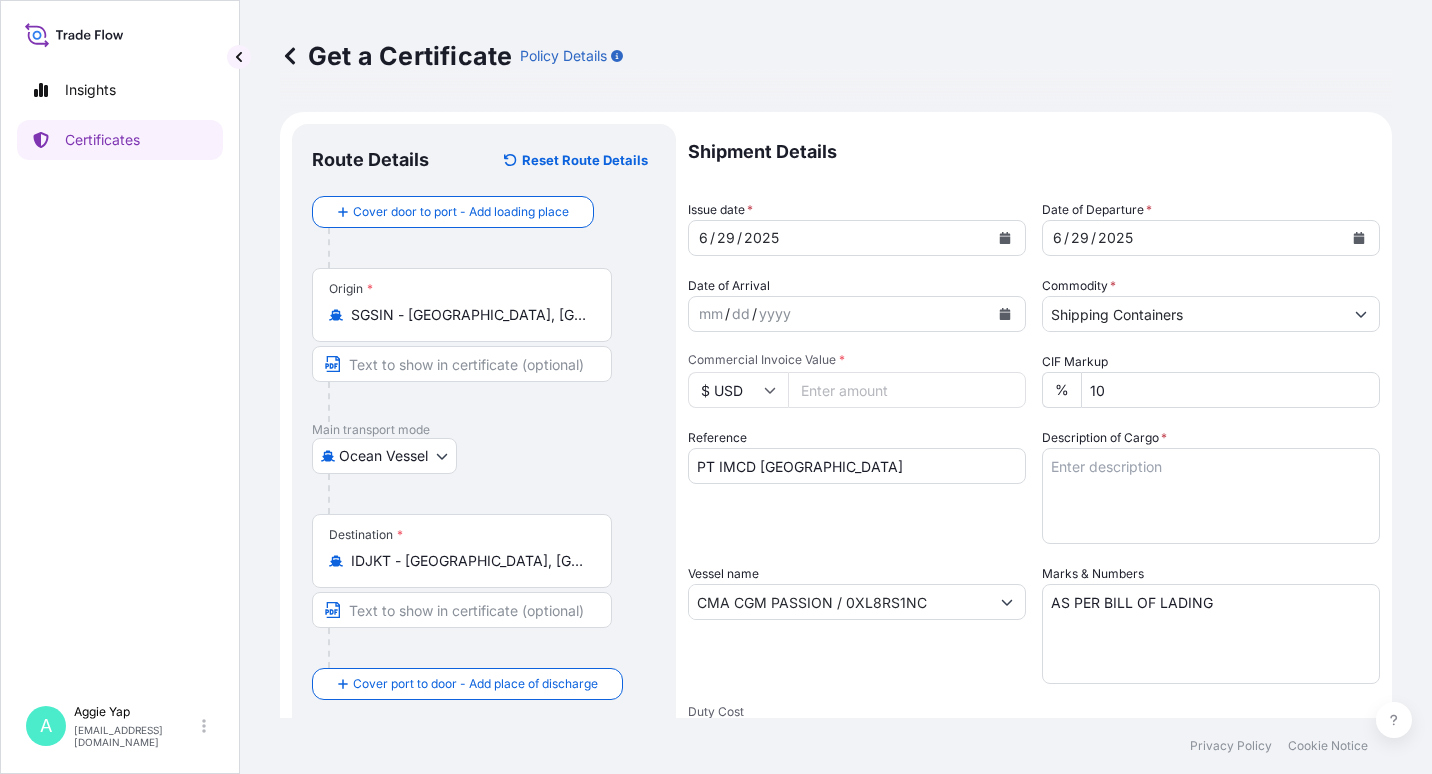 type on "LUBRIZOL SOUTHEAST ASIA PTE" 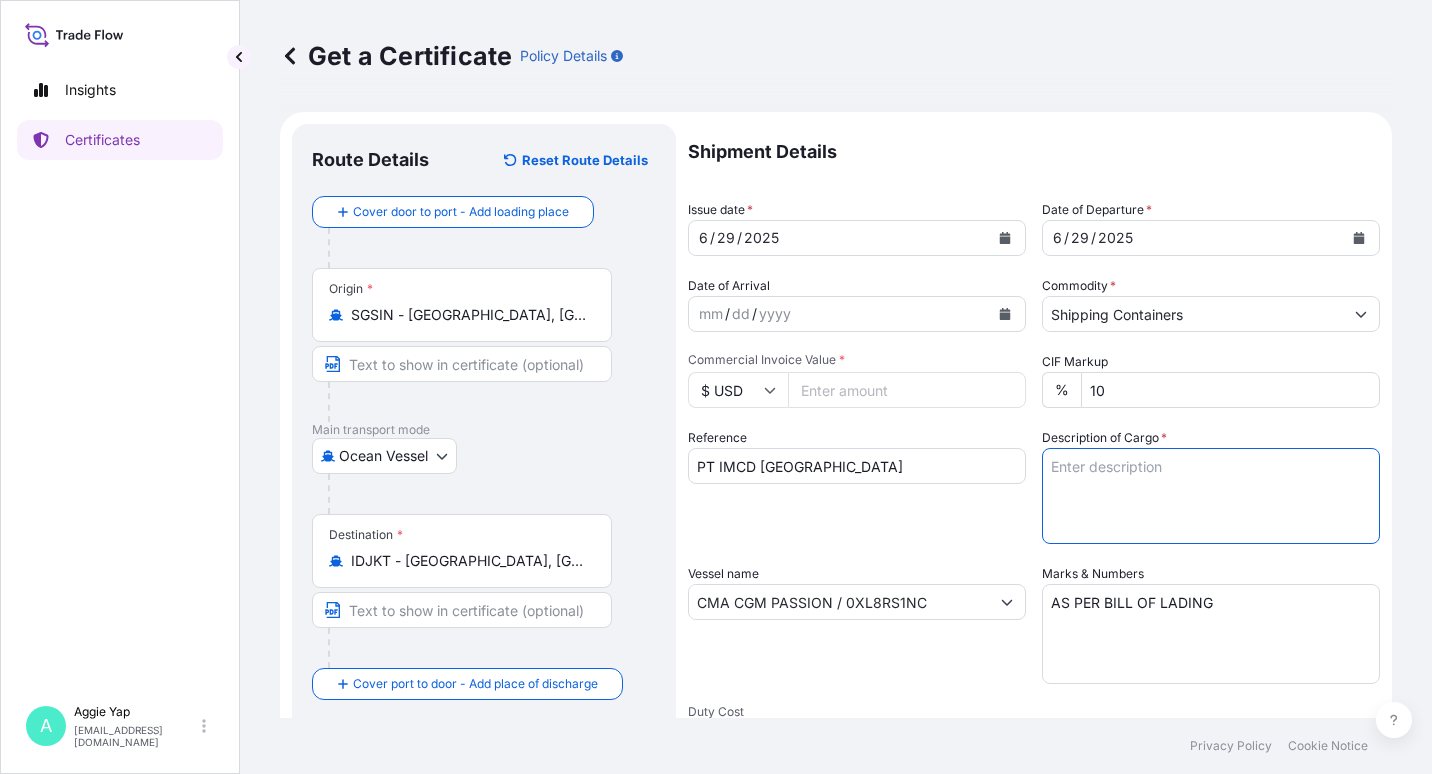 click on "Description of Cargo *" at bounding box center (1211, 496) 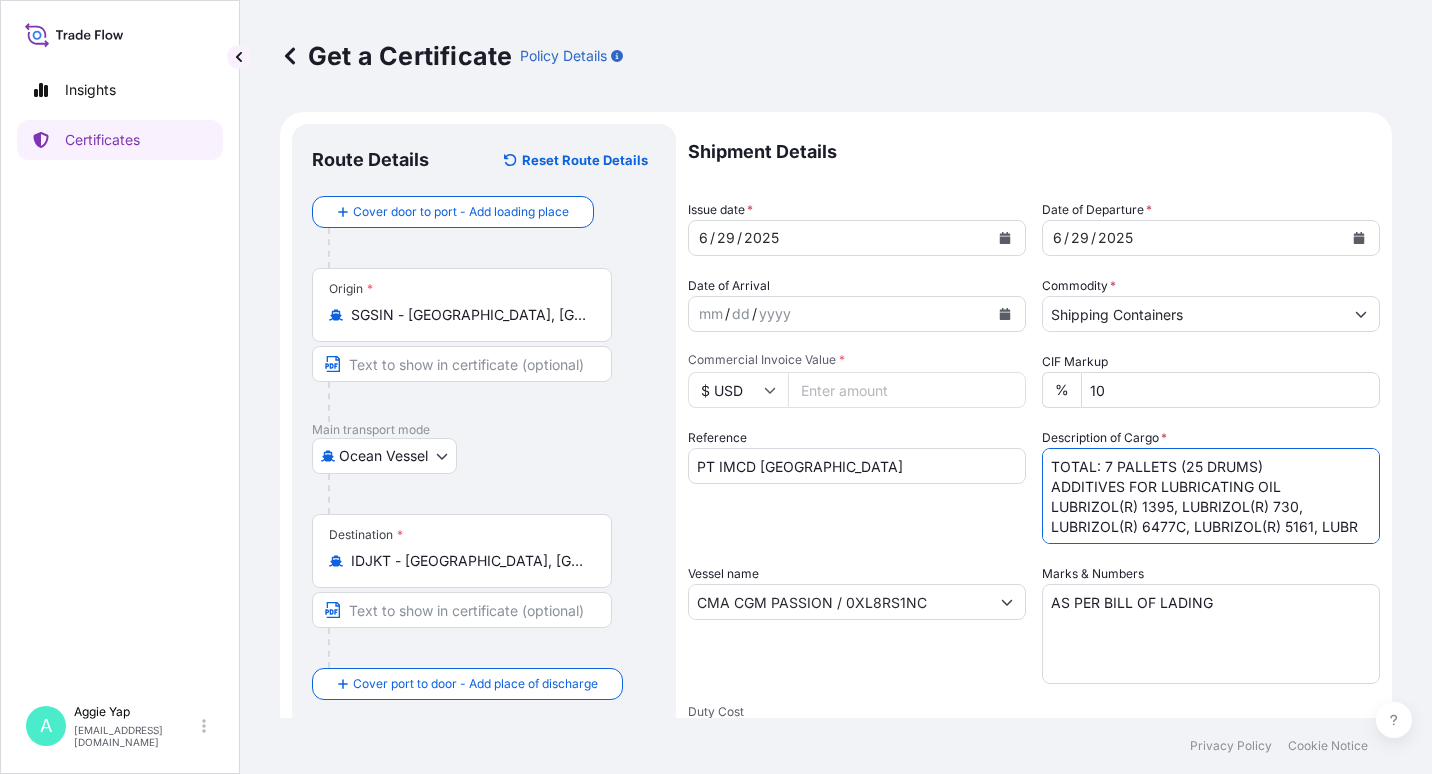 scroll, scrollTop: 12, scrollLeft: 0, axis: vertical 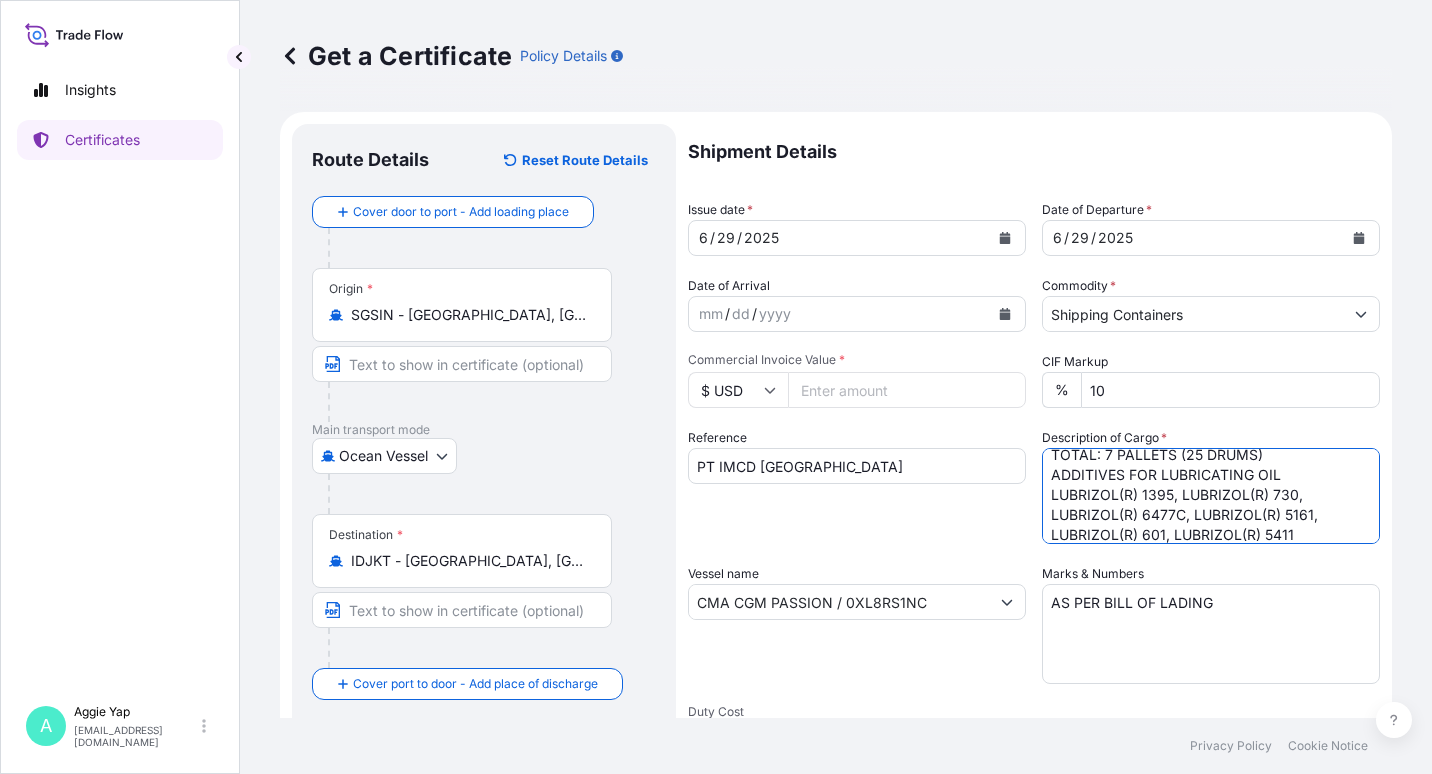 click on "TOTAL: 7 PALLETS (25 DRUMS)
ADDITIVES FOR LUBRICATING OIL
LUBRIZOL(R) 1395, LUBRIZOL(R) 730, LUBRIZOL(R) 6477C, LUBRIZOL(R) 5161, LUBRIZOL(R) 601, LUBRIZOL(R) 5411" at bounding box center (1211, 496) 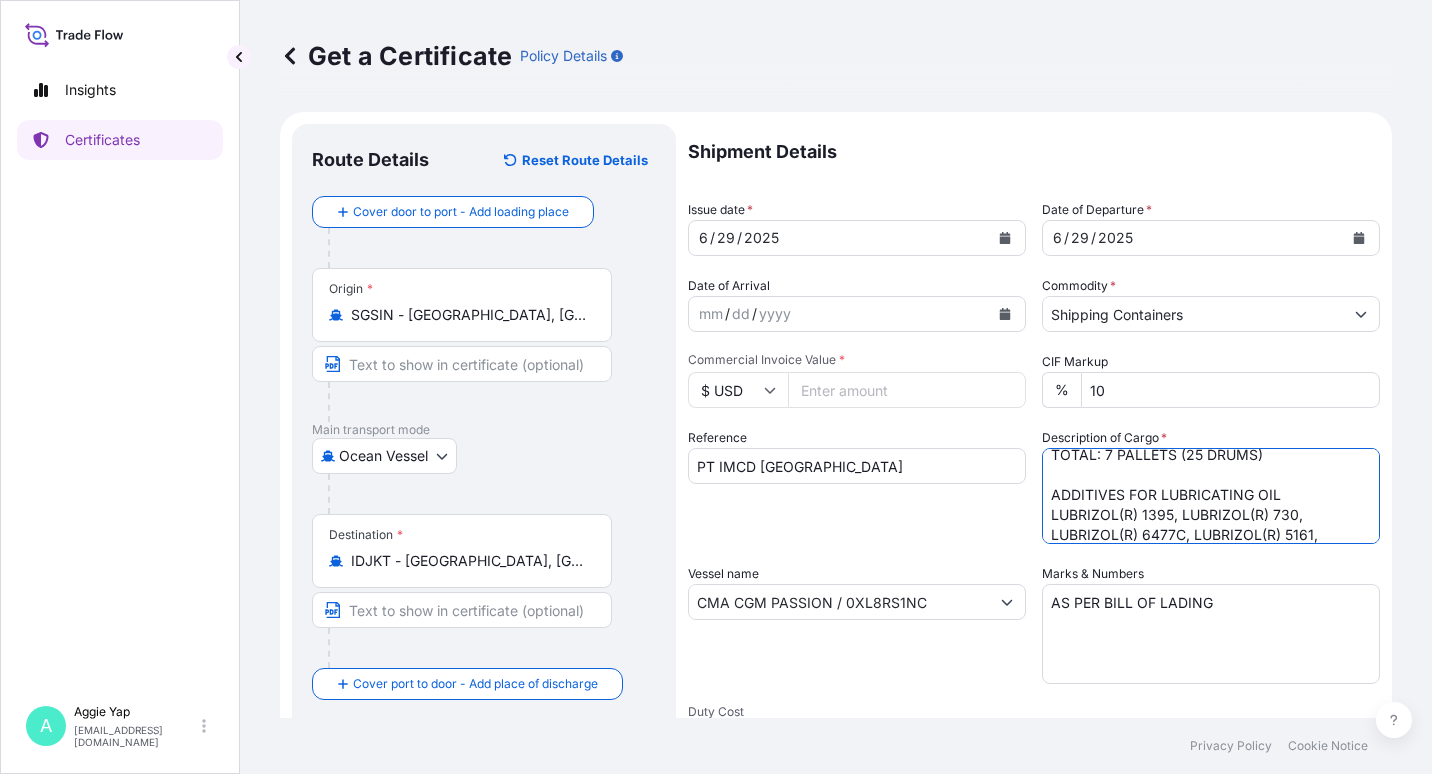 scroll, scrollTop: 29, scrollLeft: 0, axis: vertical 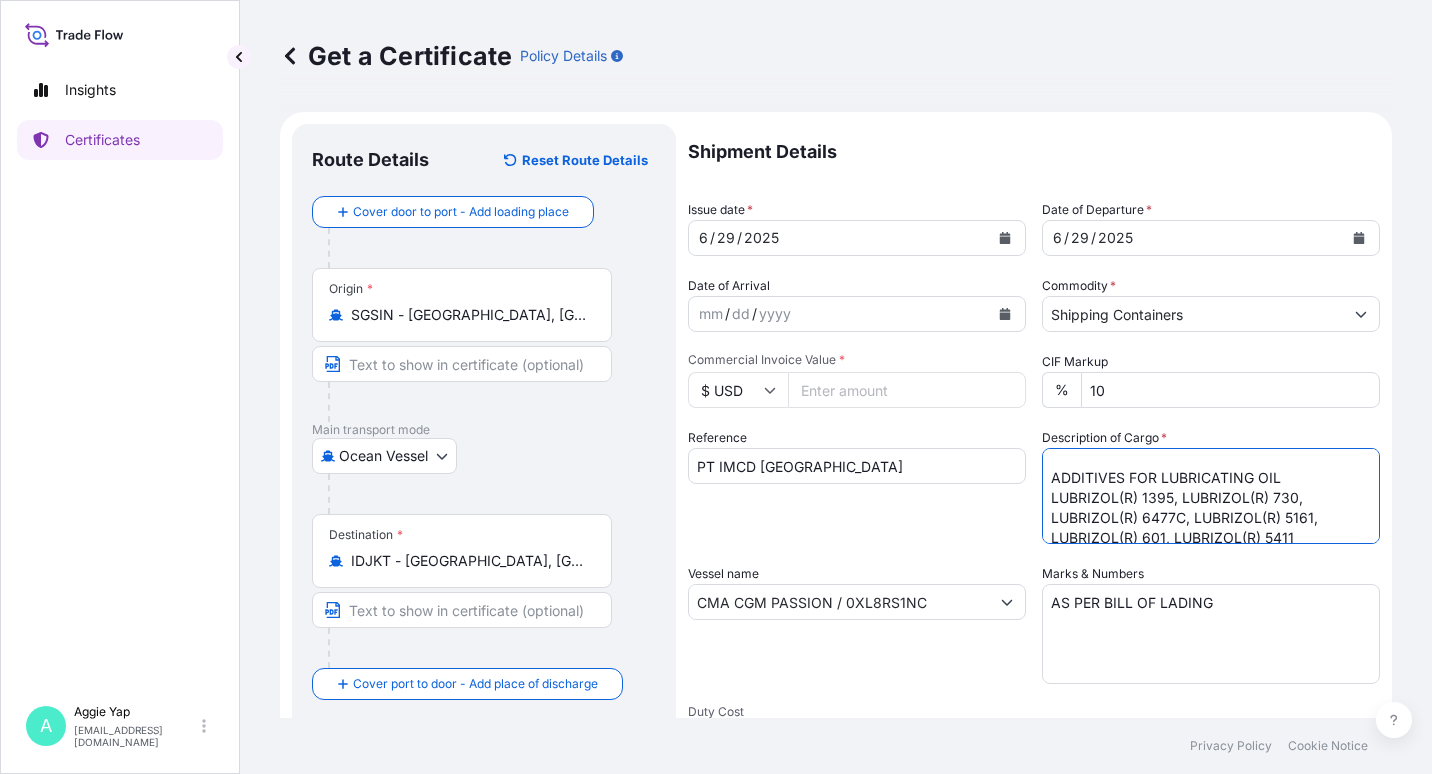 drag, startPoint x: 1095, startPoint y: 513, endPoint x: 1165, endPoint y: 521, distance: 70.45566 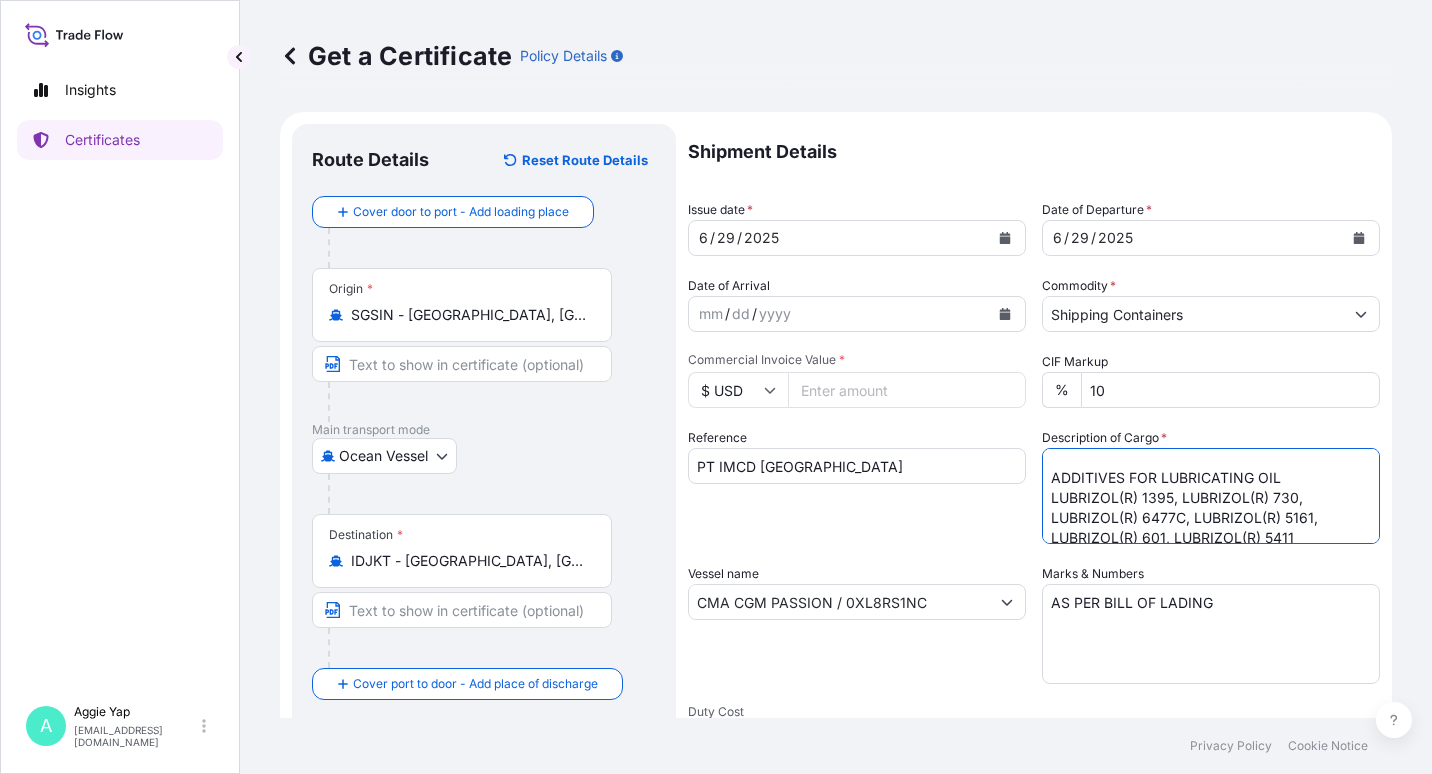 scroll, scrollTop: 42, scrollLeft: 0, axis: vertical 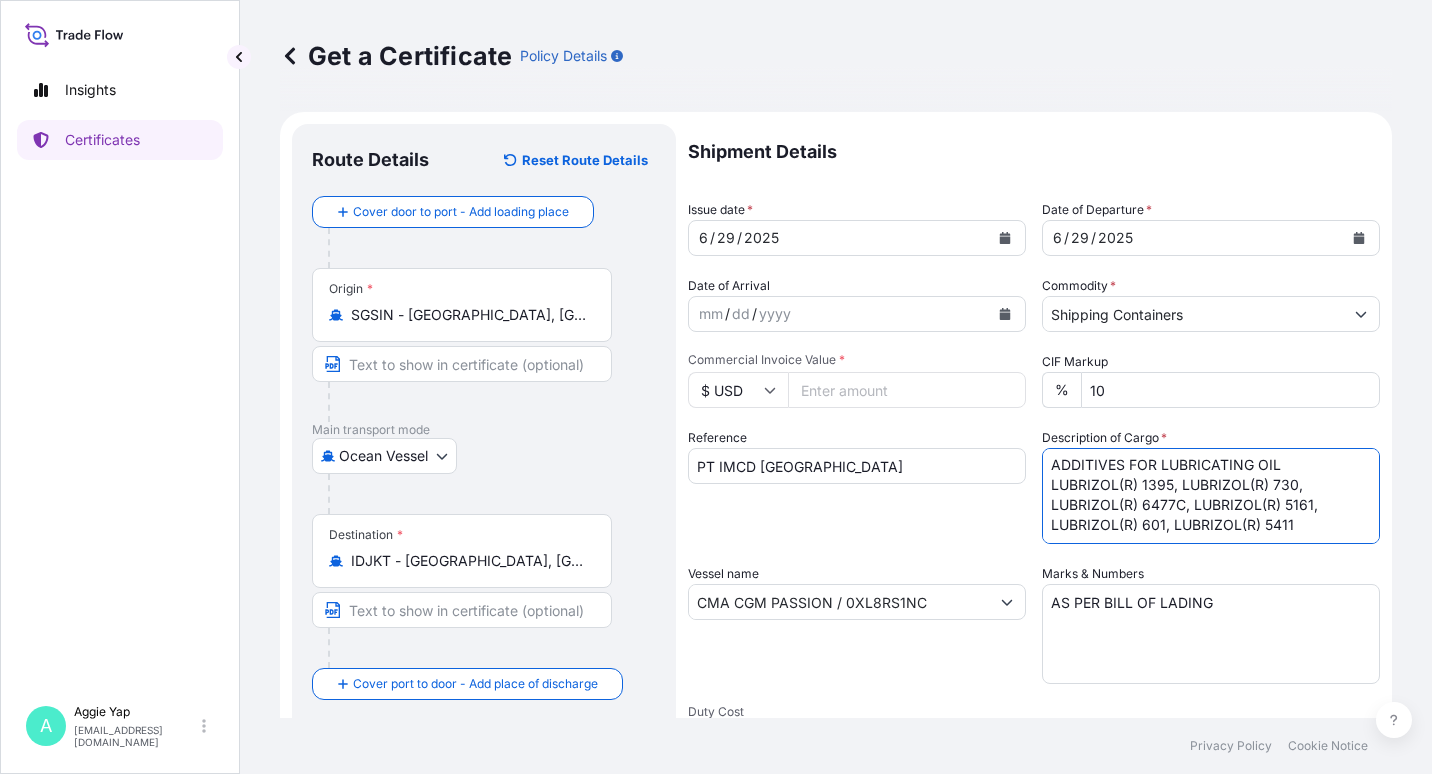 click on "TOTAL: 7 PALLETS (25 DRUMS)
ADDITIVES FOR LUBRICATING OIL
LUBRIZOL(R) 1395, LUBRIZOL(R) 730, LUBRIZOL(R) 6477C, LUBRIZOL(R) 5161, LUBRIZOL(R) 601, LUBRIZOL(R) 5411" at bounding box center [1211, 496] 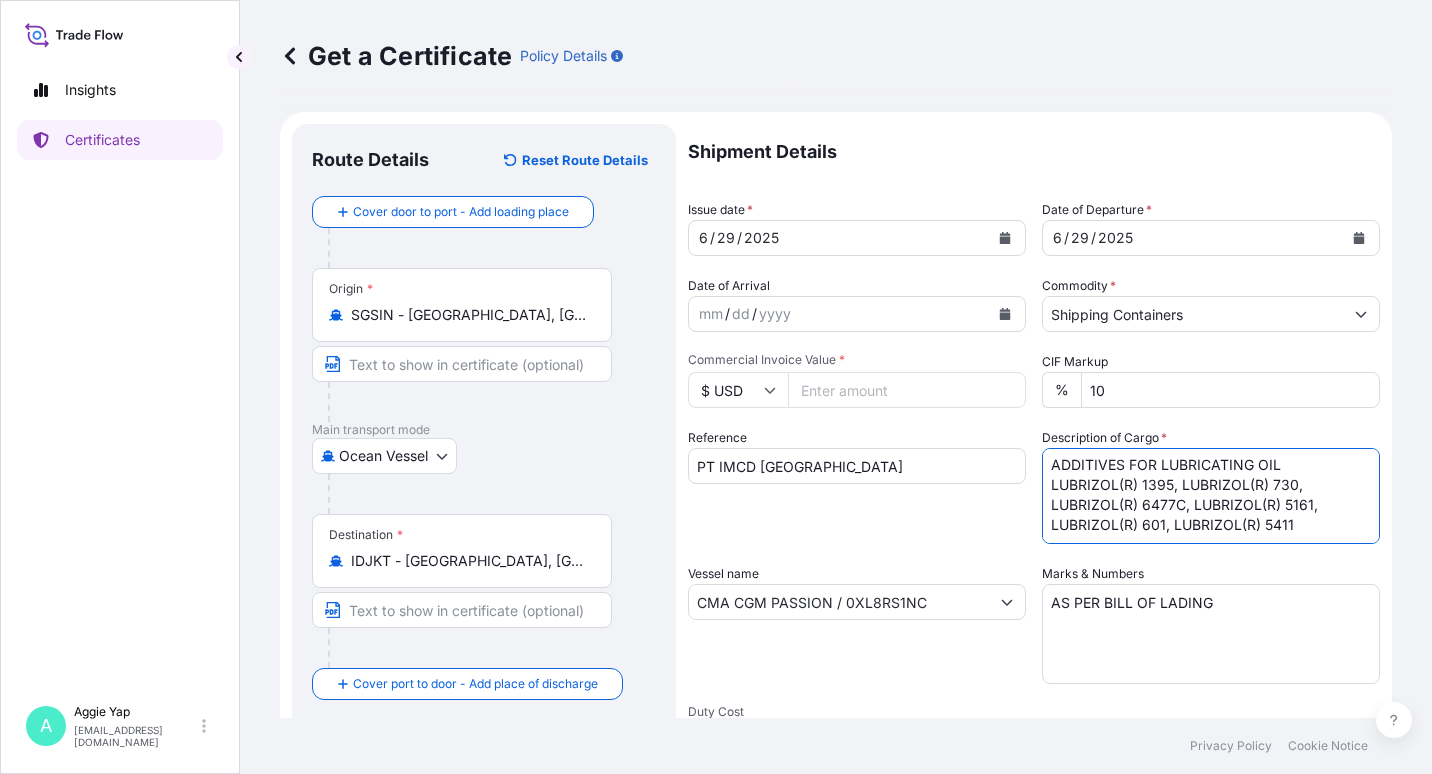 scroll, scrollTop: 72, scrollLeft: 0, axis: vertical 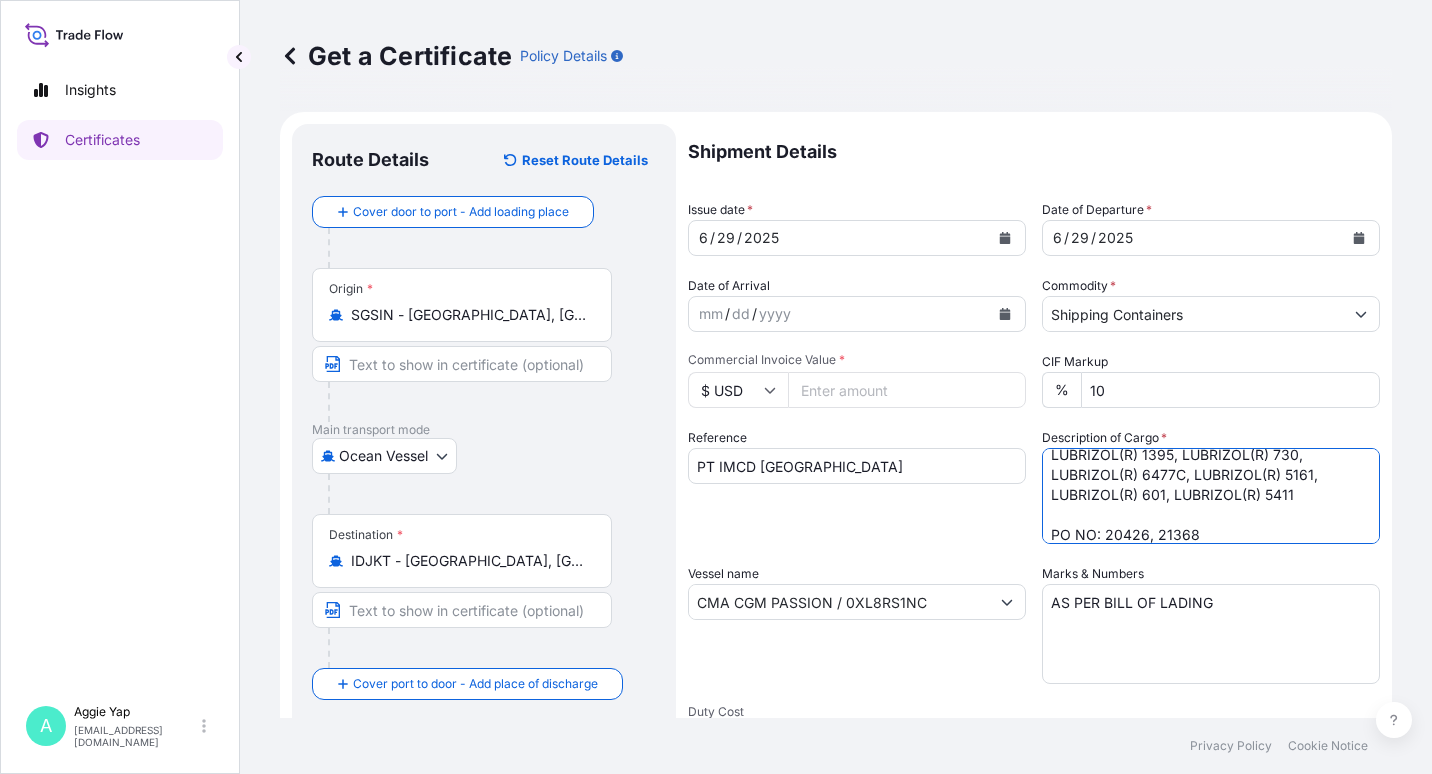 type on "TOTAL: 7 PALLETS (25 DRUMS)
ADDITIVES FOR LUBRICATING OIL
LUBRIZOL(R) 1395, LUBRIZOL(R) 730, LUBRIZOL(R) 6477C, LUBRIZOL(R) 5161, LUBRIZOL(R) 601, LUBRIZOL(R) 5411
PO NO: 20426, 21368" 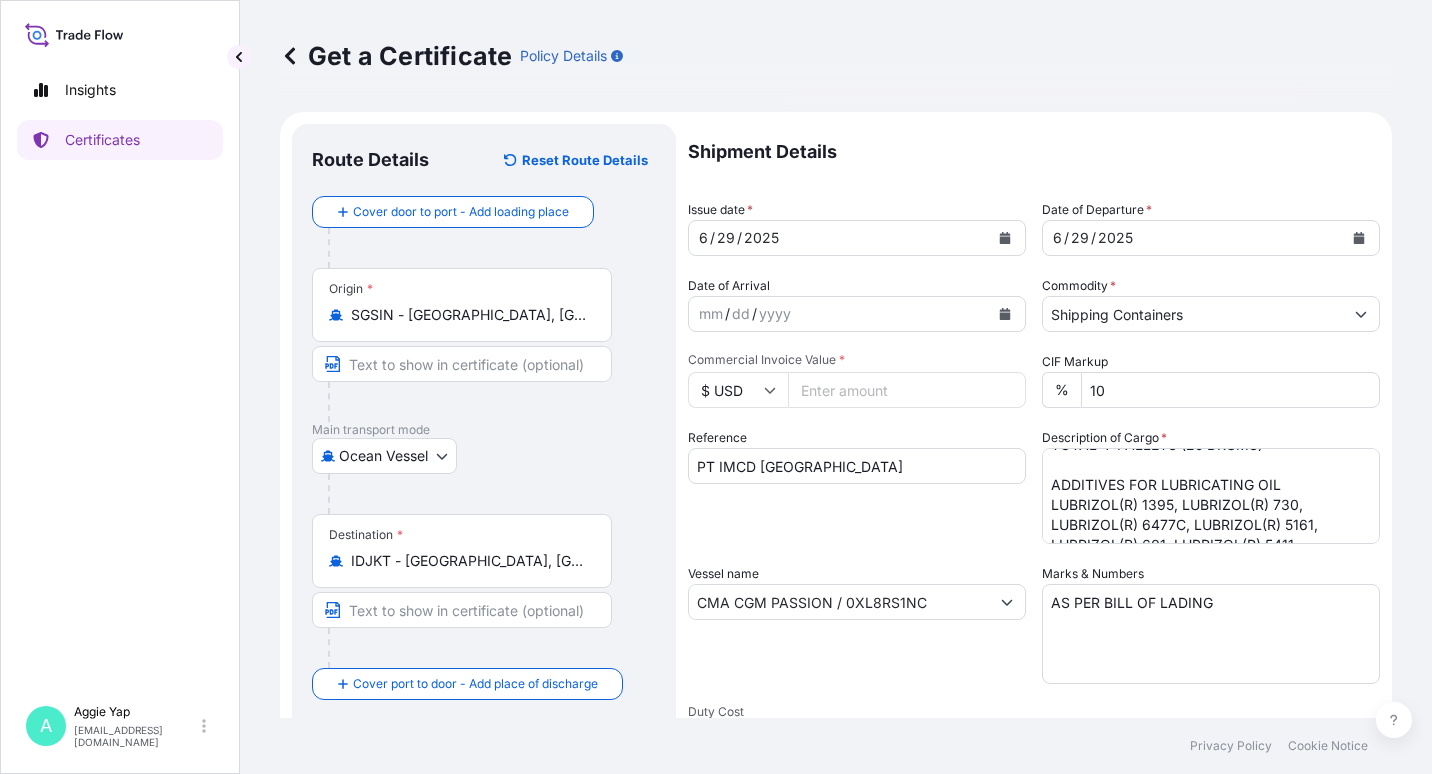 scroll, scrollTop: 0, scrollLeft: 0, axis: both 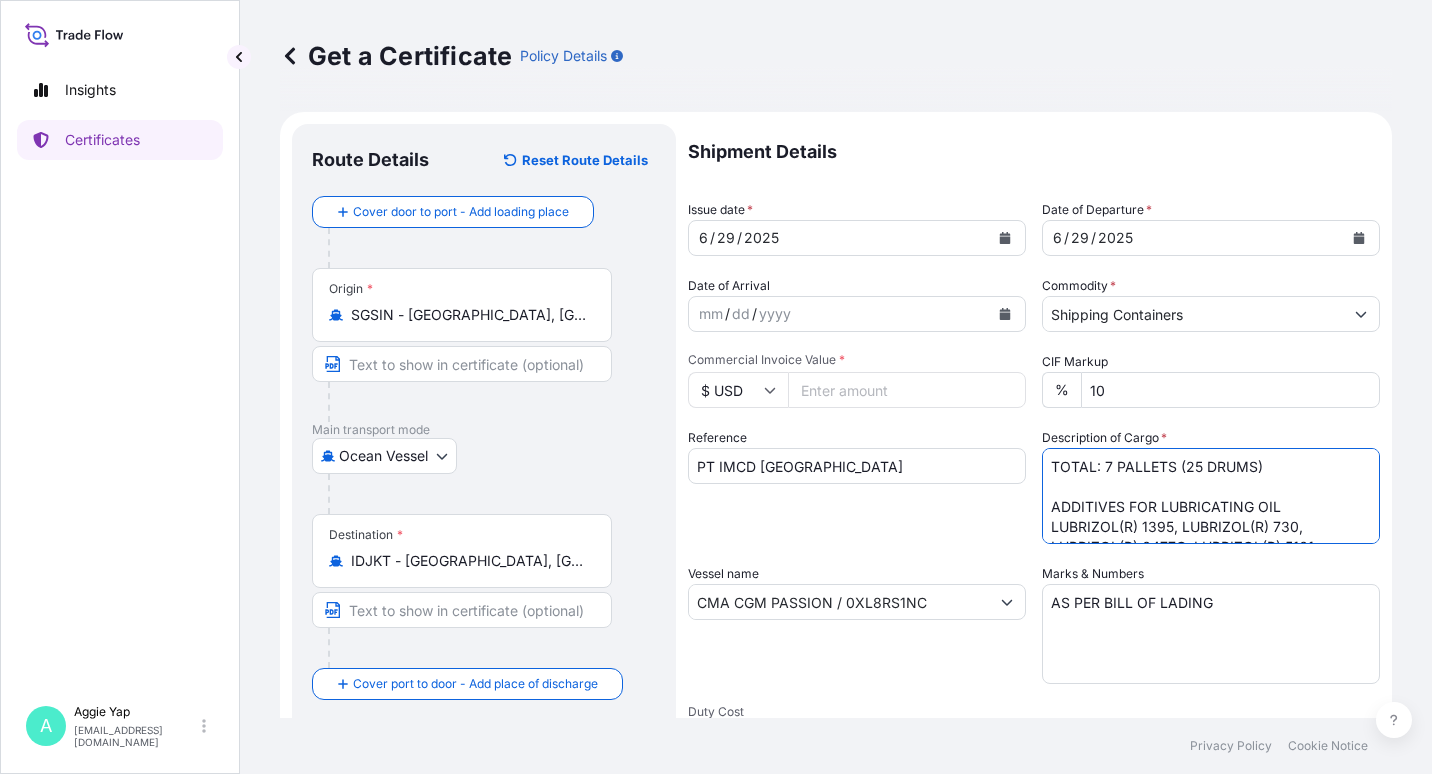 click on "Commercial Invoice Value    *" at bounding box center [907, 390] 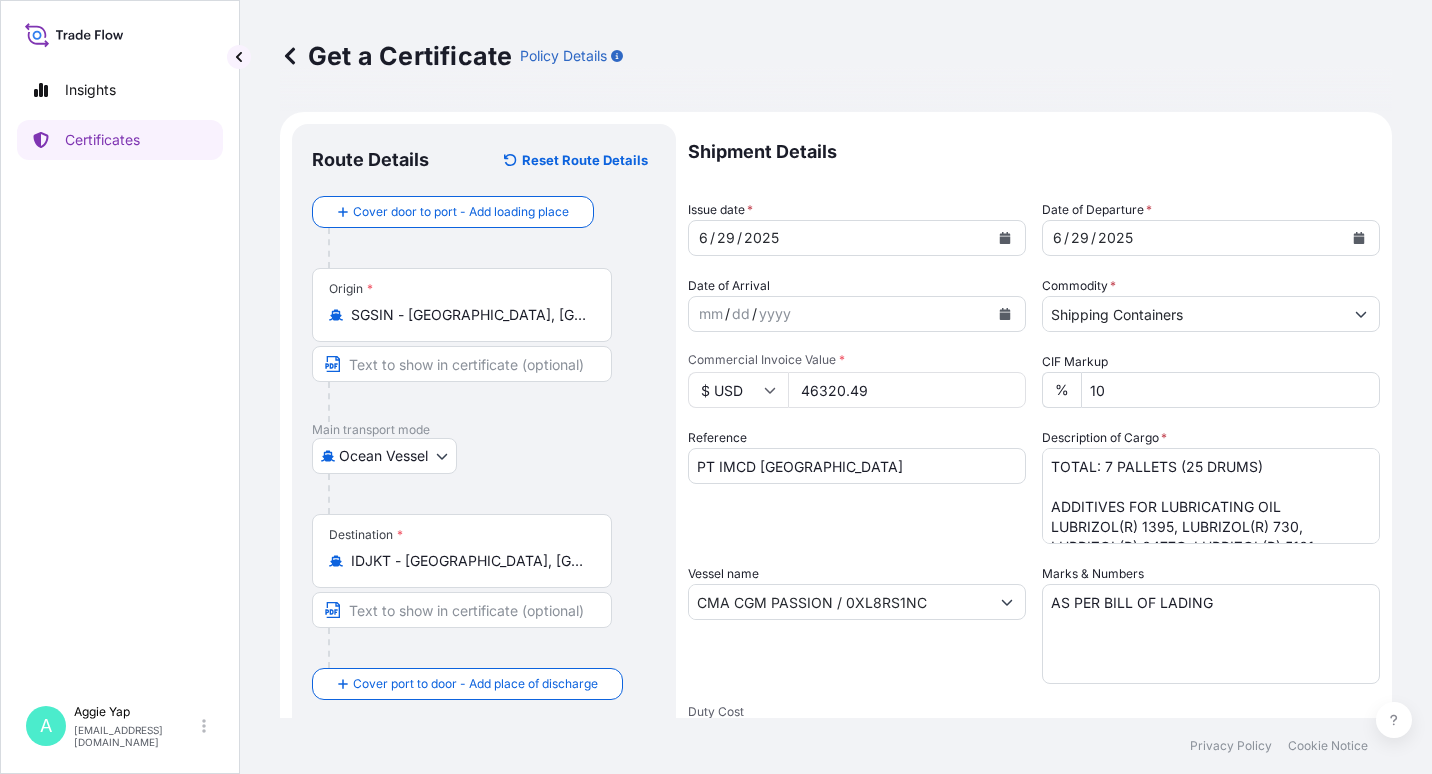 type on "46320.49" 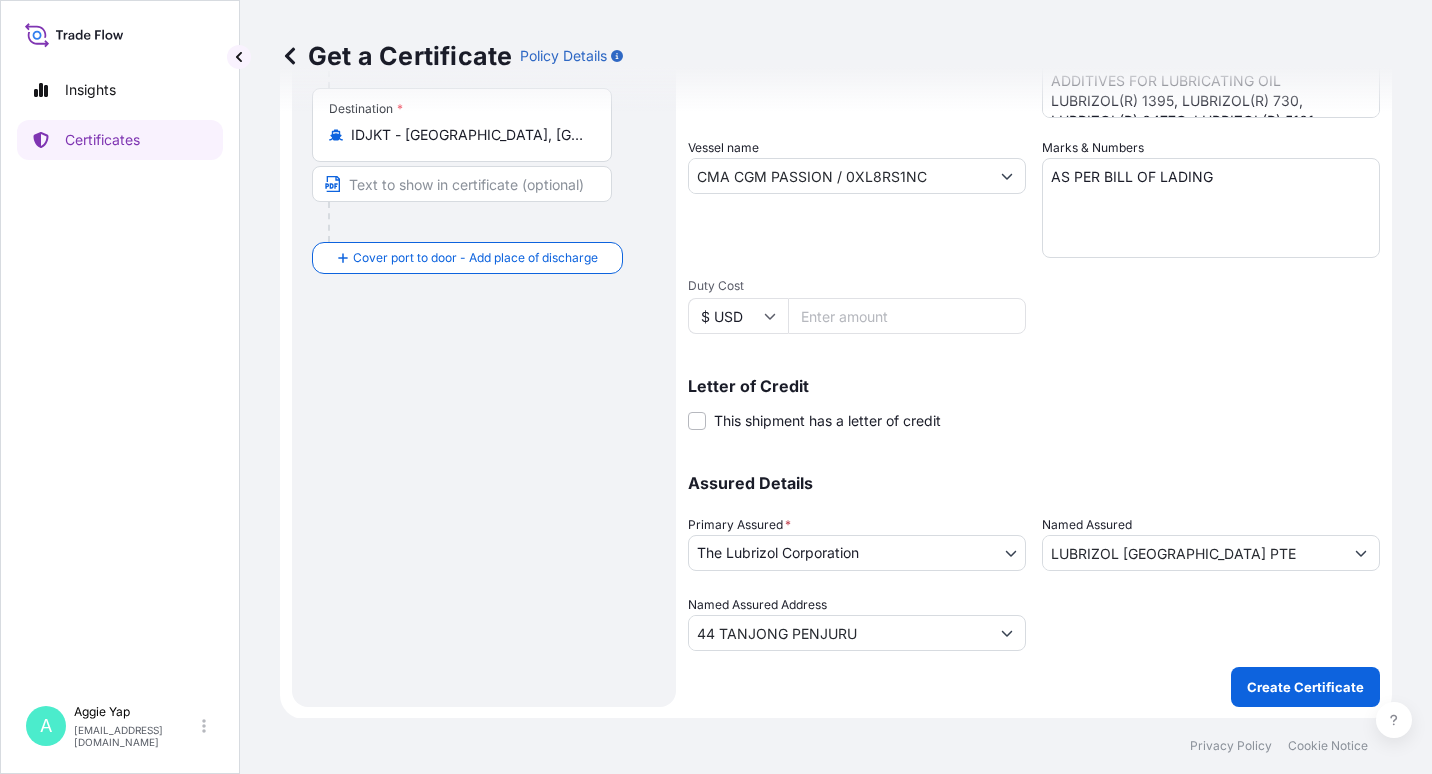 scroll, scrollTop: 427, scrollLeft: 0, axis: vertical 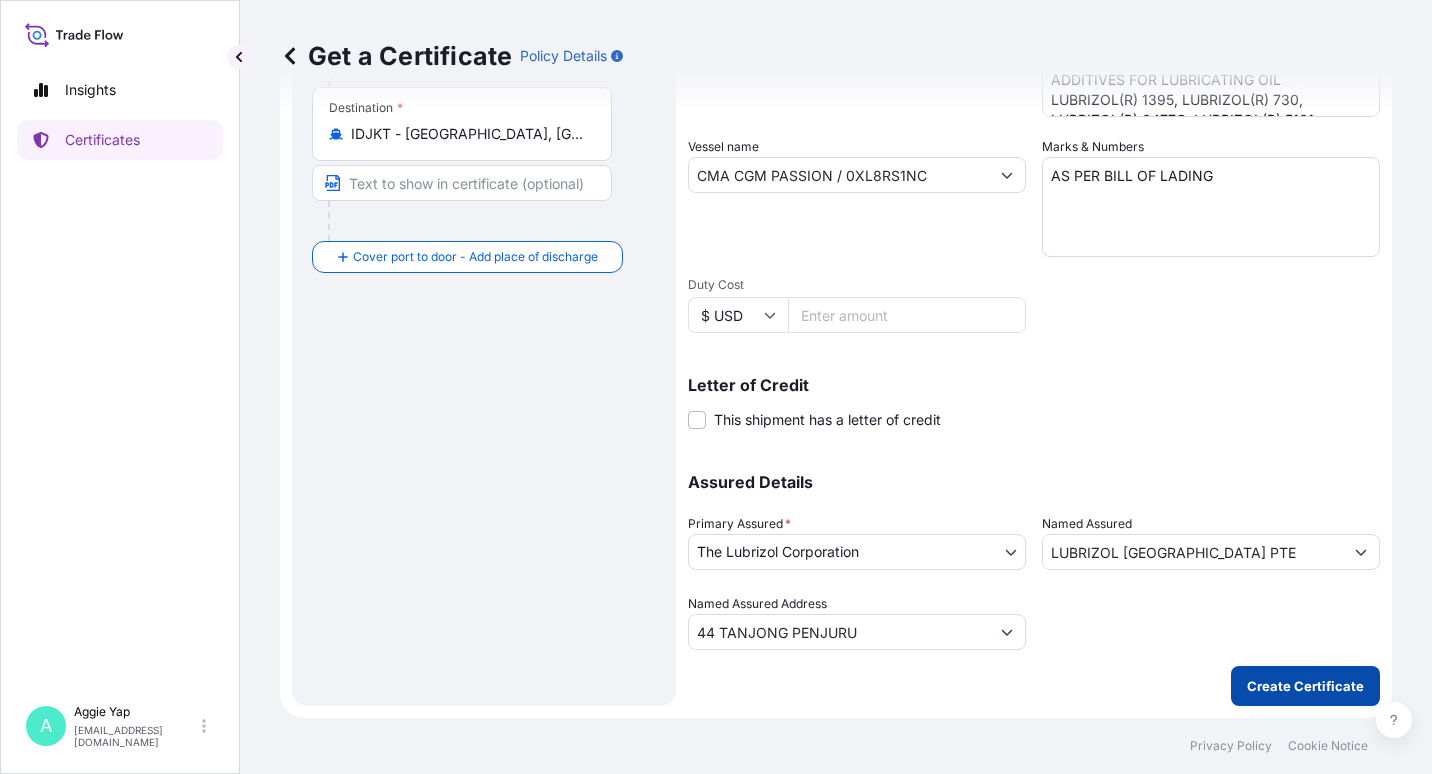 click on "Create Certificate" at bounding box center (1305, 686) 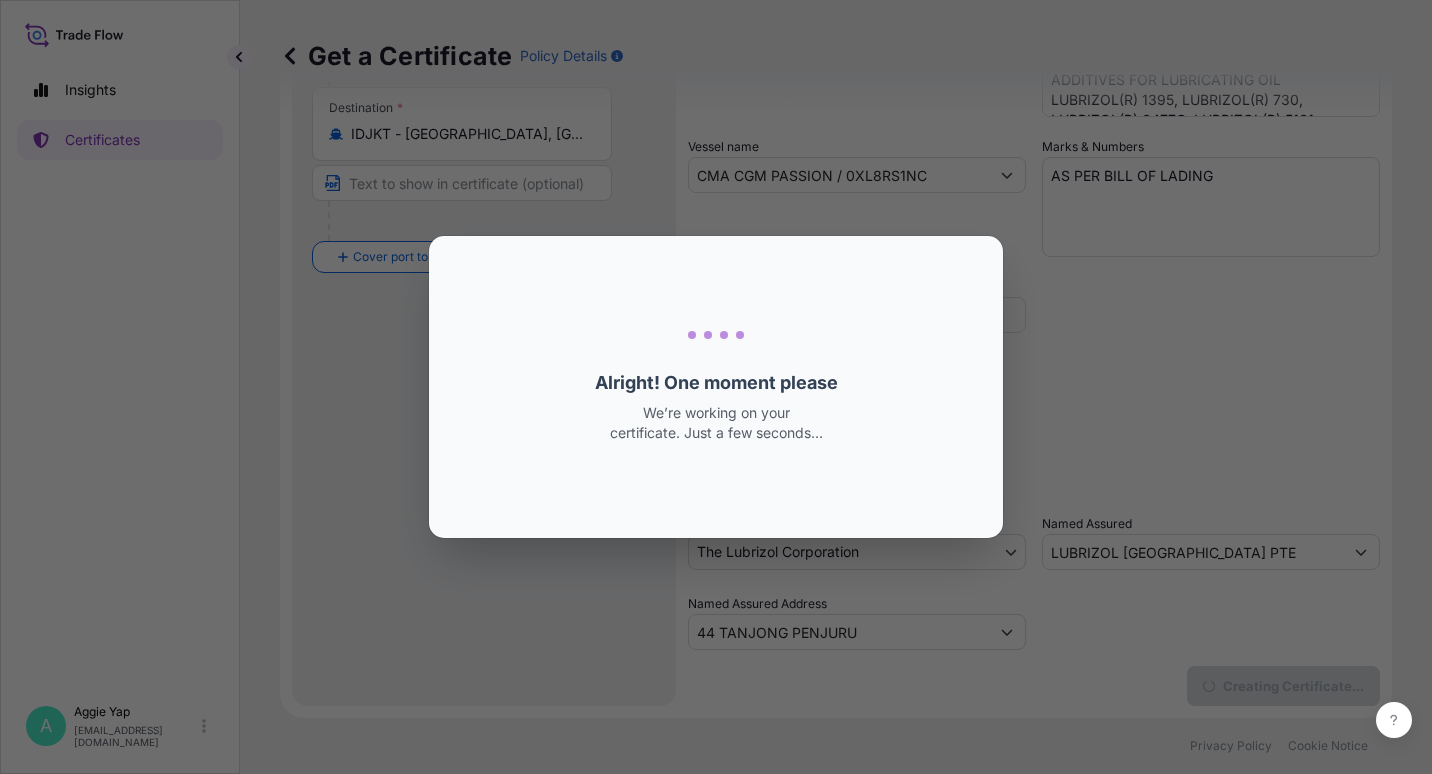 scroll, scrollTop: 0, scrollLeft: 0, axis: both 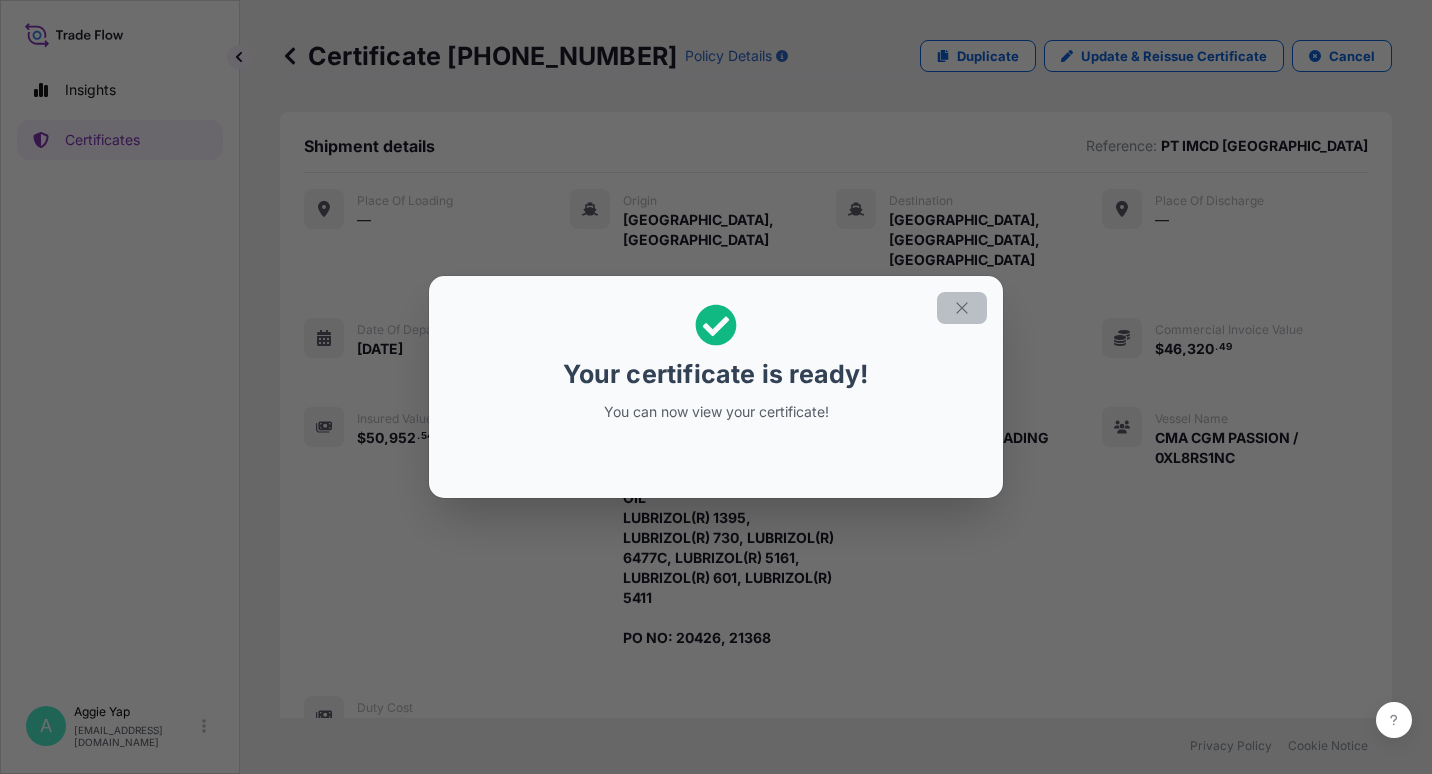 click 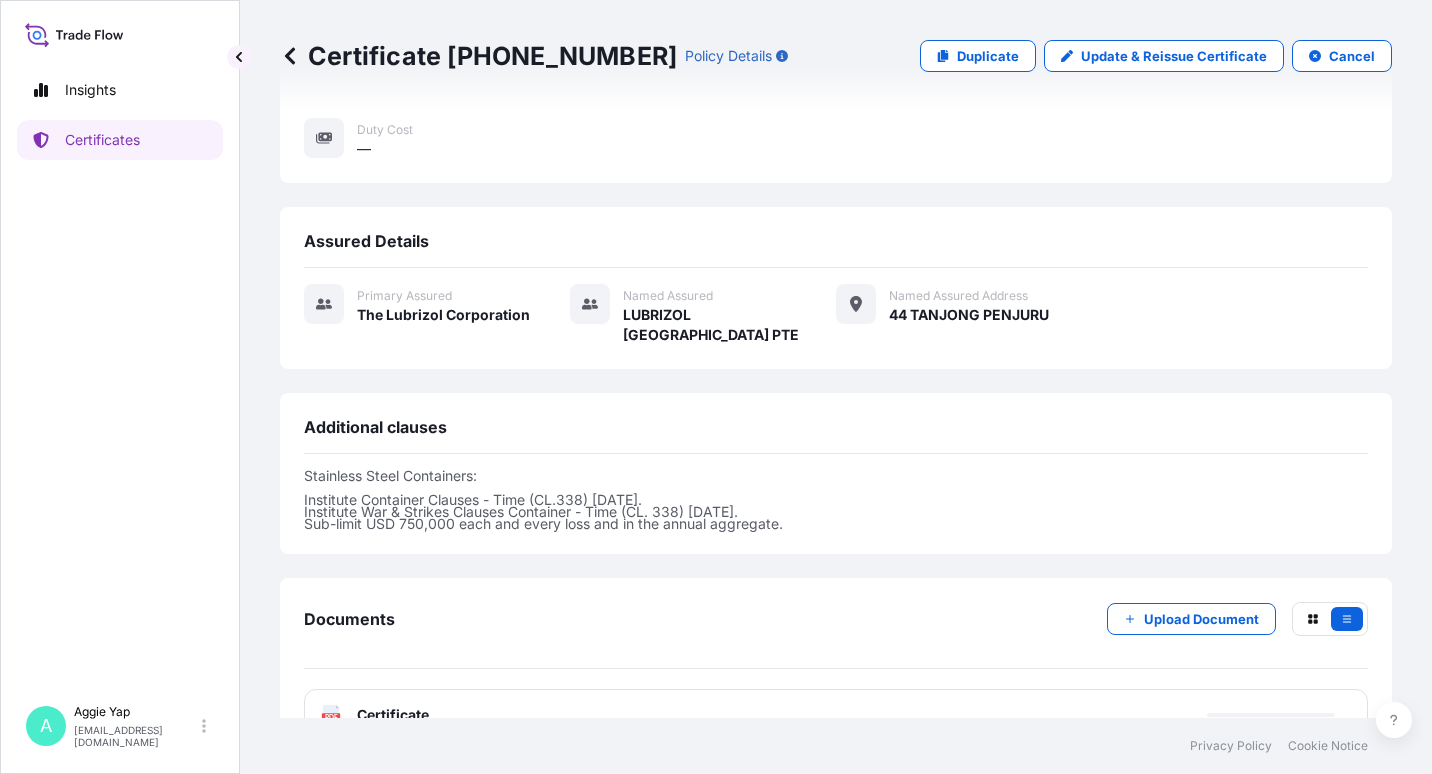 scroll, scrollTop: 625, scrollLeft: 0, axis: vertical 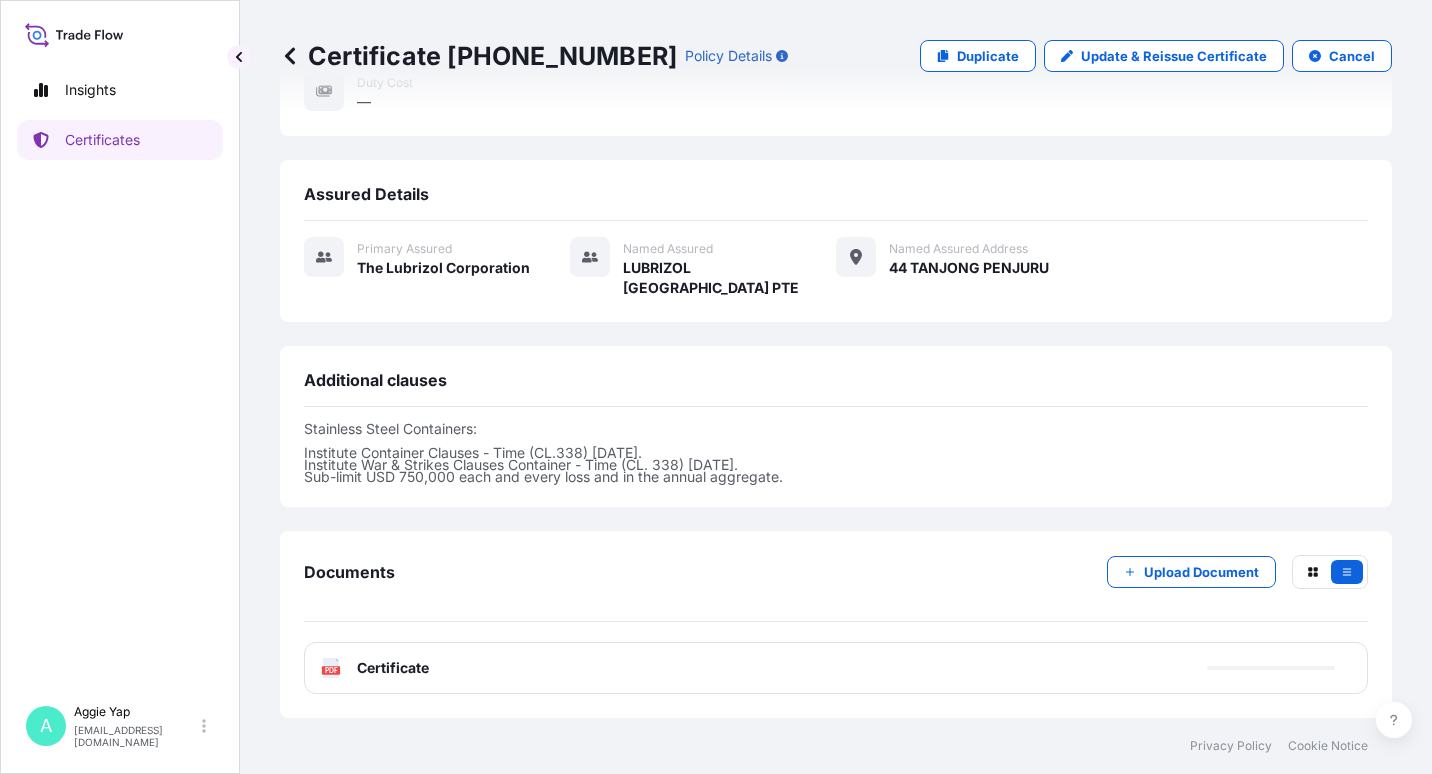 click on "Certificate" at bounding box center (393, 668) 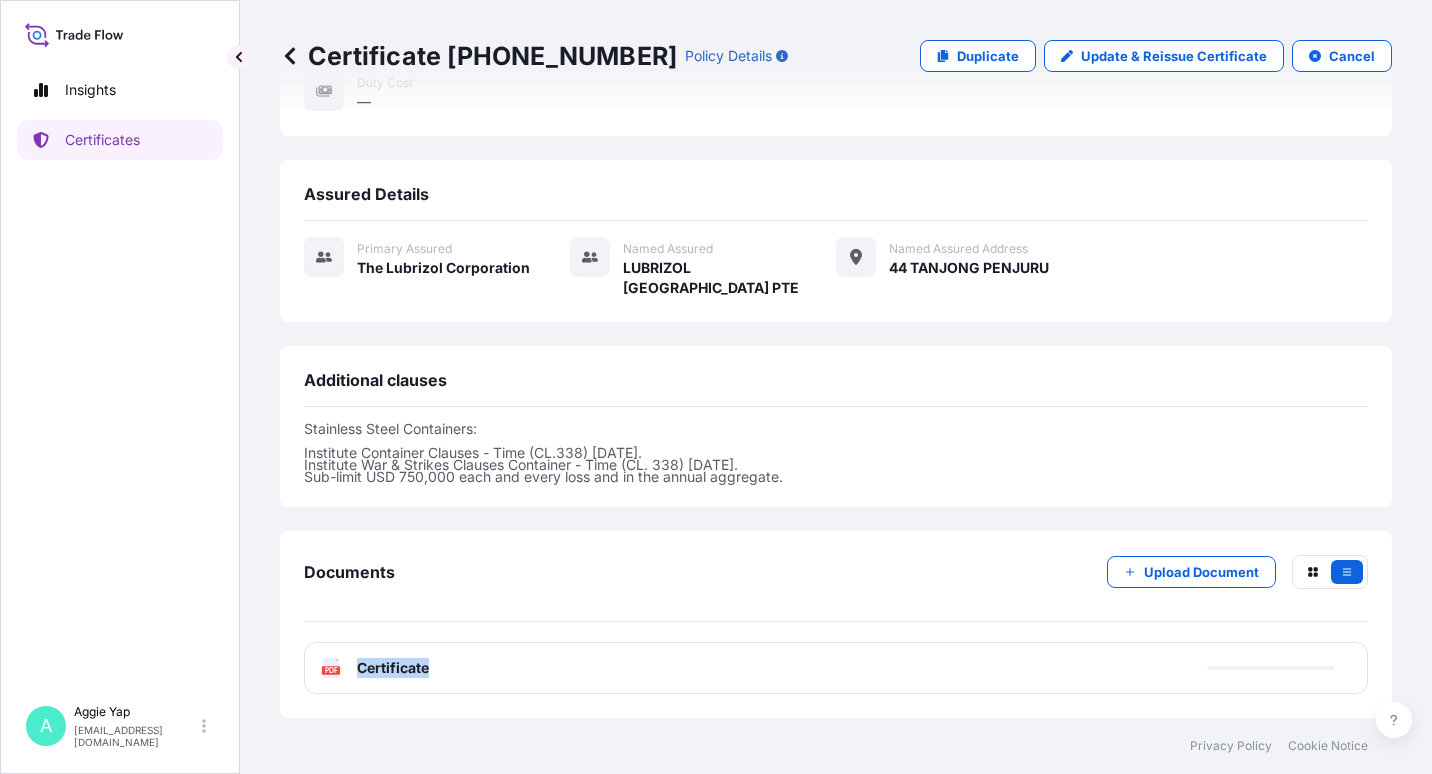 click on "Certificate" at bounding box center [393, 668] 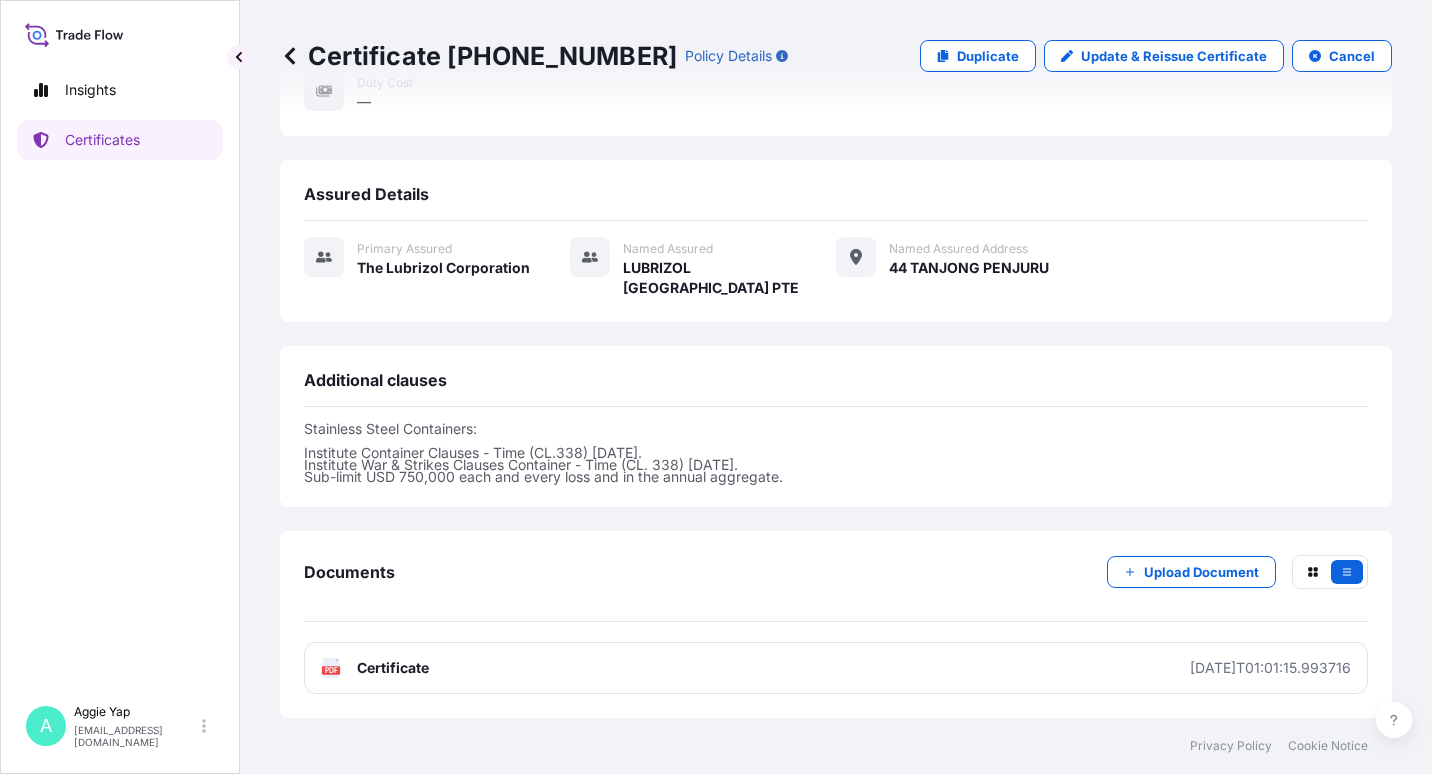 drag, startPoint x: 577, startPoint y: 573, endPoint x: 569, endPoint y: 583, distance: 12.806249 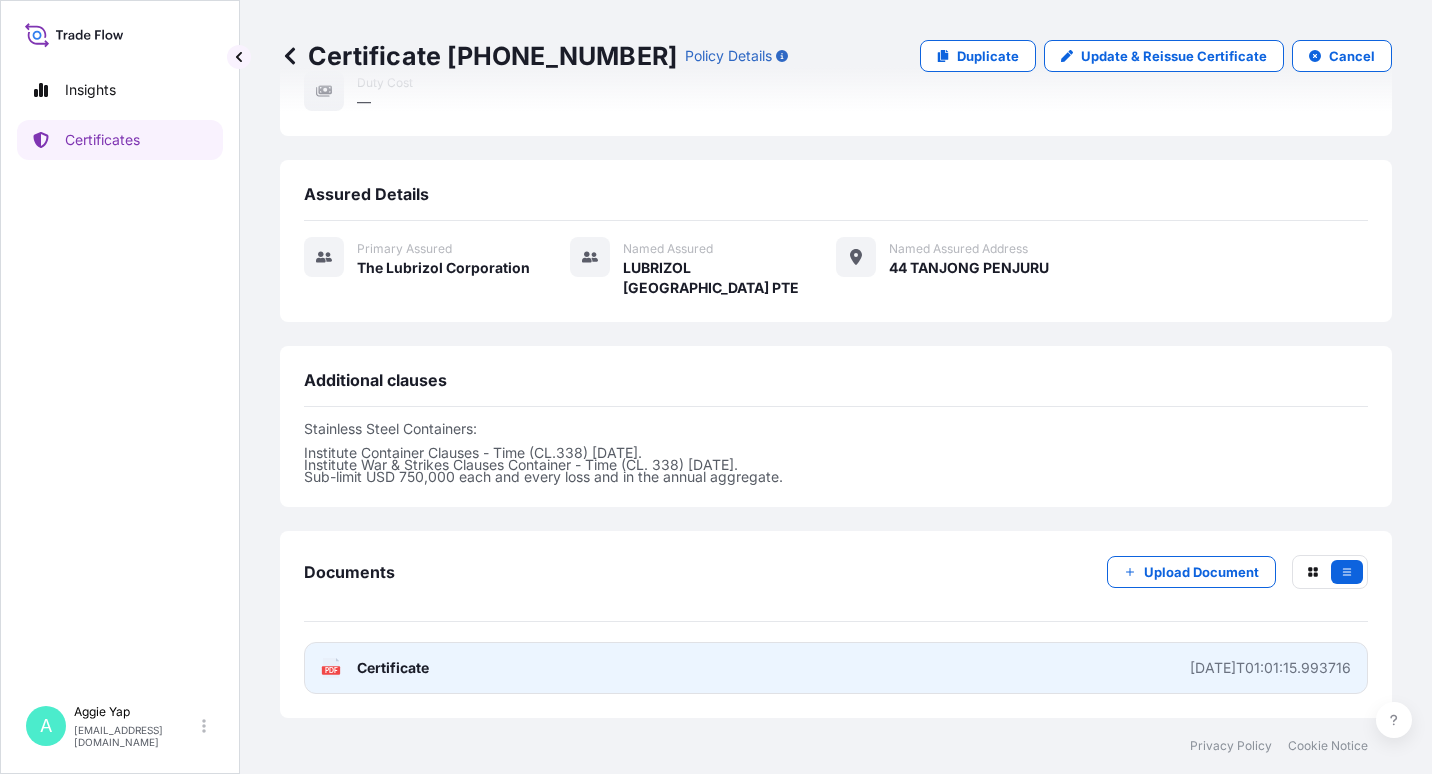 click on "PDF Certificate 2025-07-01T01:01:15.993716" at bounding box center (836, 668) 